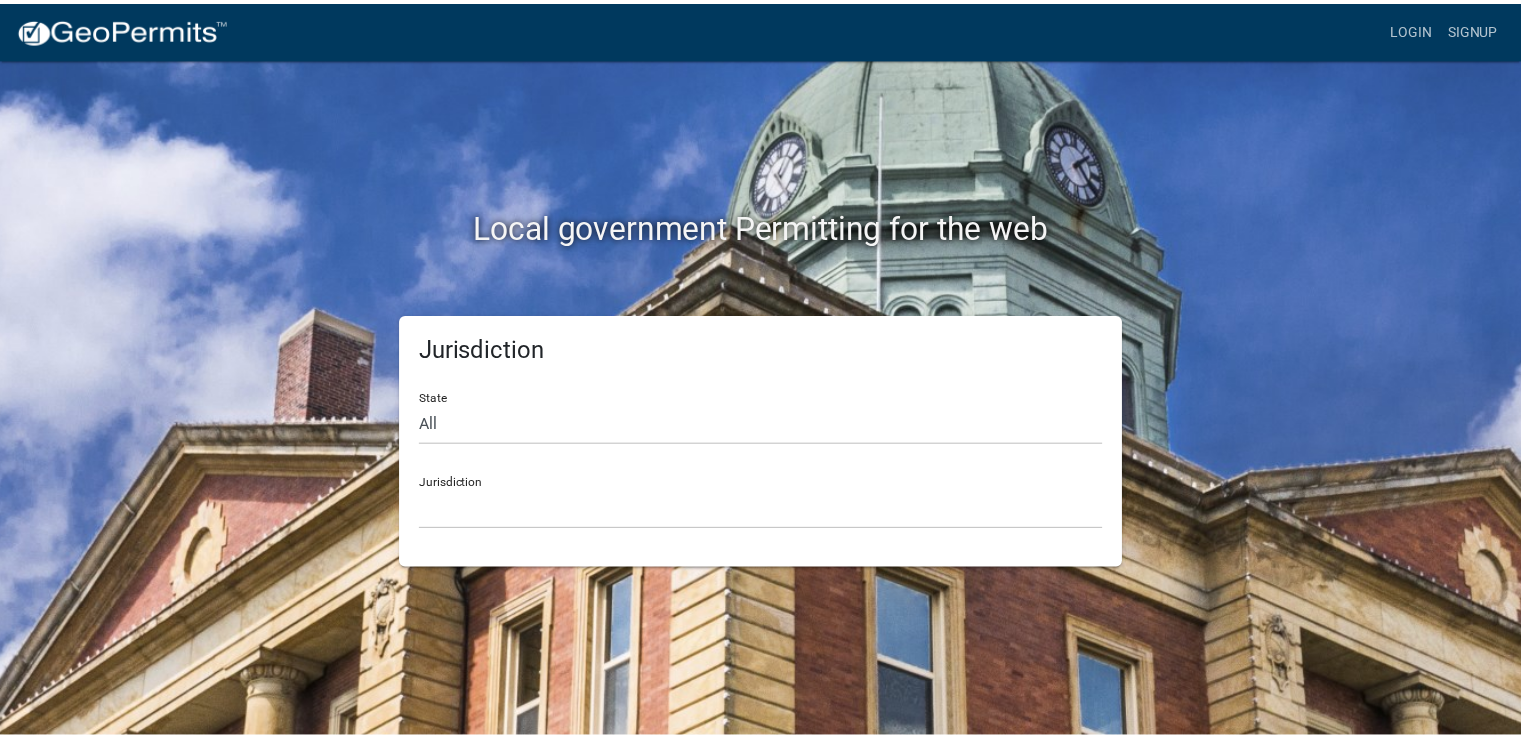 scroll, scrollTop: 0, scrollLeft: 0, axis: both 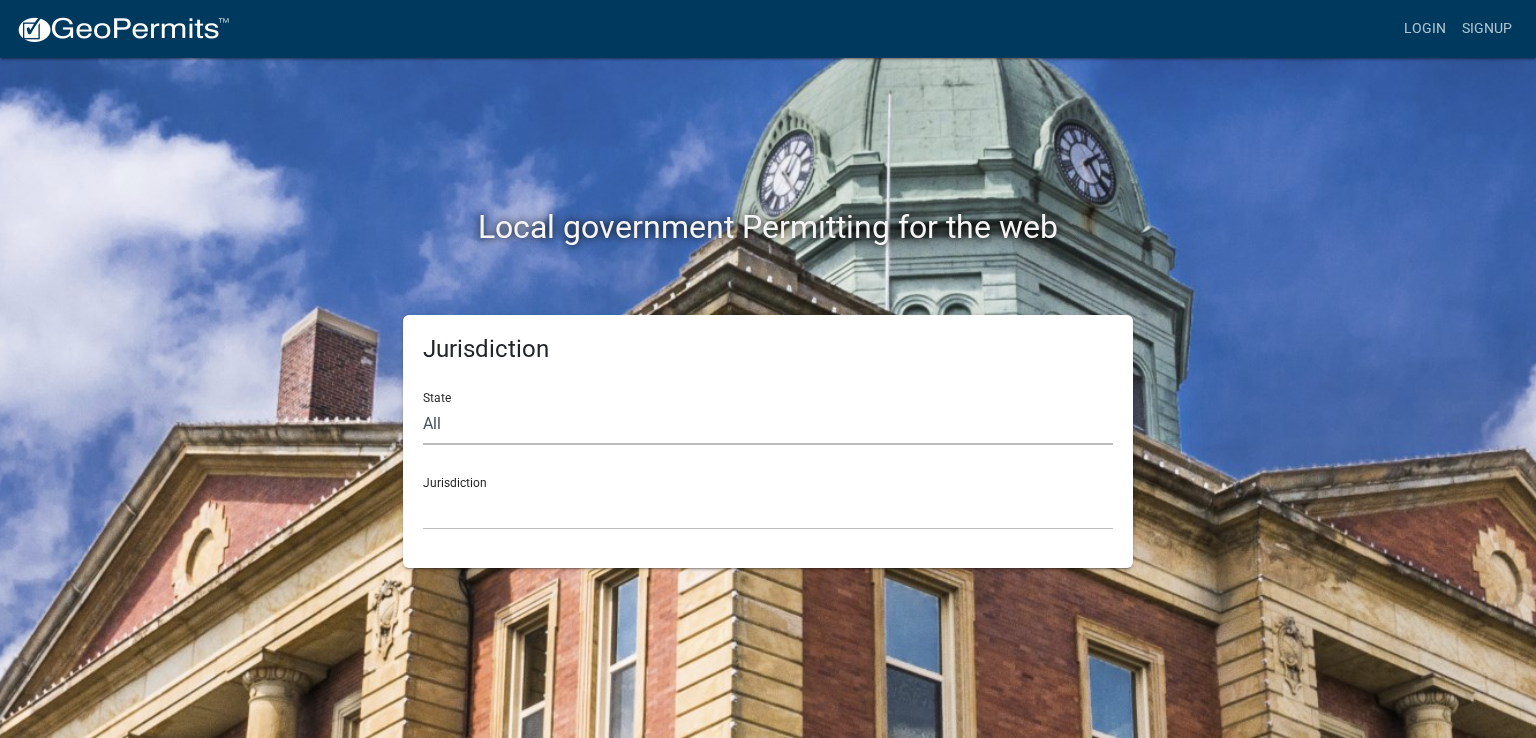 click on "All  Colorado   Georgia   Indiana   Iowa   Kansas   Minnesota   Ohio   South Carolina   Wisconsin" 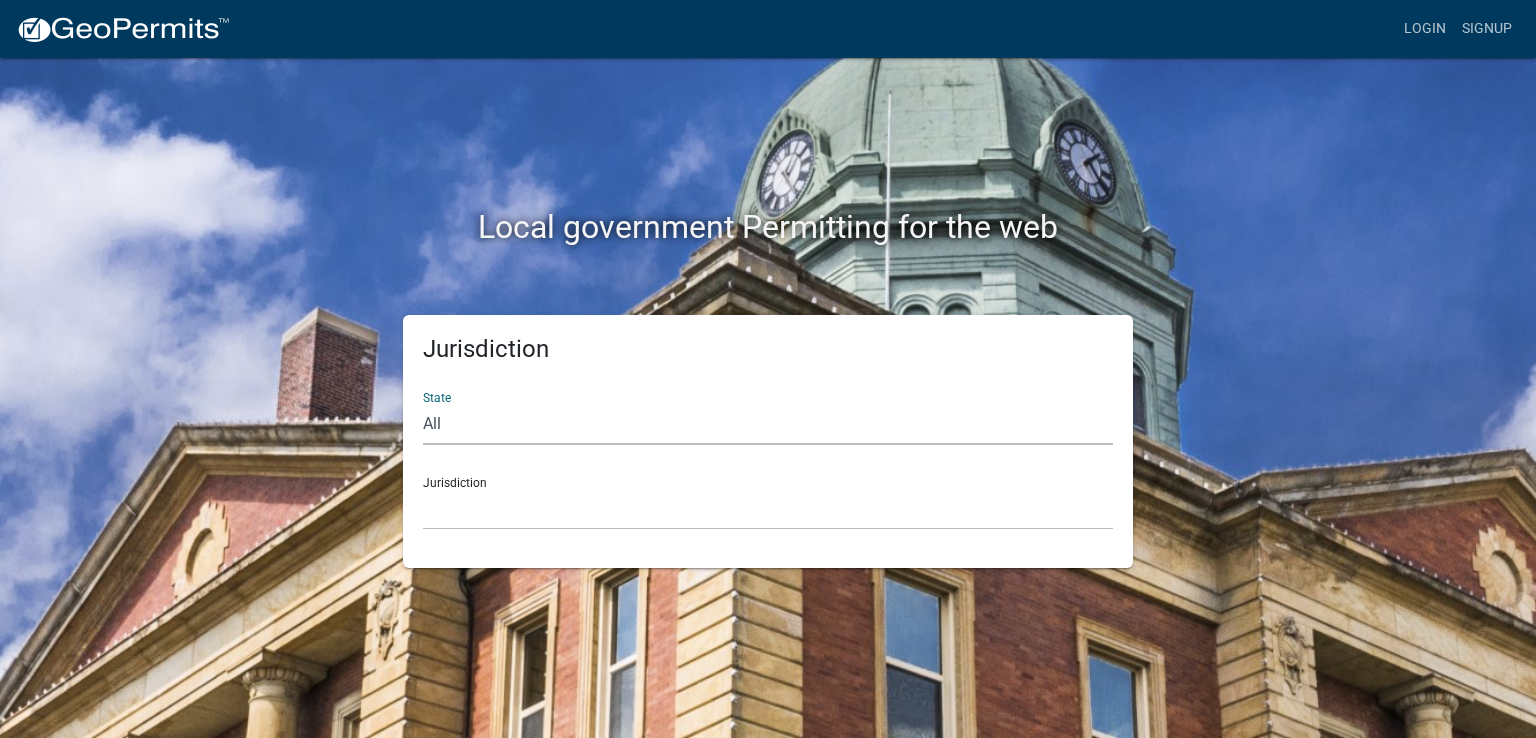 select on "Minnesota" 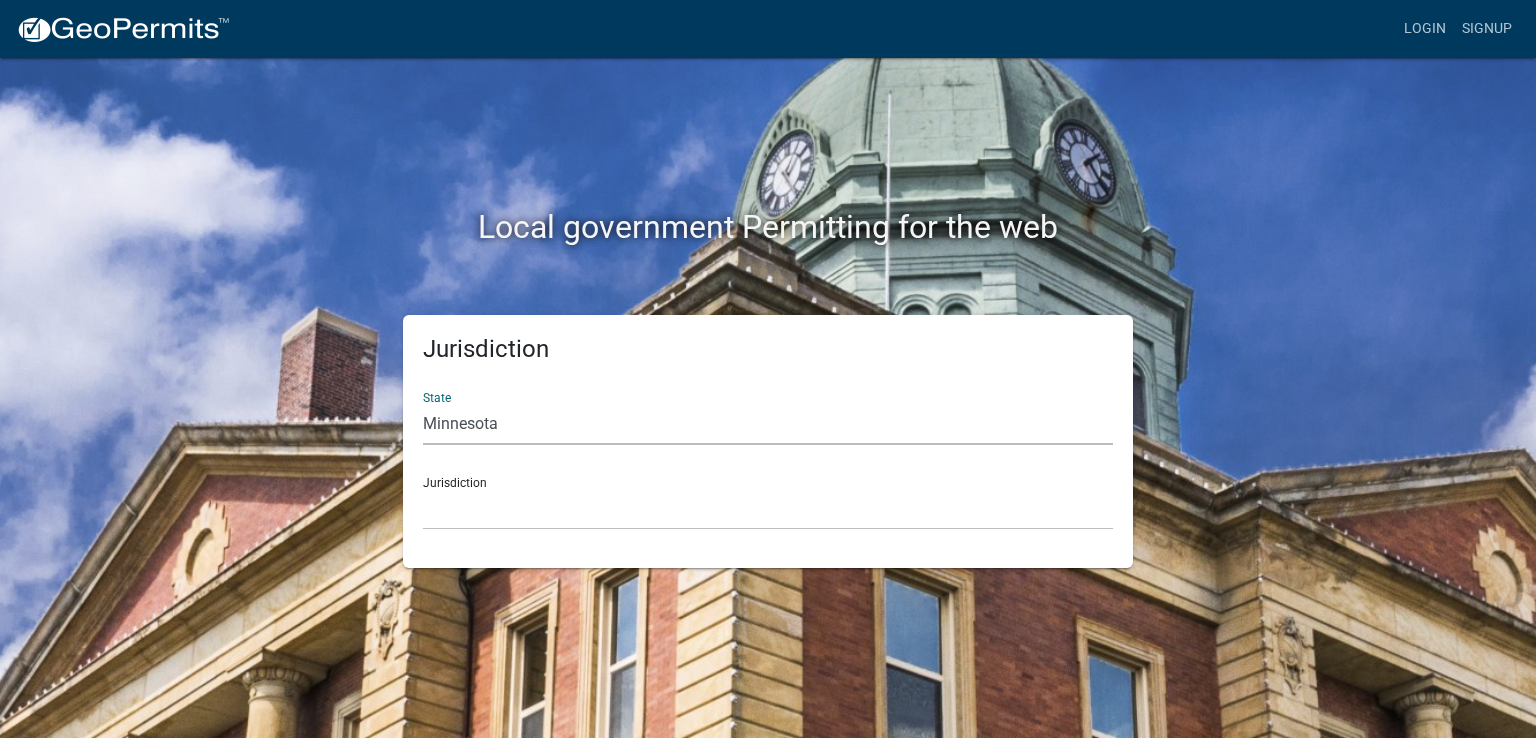 click on "All  Colorado   Georgia   Indiana   Iowa   Kansas   Minnesota   Ohio   South Carolina   Wisconsin" 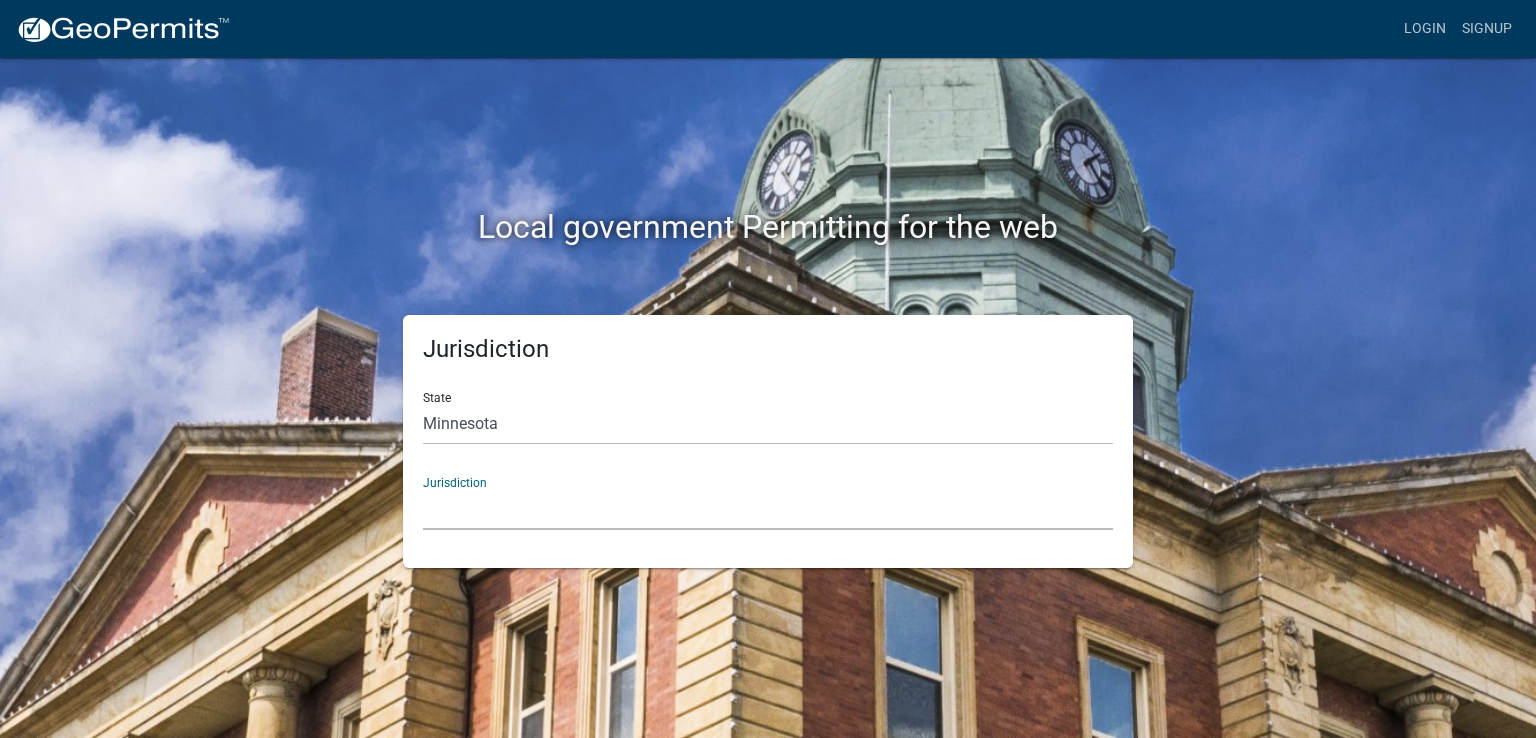 click on "Becker County, Minnesota Benton County, Minnesota Carlton County, Minnesota City of La Crescent, Minnesota City of Luverne, Minnesota City of New Ulm, Minnesota Freeborn County, Minnesota Houston County, Minnesota Isanti County, Minnesota Le Sueur County, Minnesota Mower County, Minnesota Murray County, Minnesota Otter Tail County, Minnesota Pine County, Minnesota Rice County, Minnesota Wabasha County, Minnesota Waseca County, Minnesota" 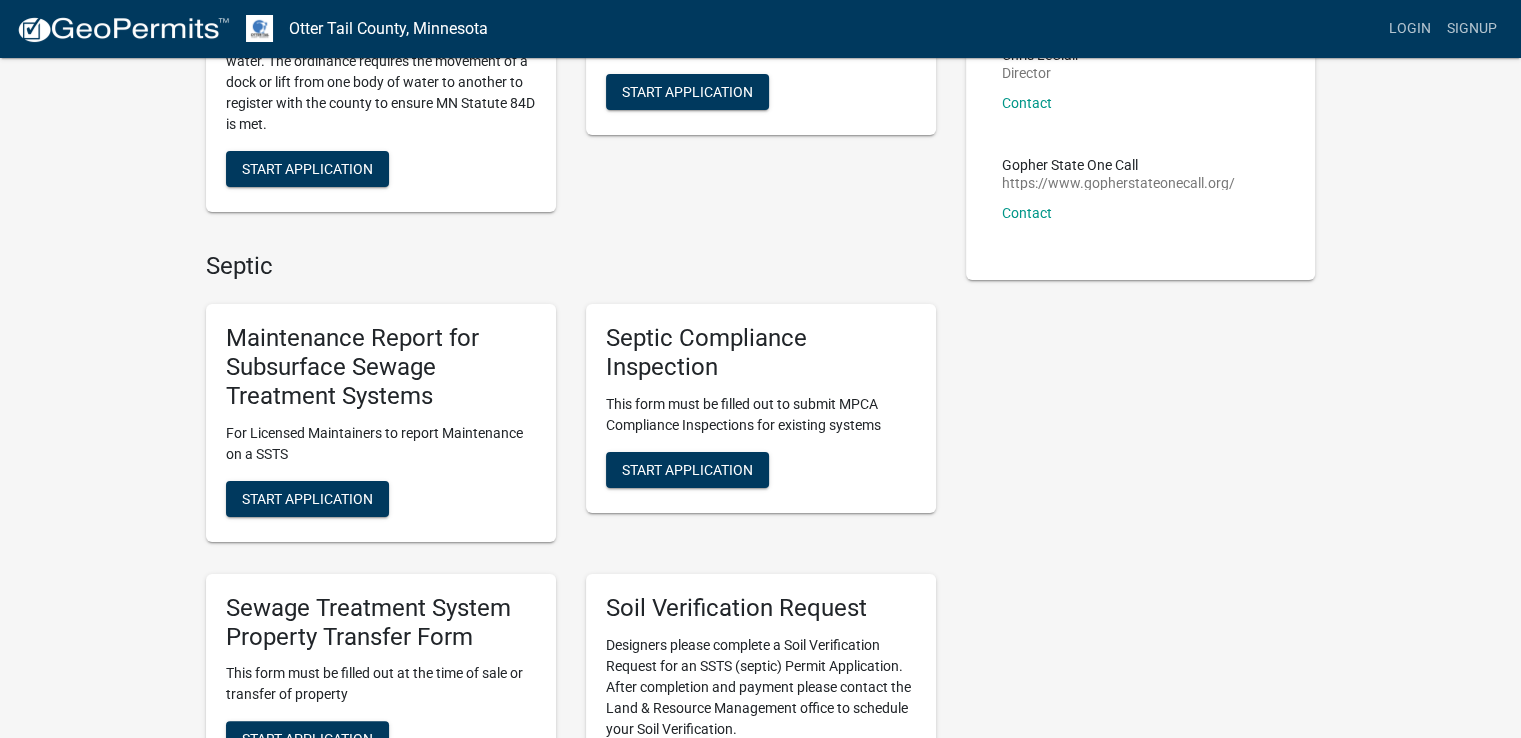 scroll, scrollTop: 0, scrollLeft: 0, axis: both 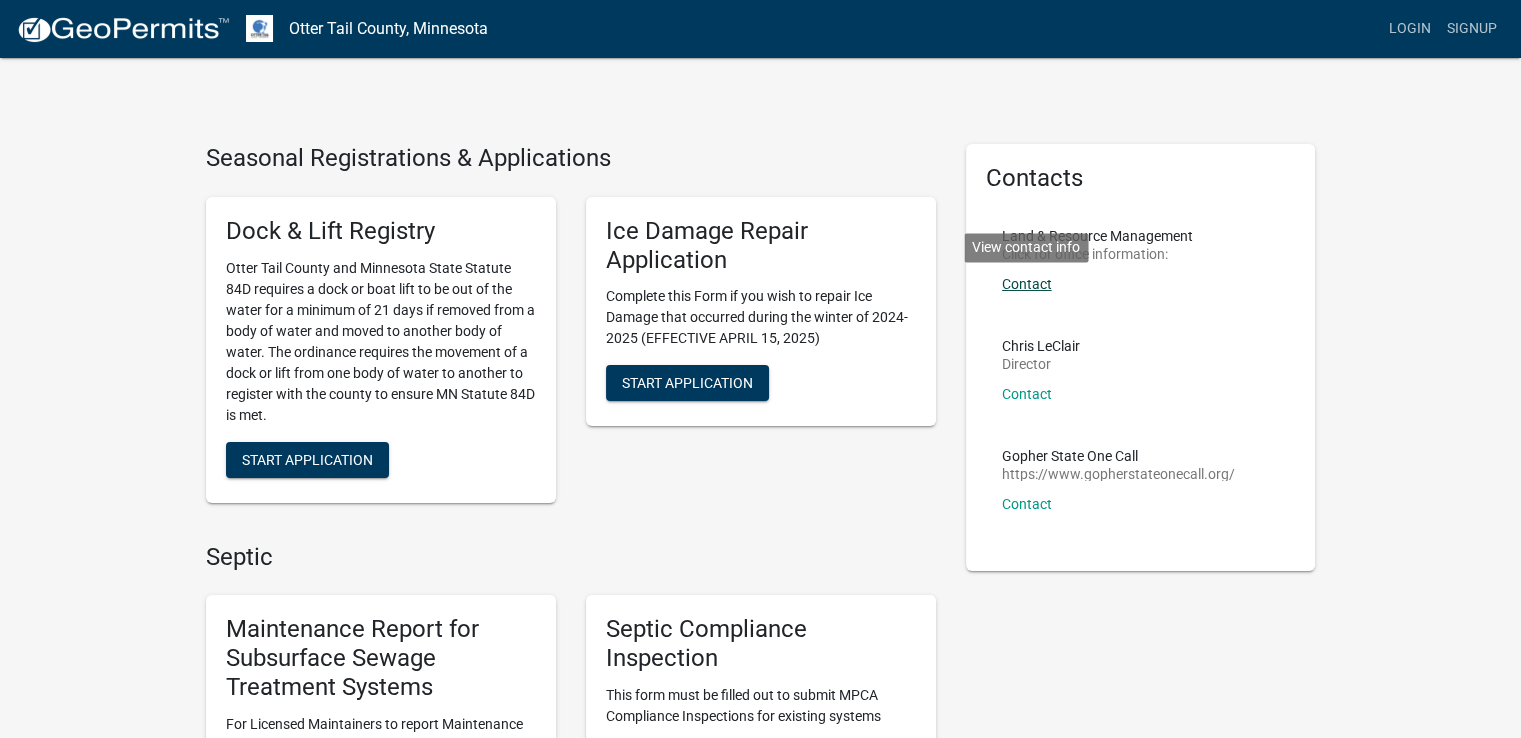 click on "Contact" 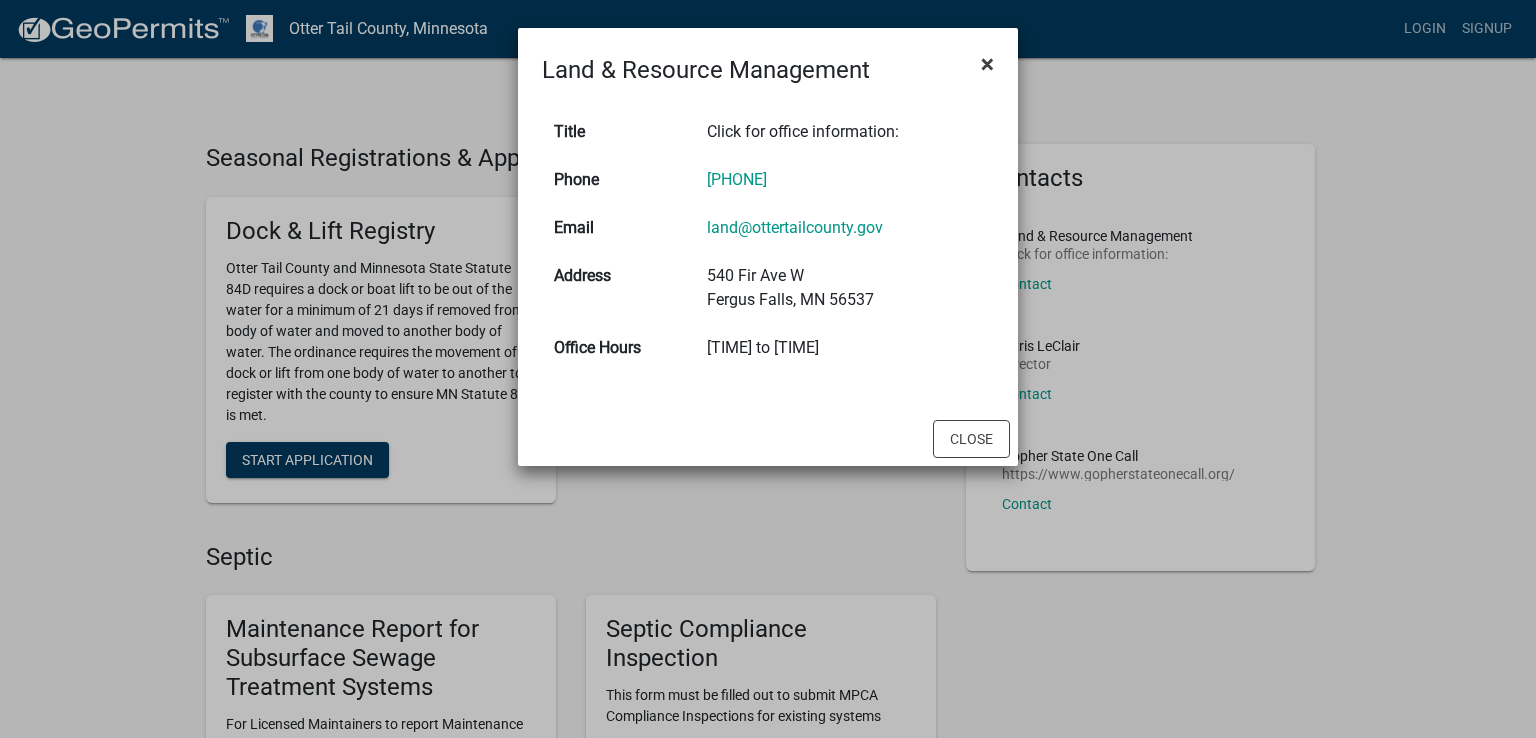 click on "×" 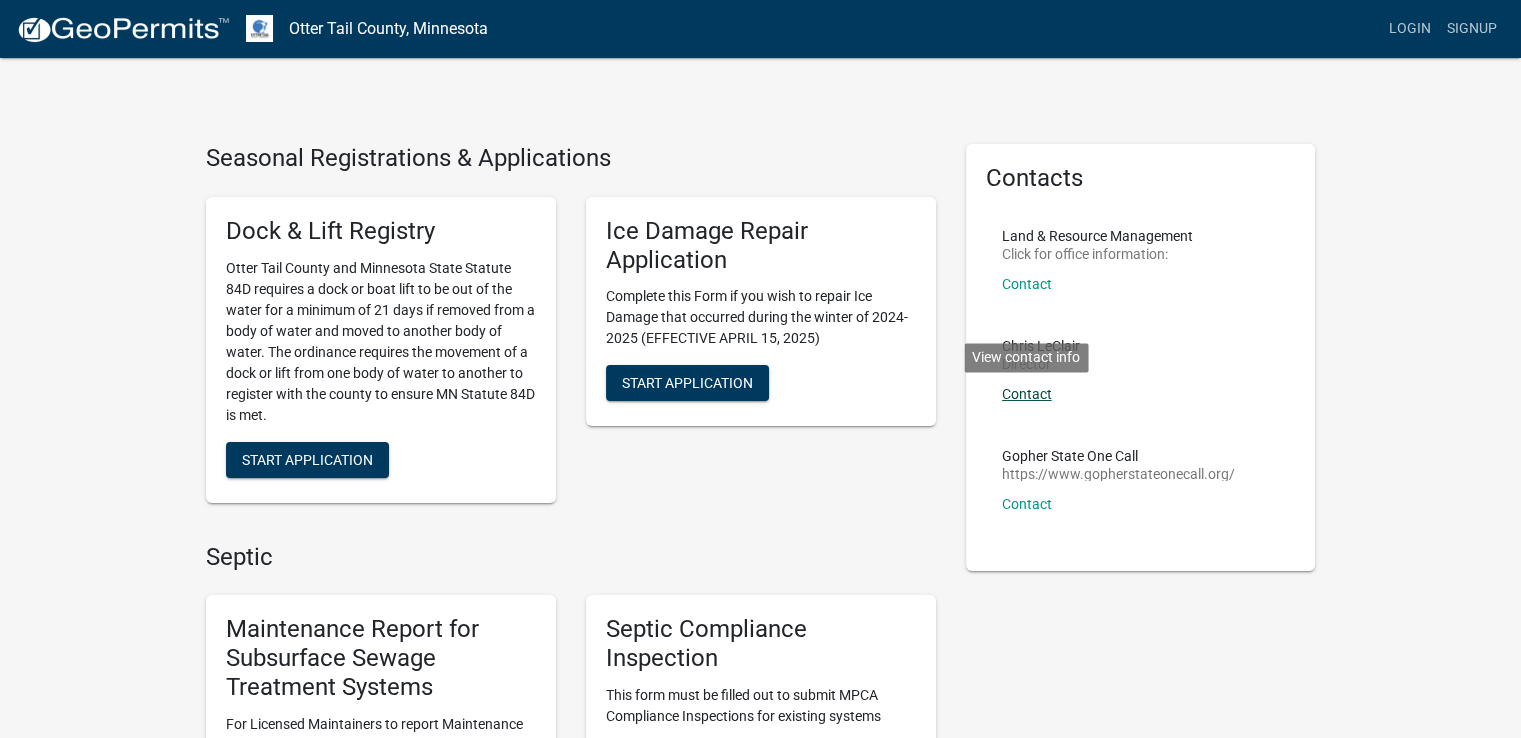 click on "Contact" 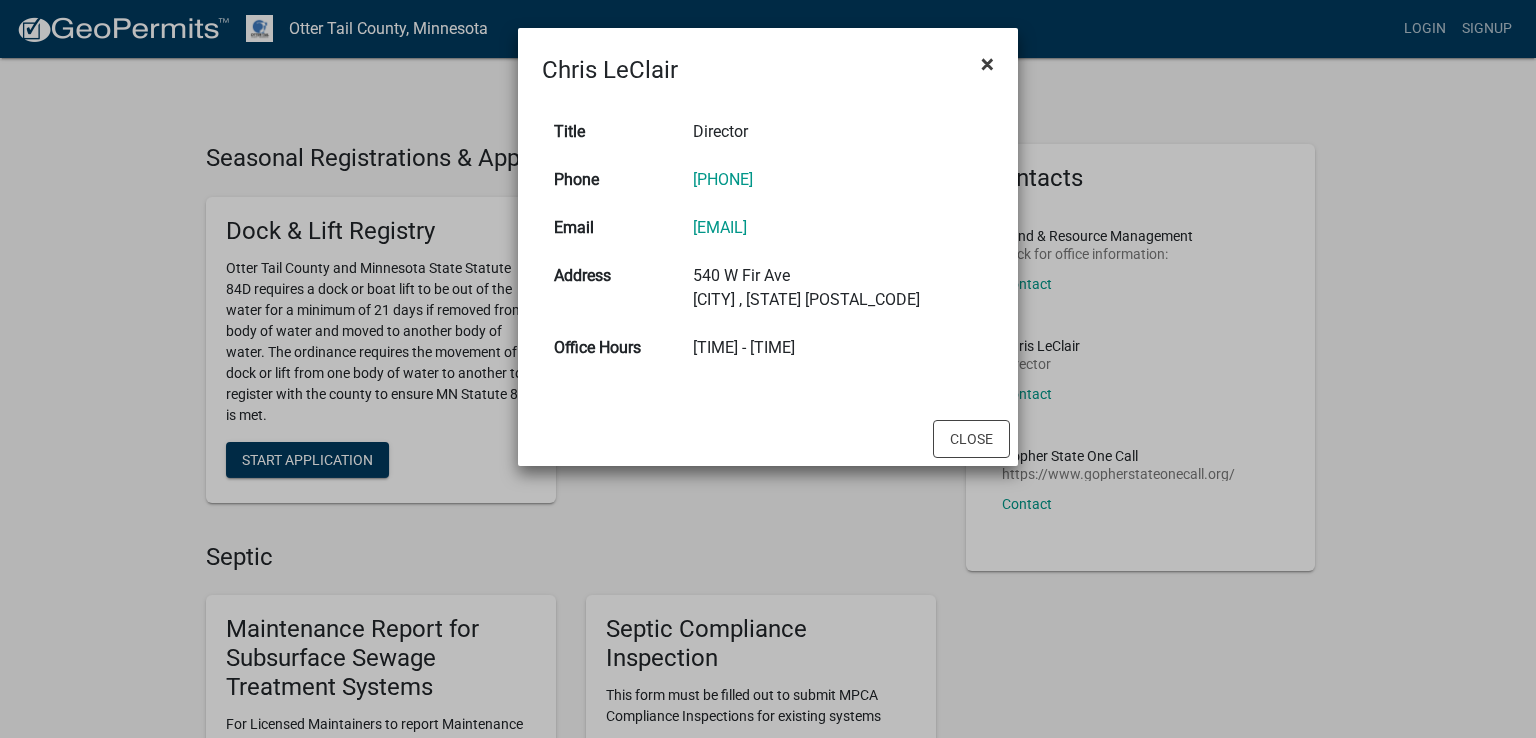 click on "×" 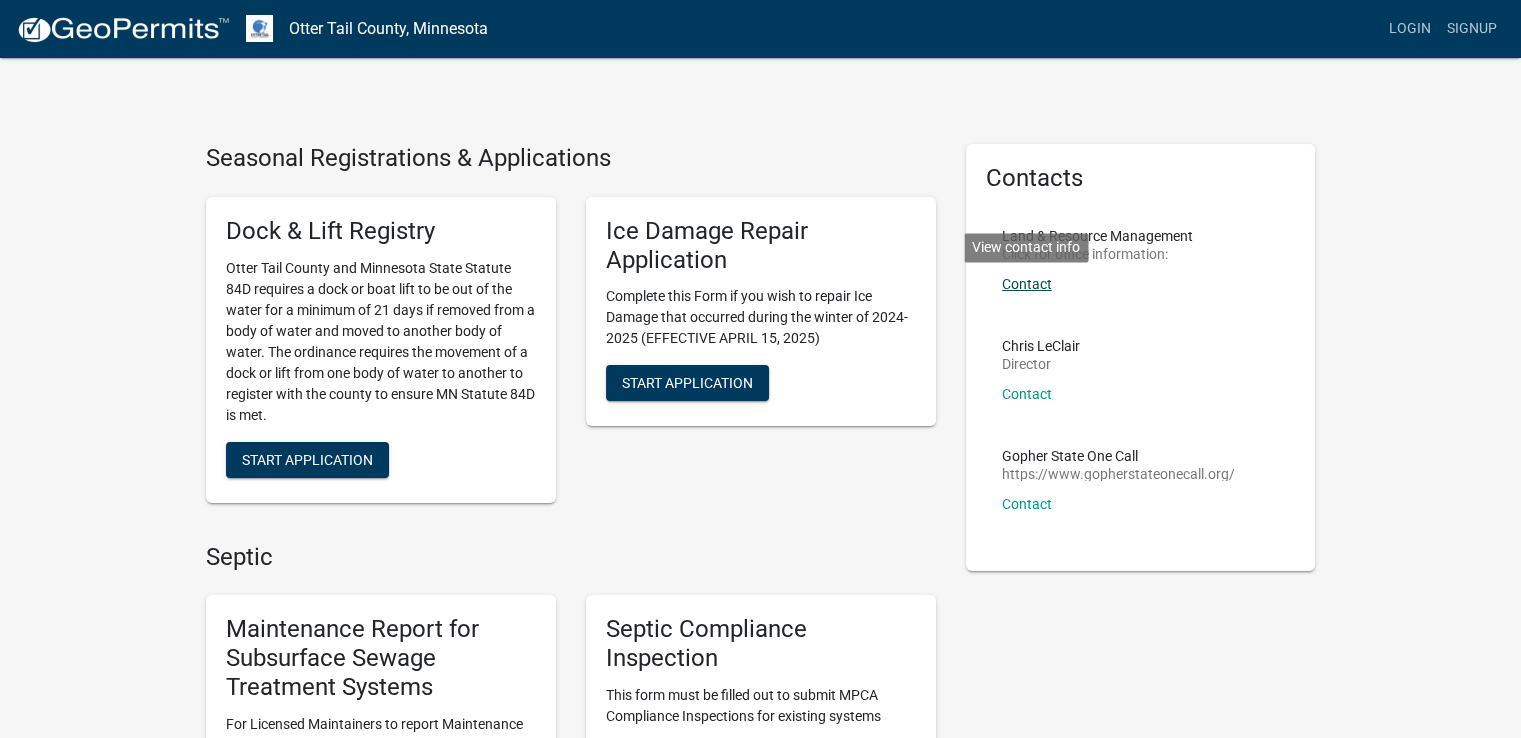 click on "Contact" 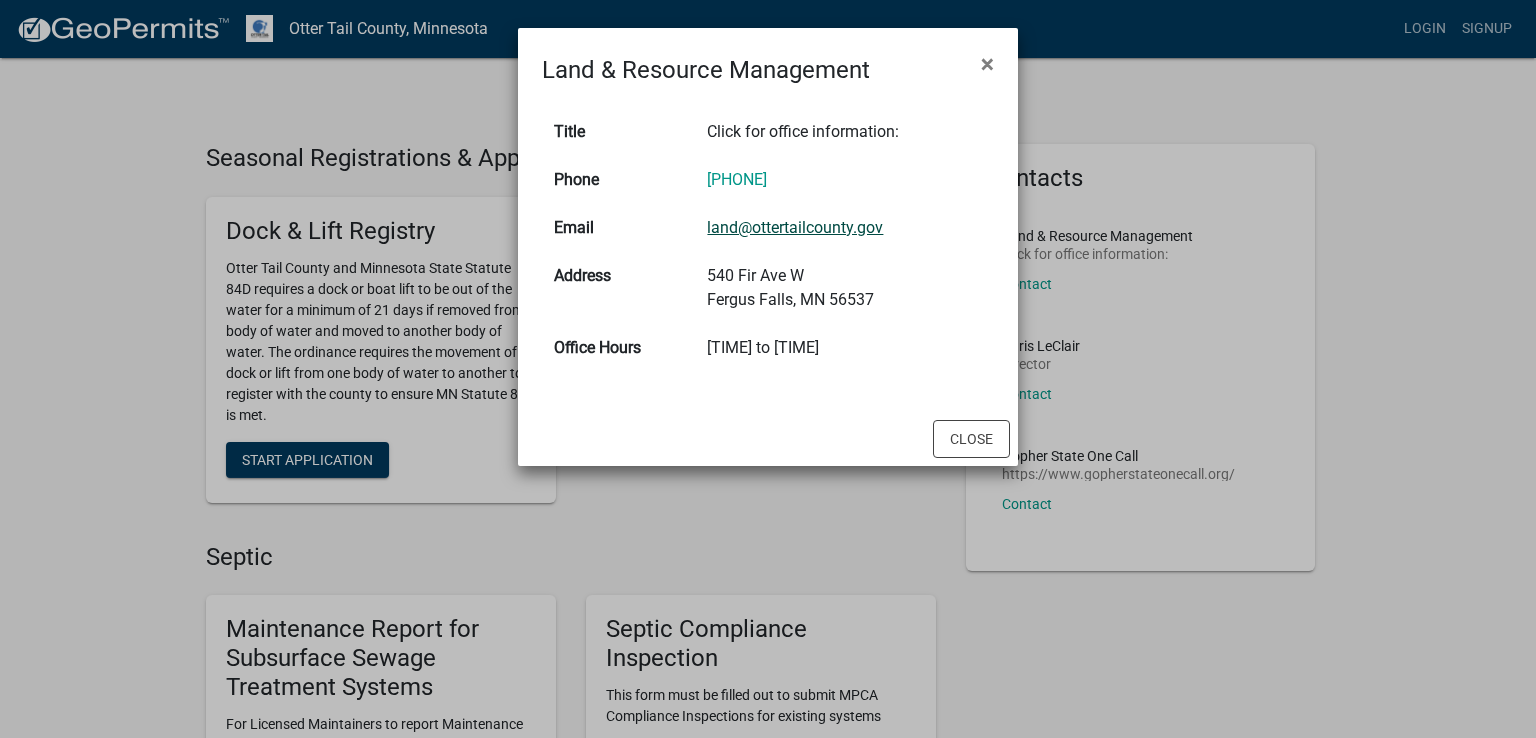 click on "land@ottertailcounty.gov" 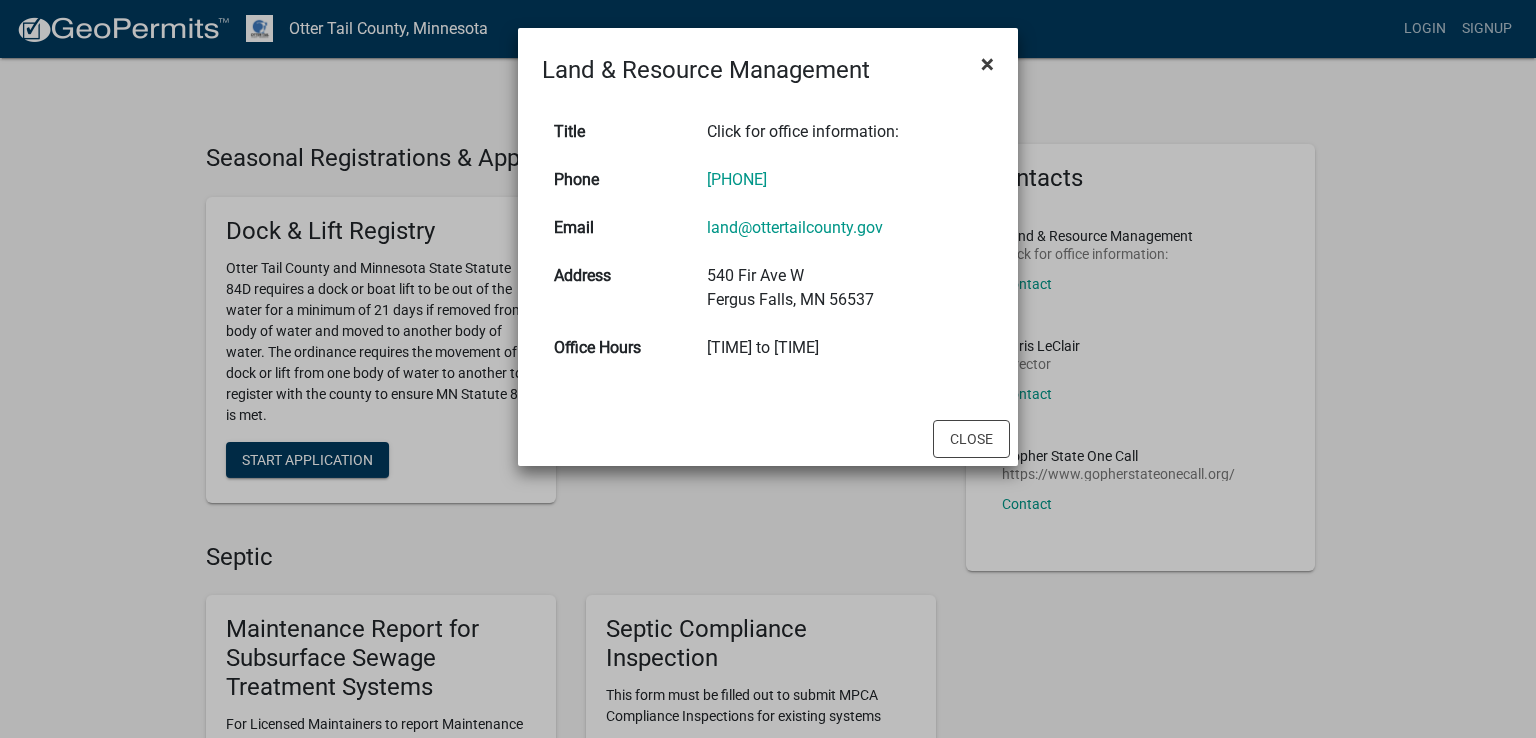 click on "×" 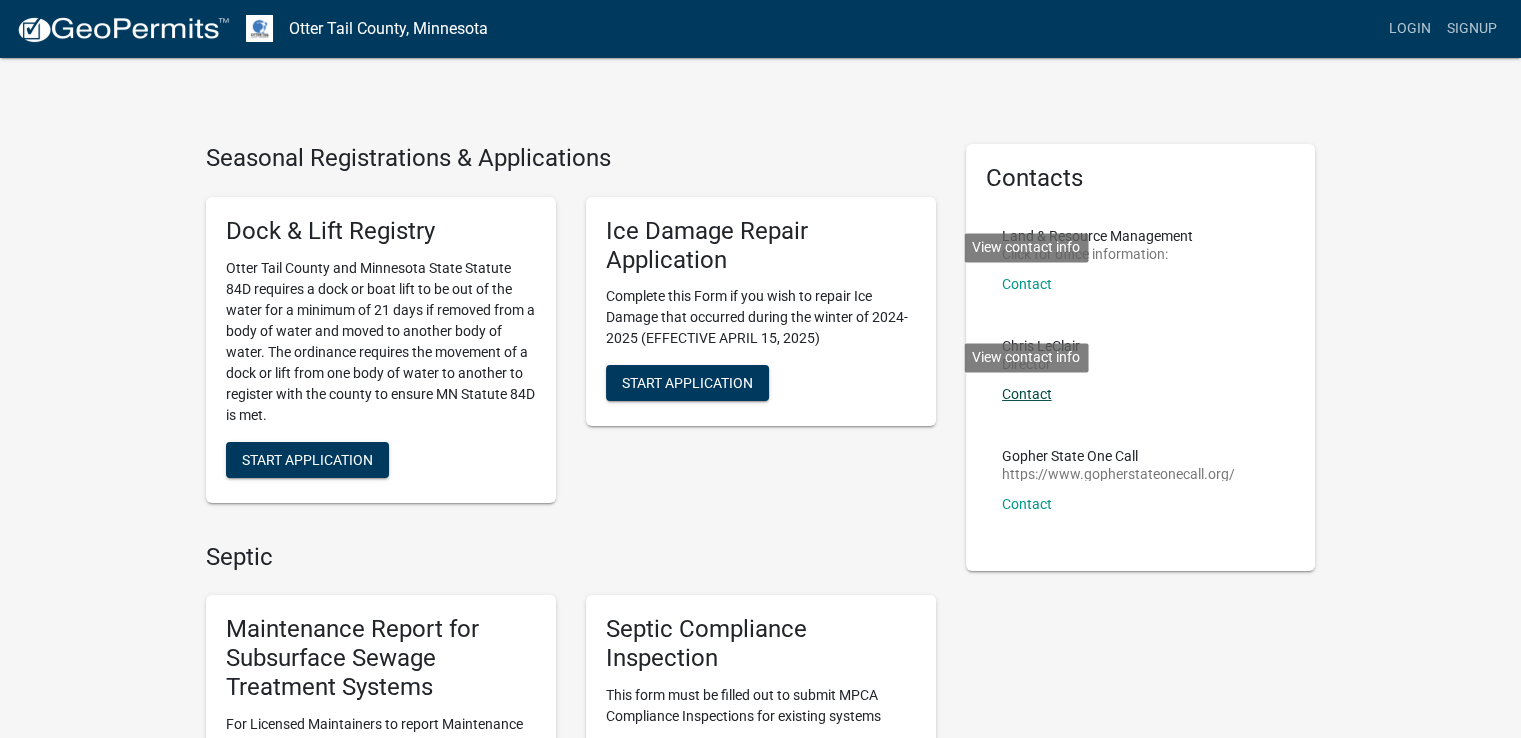click on "Contact" 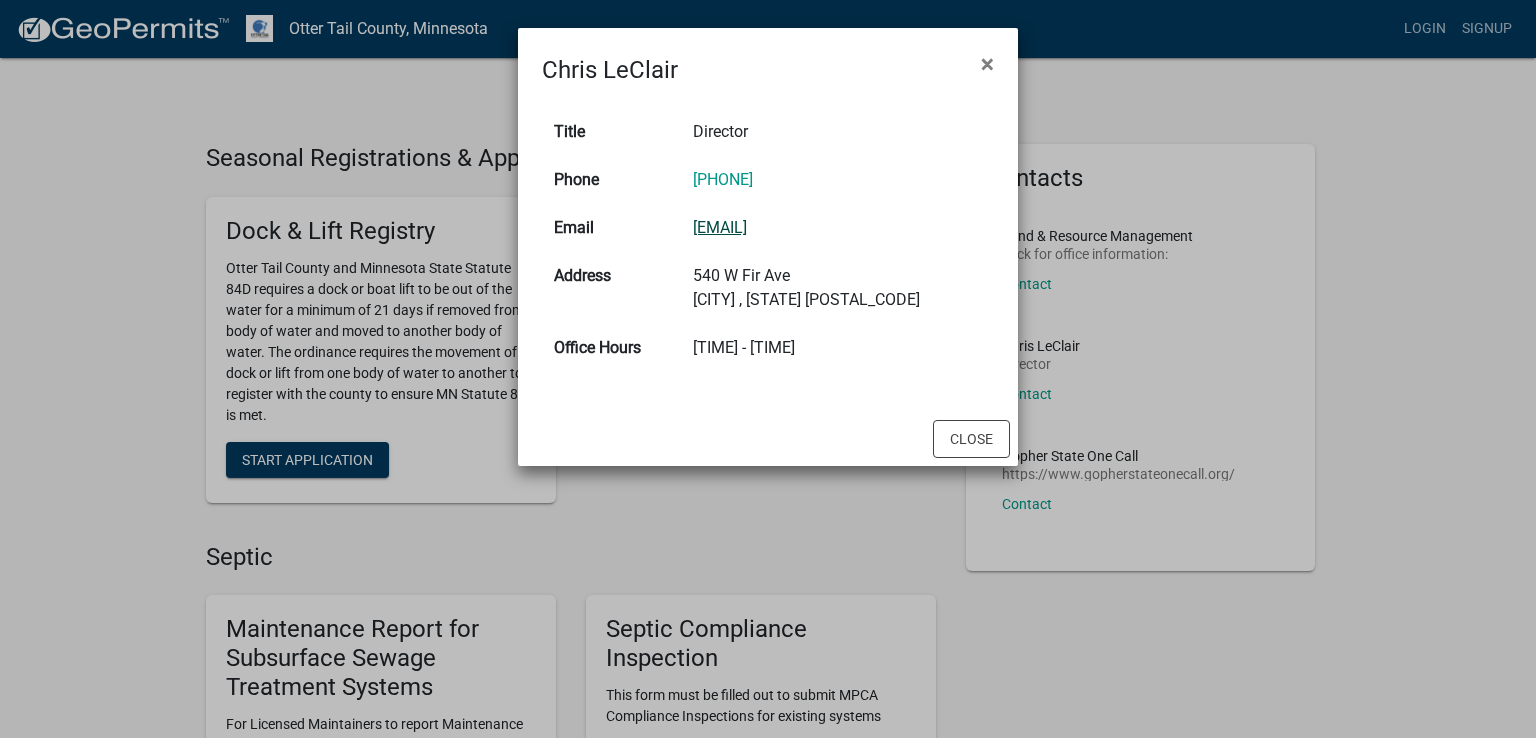 click on "cleclair@ottertailcounty.gov" 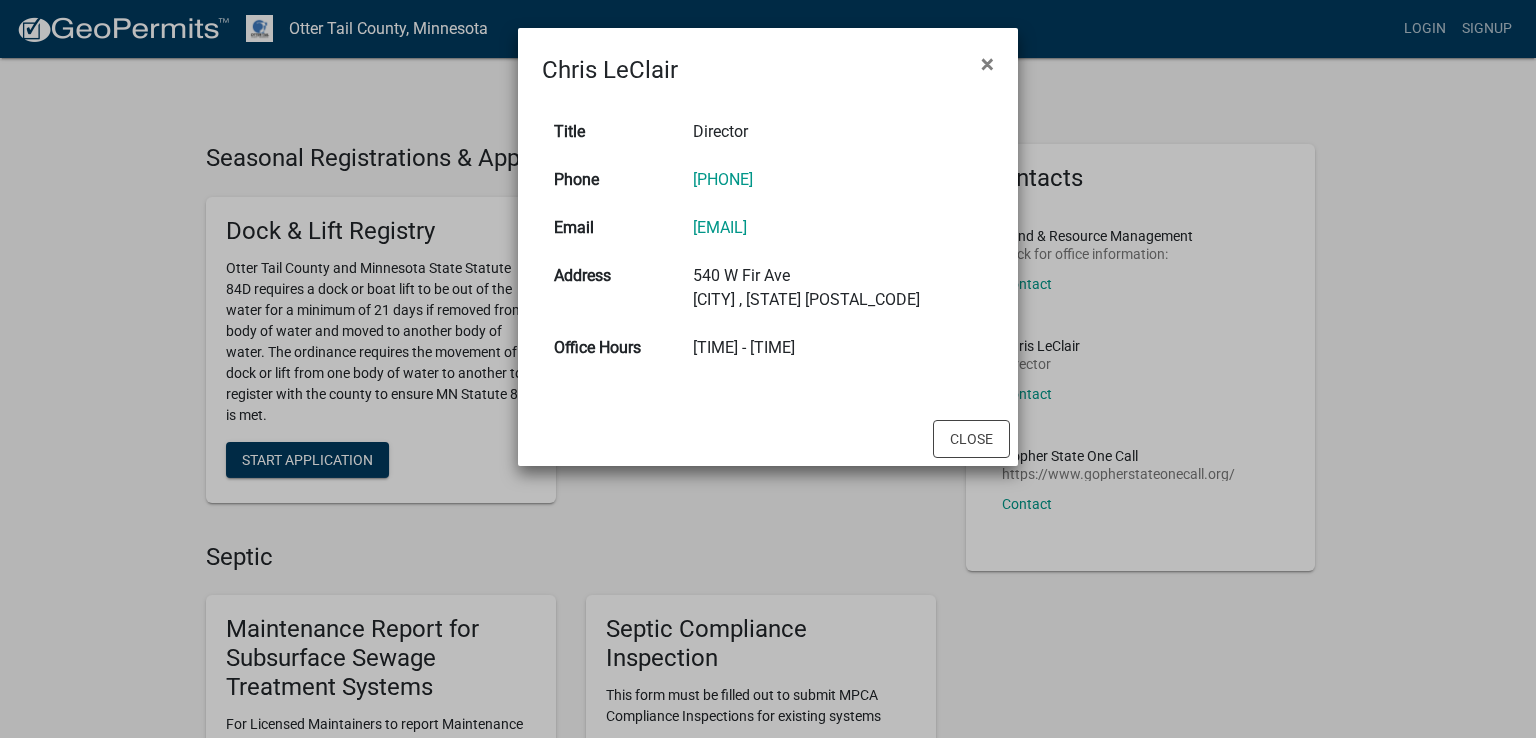 drag, startPoint x: 919, startPoint y: 226, endPoint x: 700, endPoint y: 229, distance: 219.02055 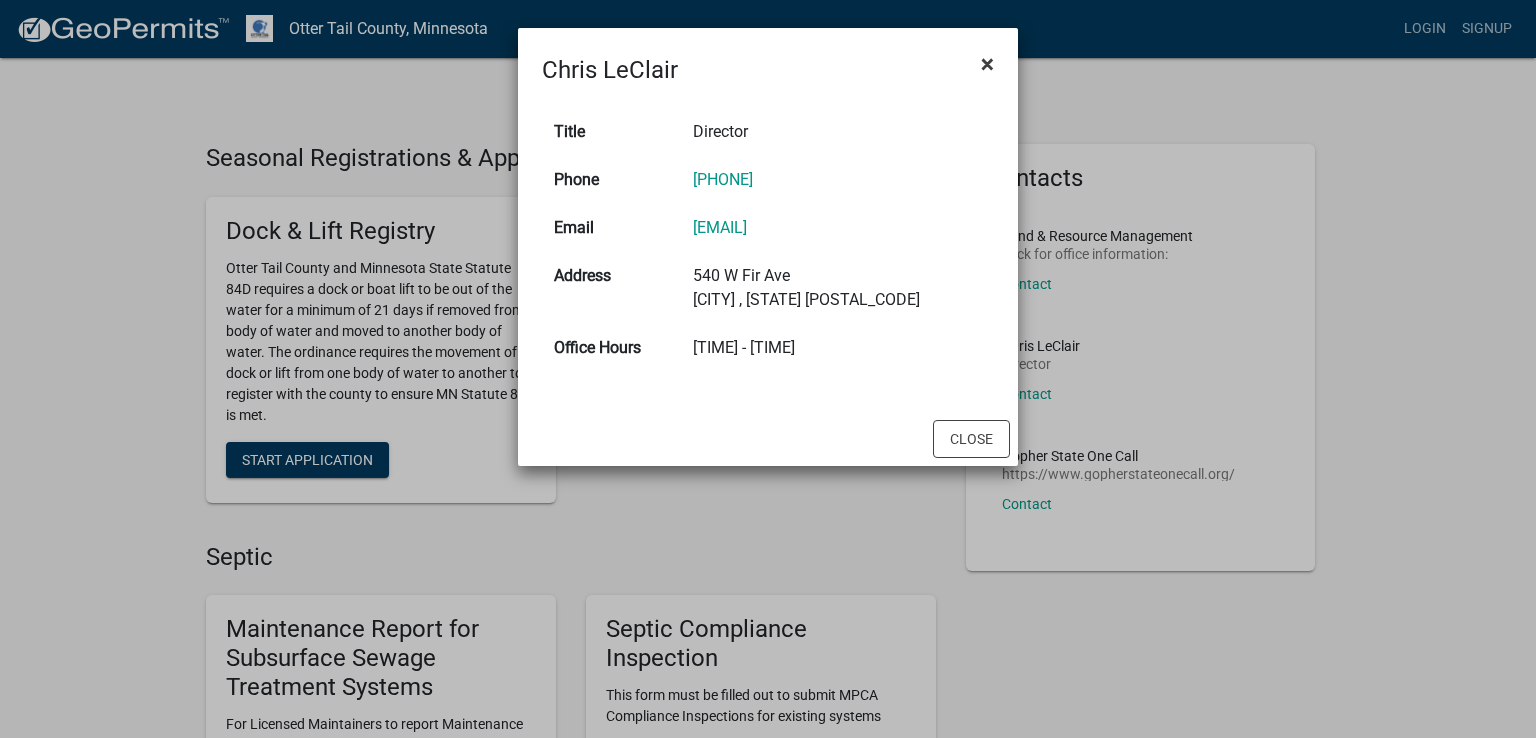 click on "×" 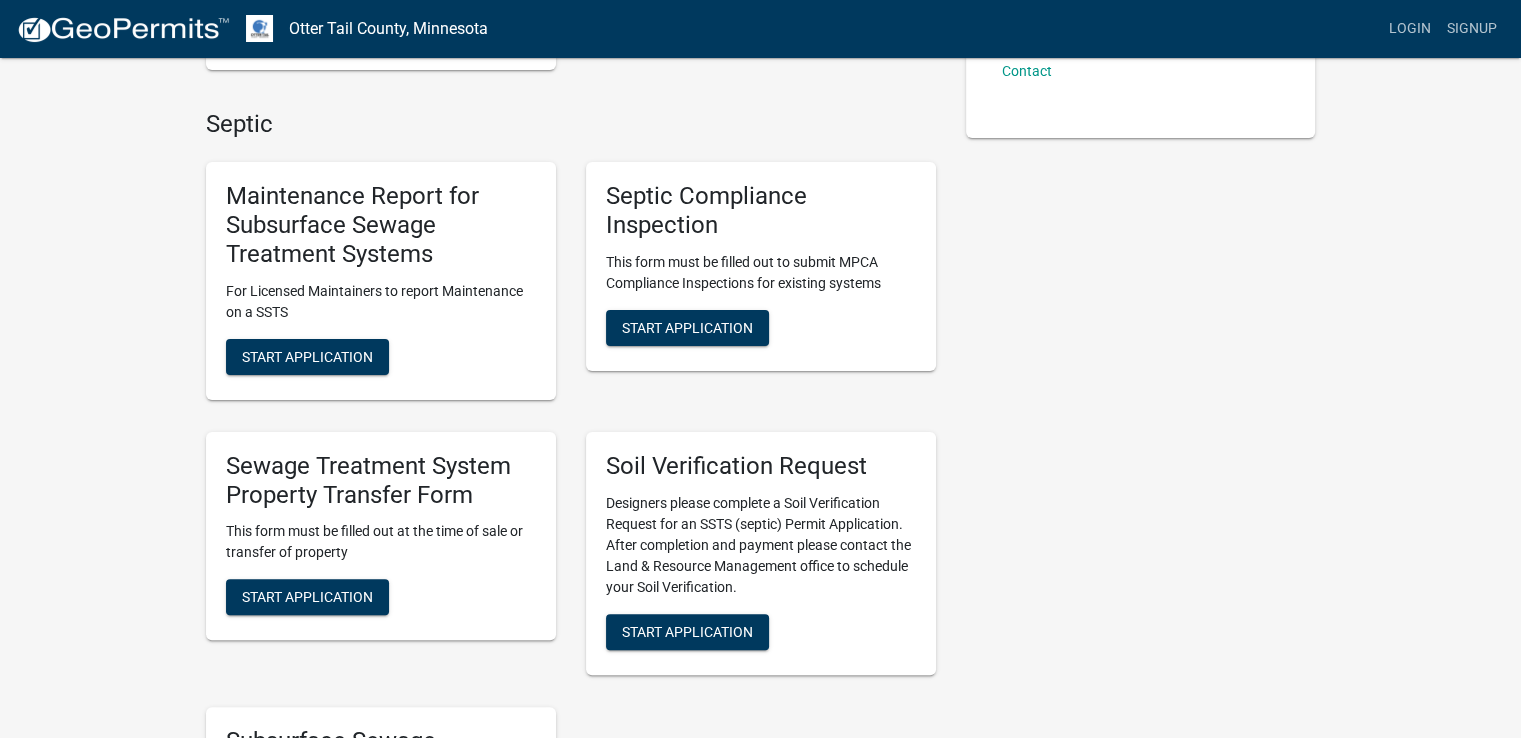 scroll, scrollTop: 432, scrollLeft: 0, axis: vertical 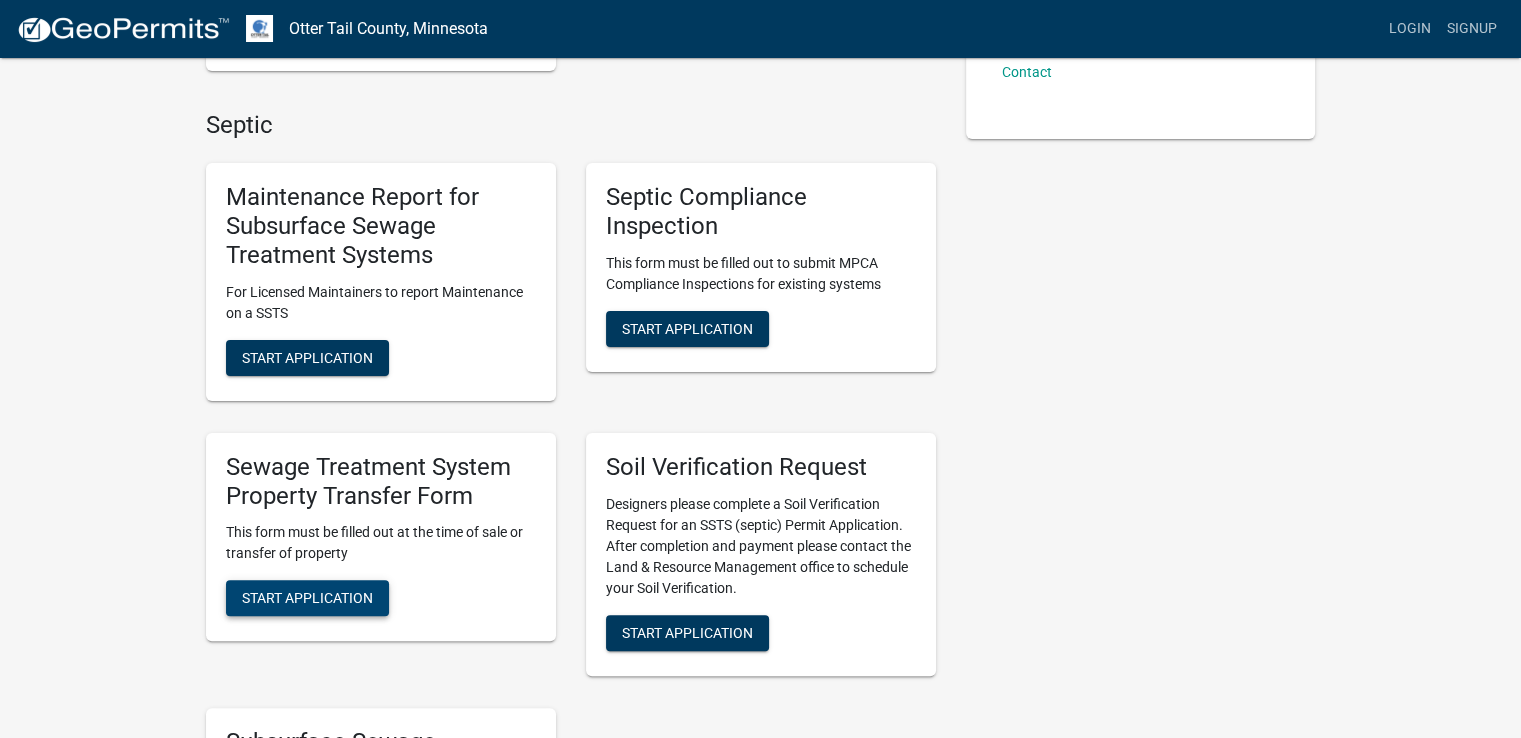 click on "Start Application" at bounding box center [307, 598] 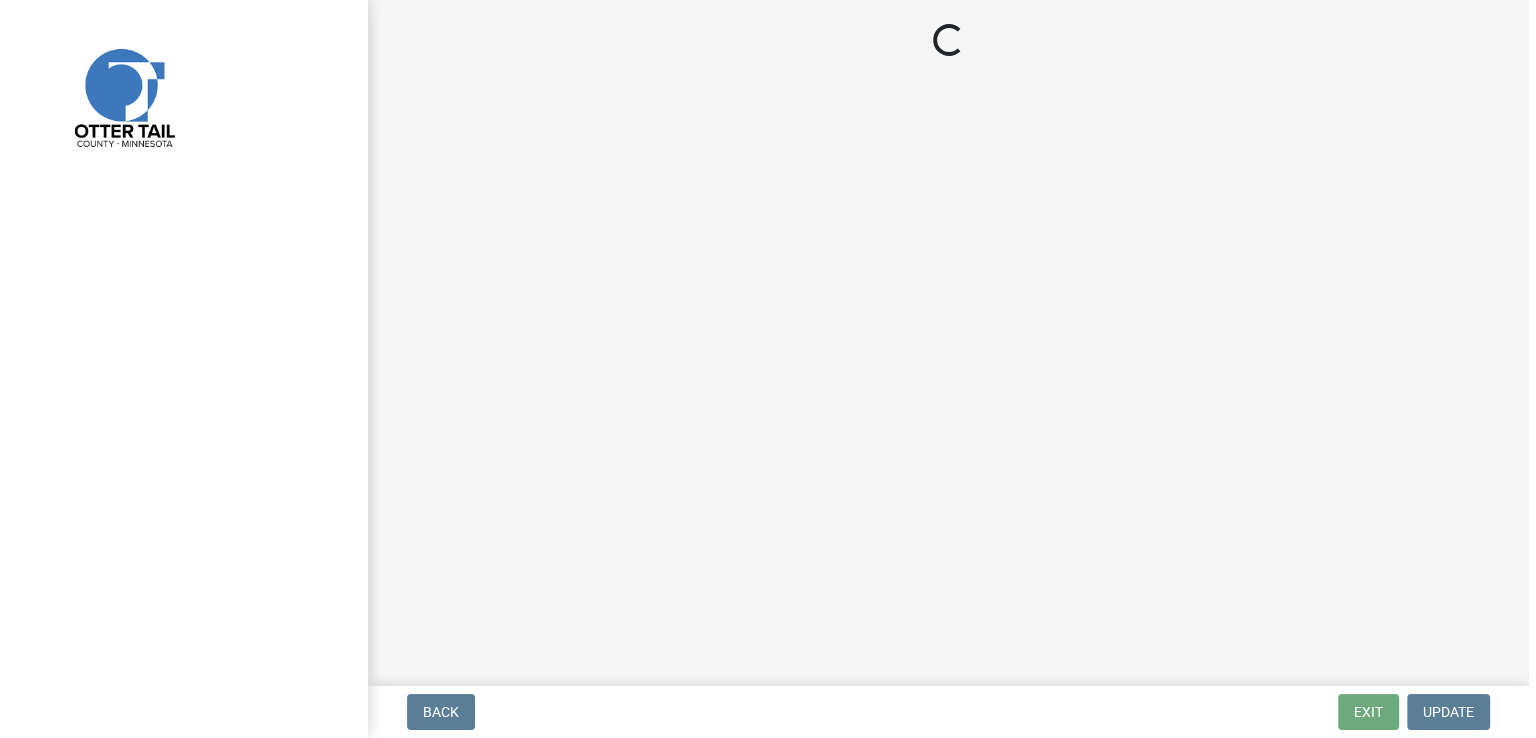 scroll, scrollTop: 0, scrollLeft: 0, axis: both 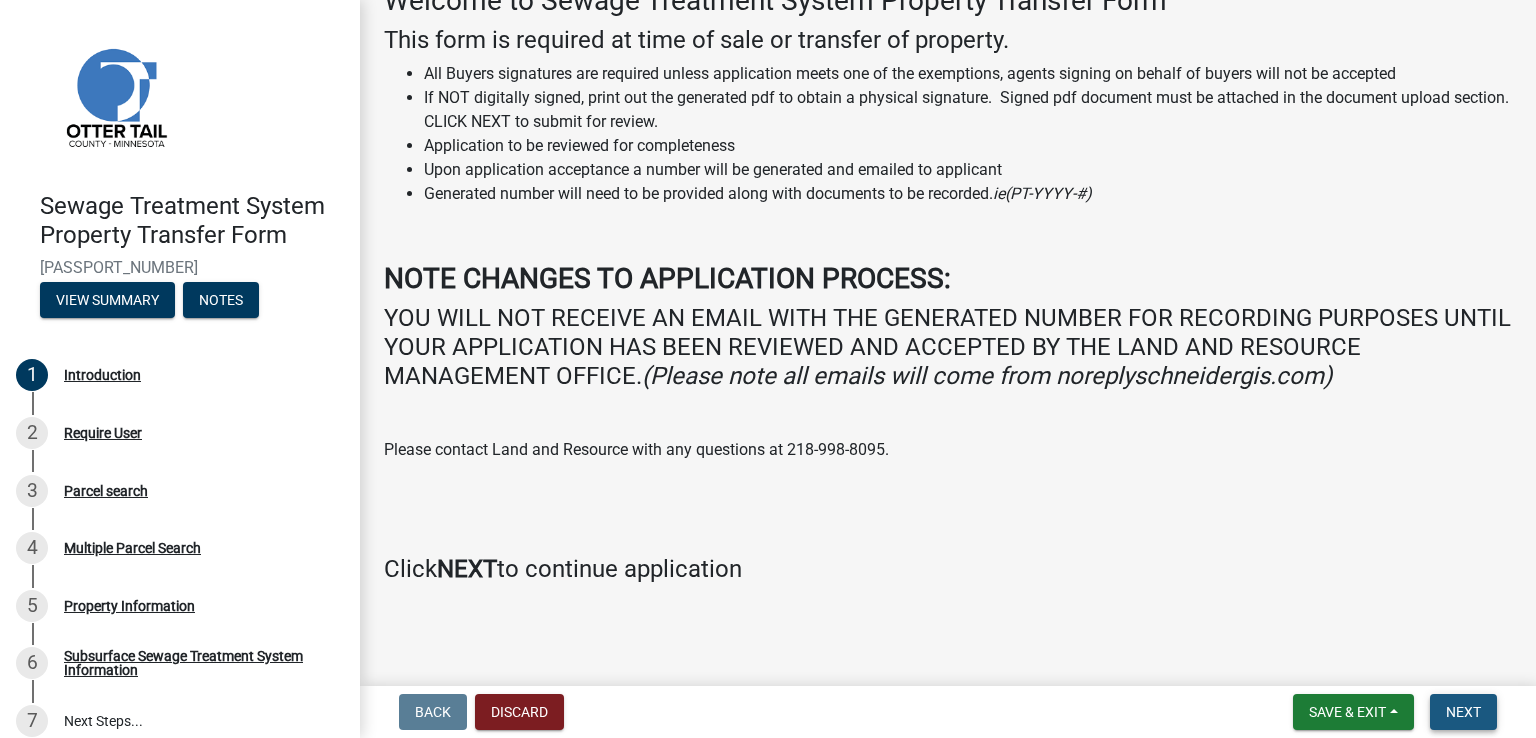 click on "Next" at bounding box center (1463, 712) 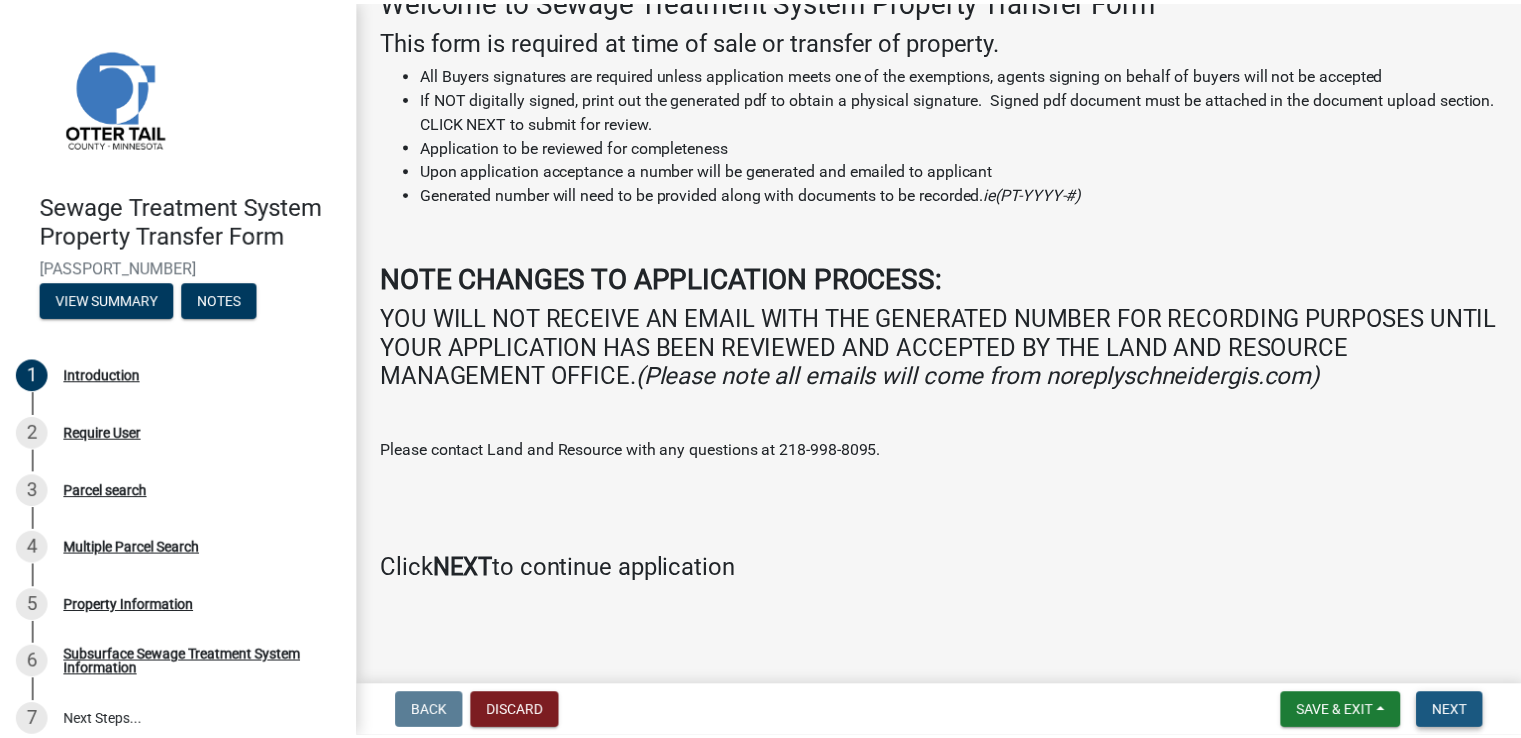 scroll, scrollTop: 0, scrollLeft: 0, axis: both 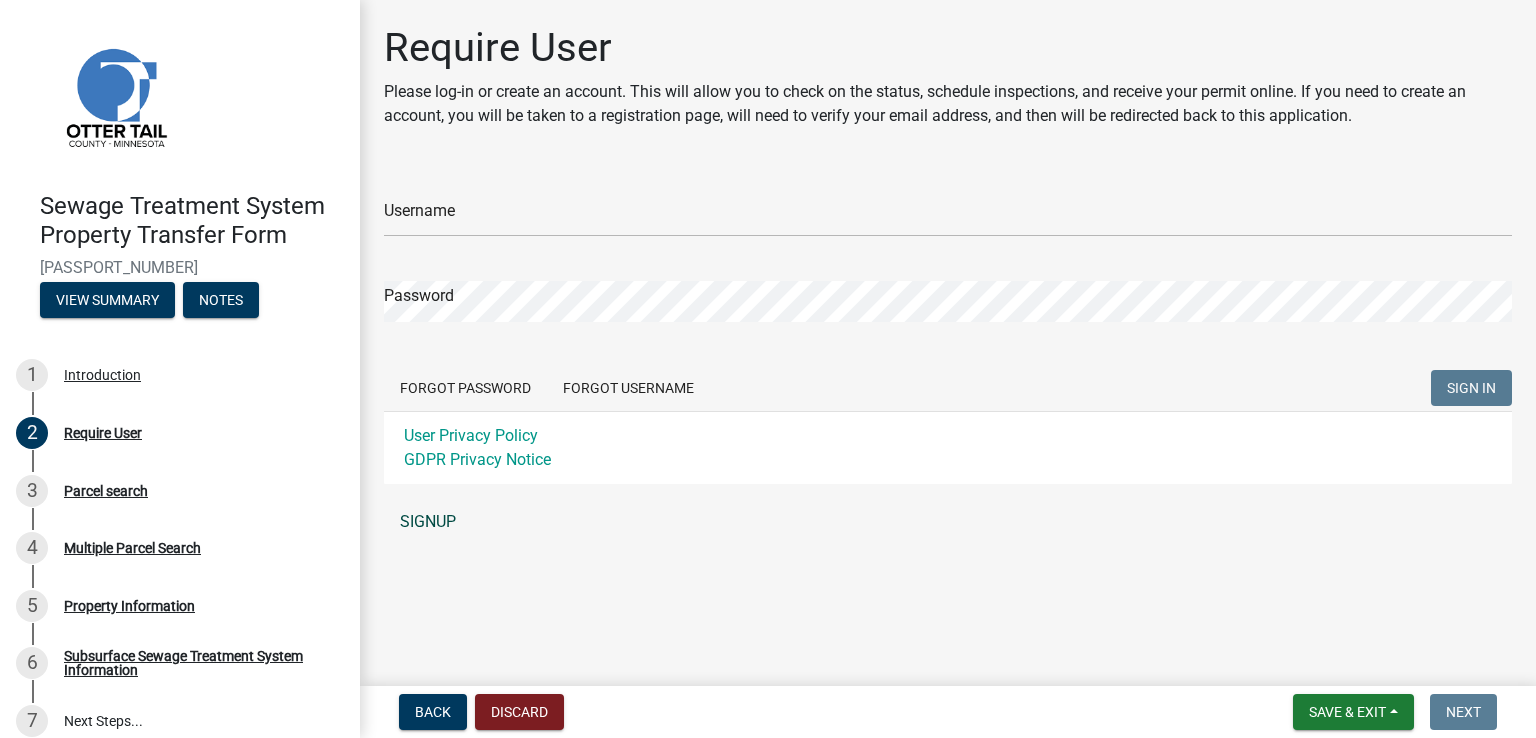 click on "SIGNUP" 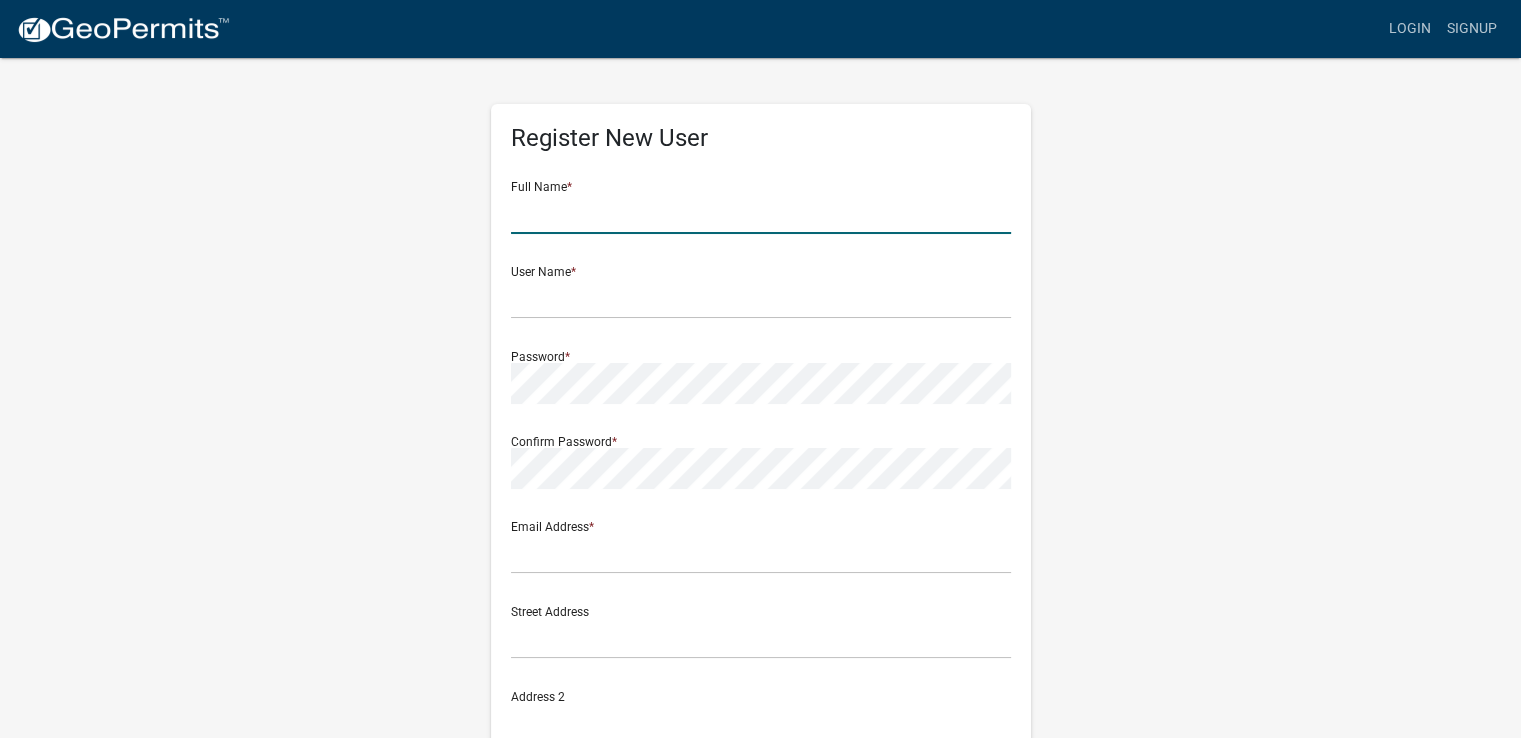 click 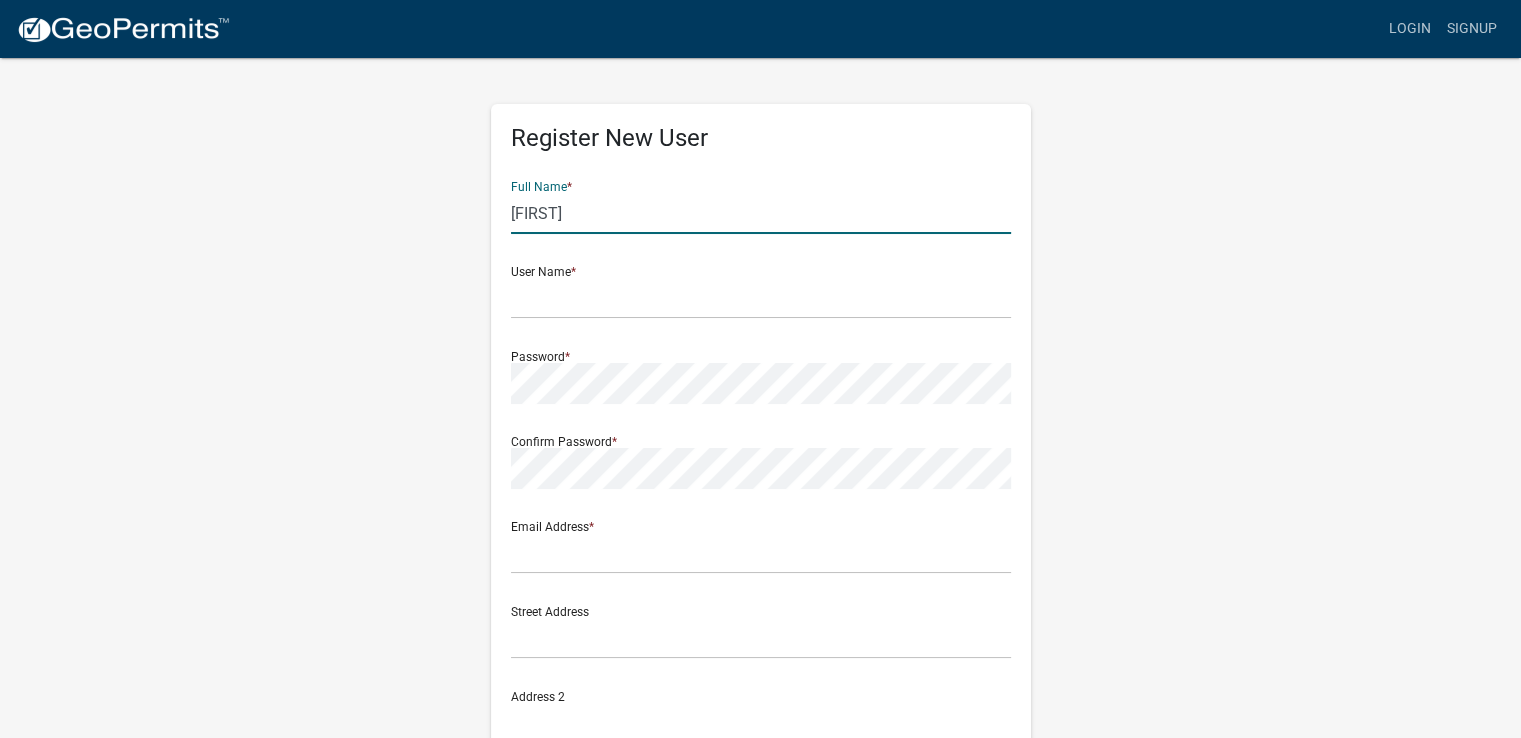 type on "Carlie" 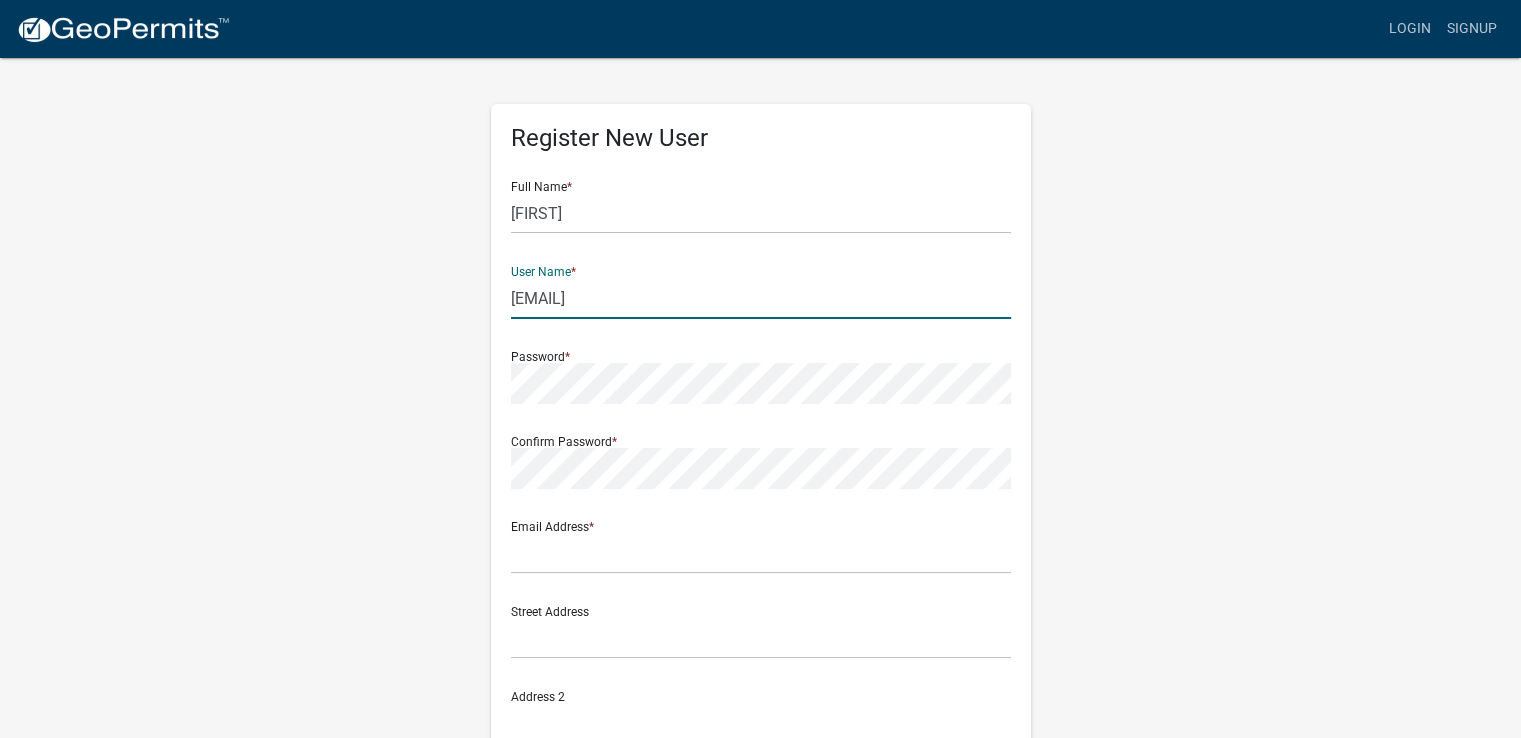 type on "[EMAIL]" 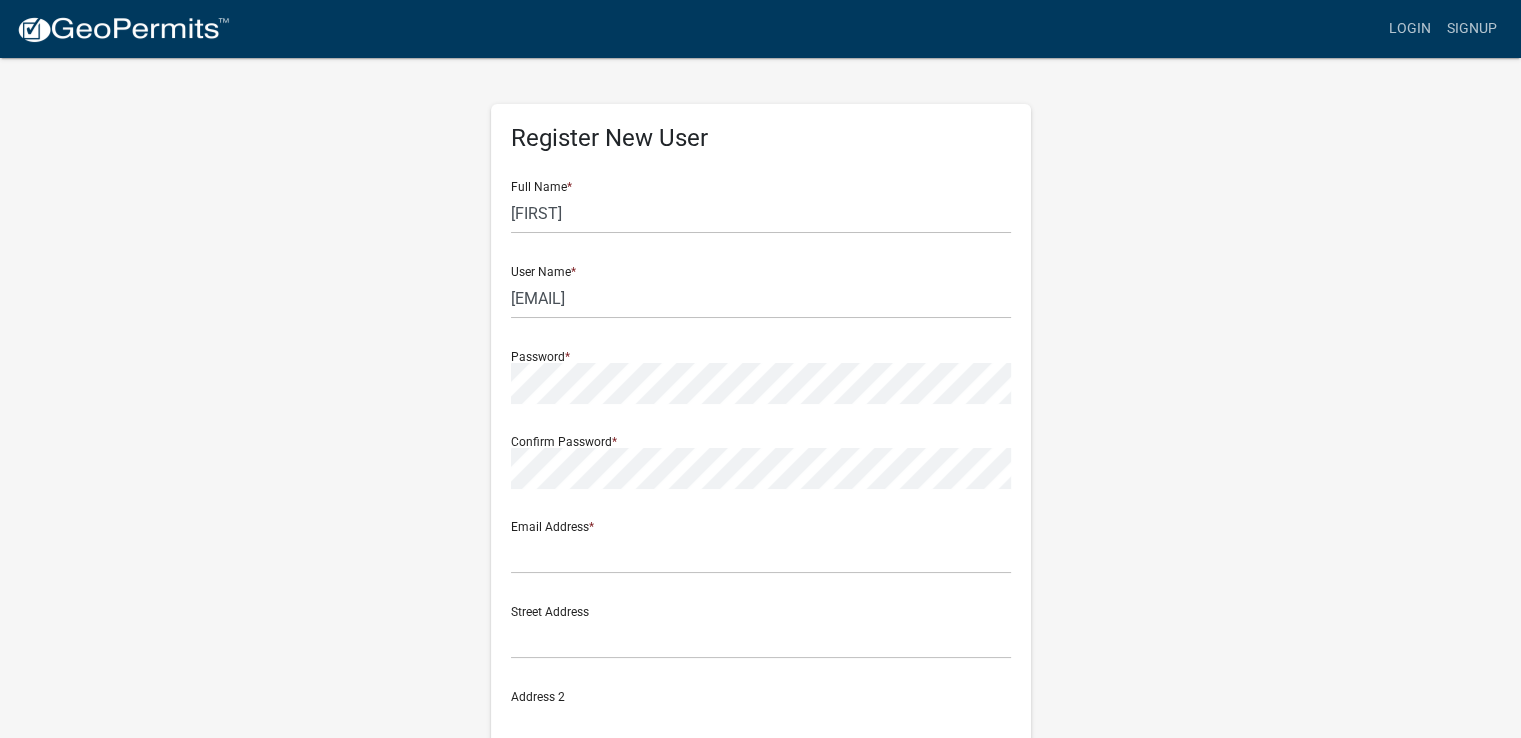 drag, startPoint x: 636, startPoint y: 190, endPoint x: 638, endPoint y: 205, distance: 15.132746 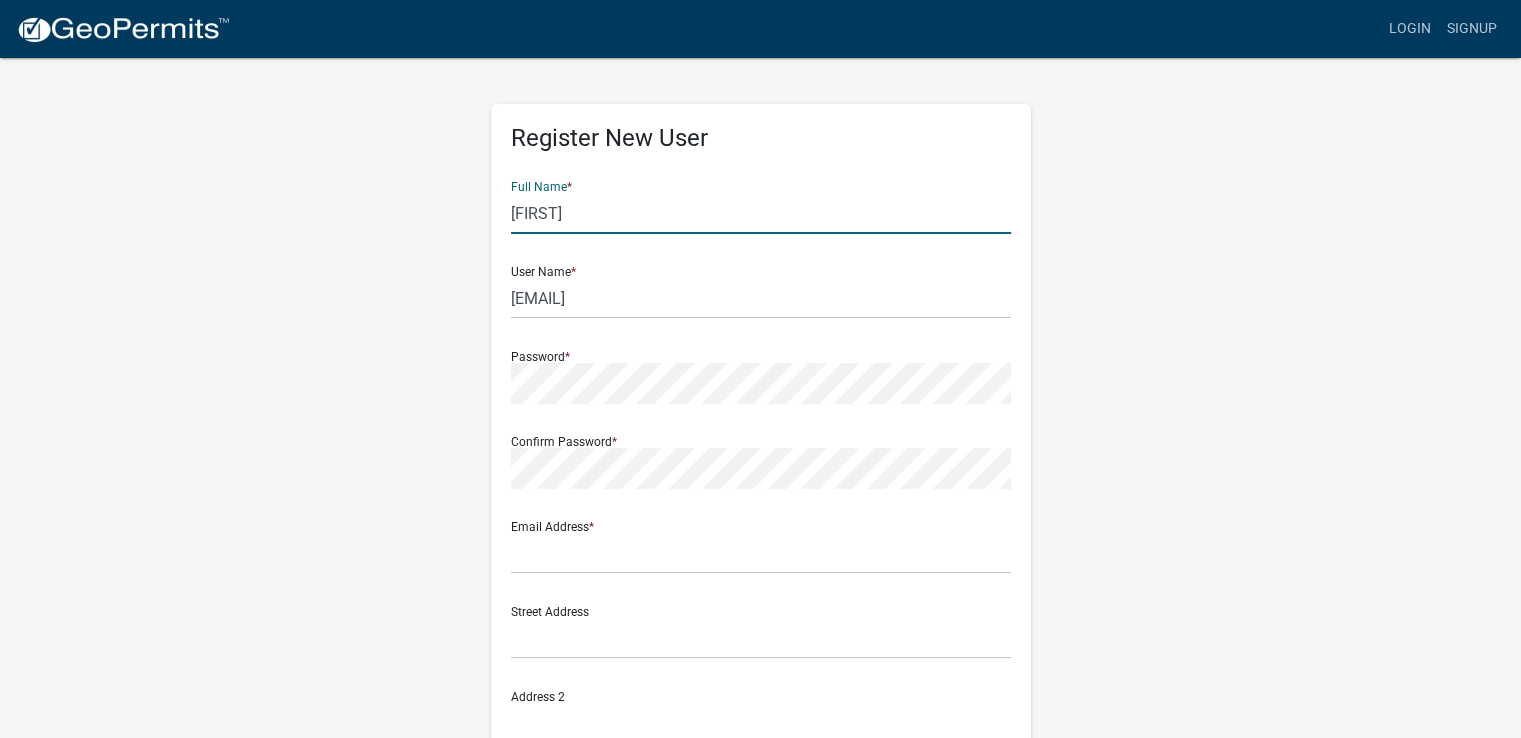 click on "Carlie" 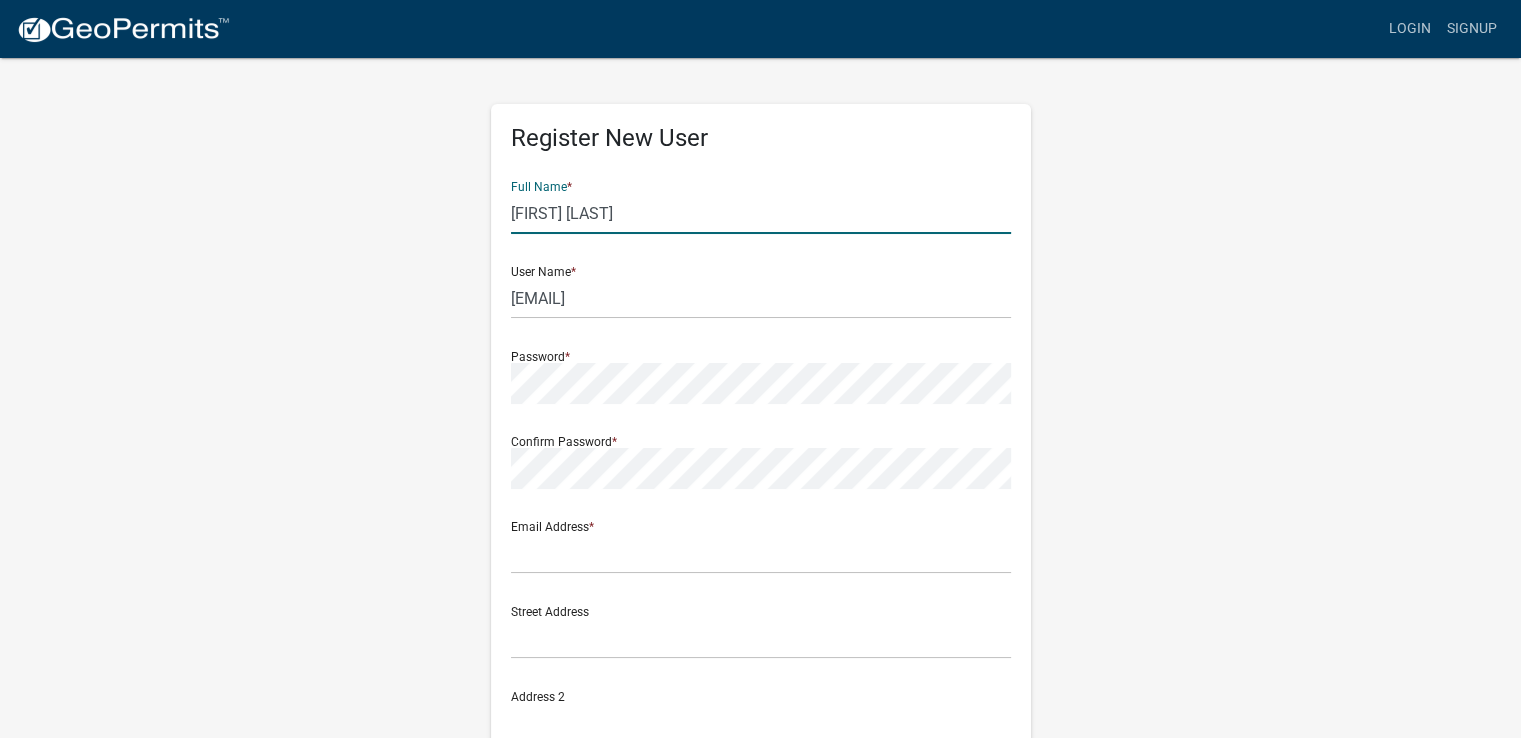 type on "Carlie Sevcik" 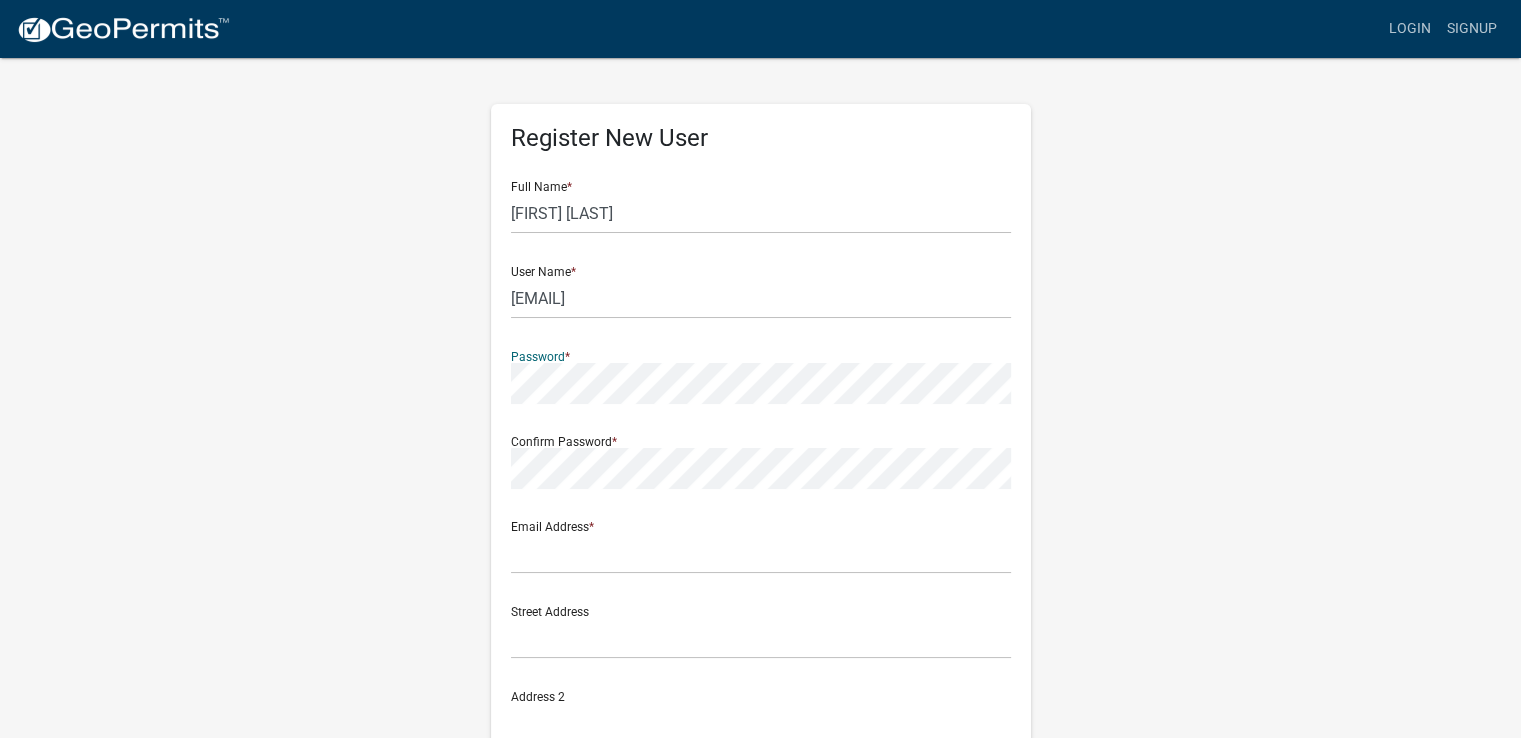 click on "Register New User Full Name  * Carlie Sevcik User Name  * carlie@iversonlaw.com Password  * Confirm Password  * Email Address  * Street Address  Address 2 City  State  Zip  Phone Number  Cancel  Register User Privacy Policy GDPR Privacy Notice" 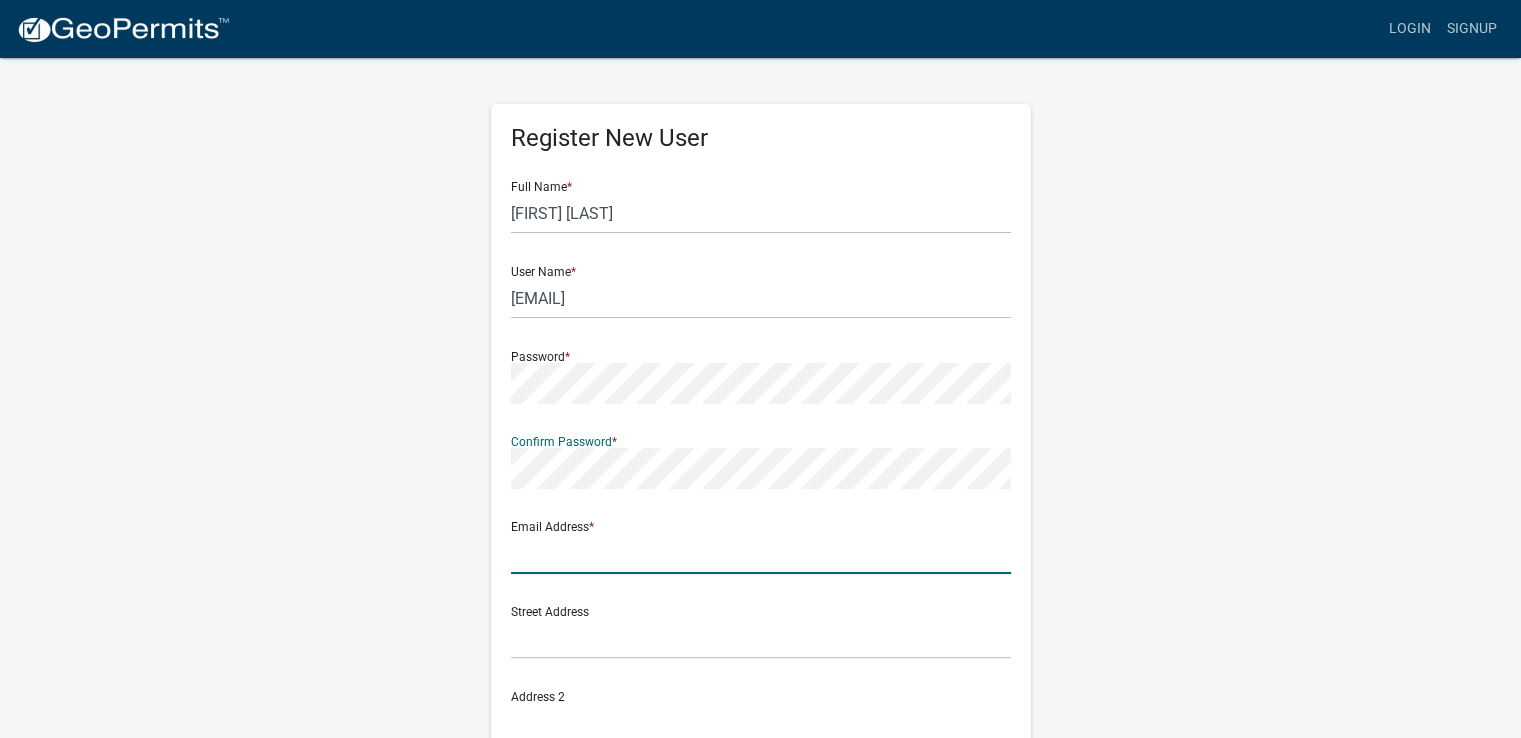 click 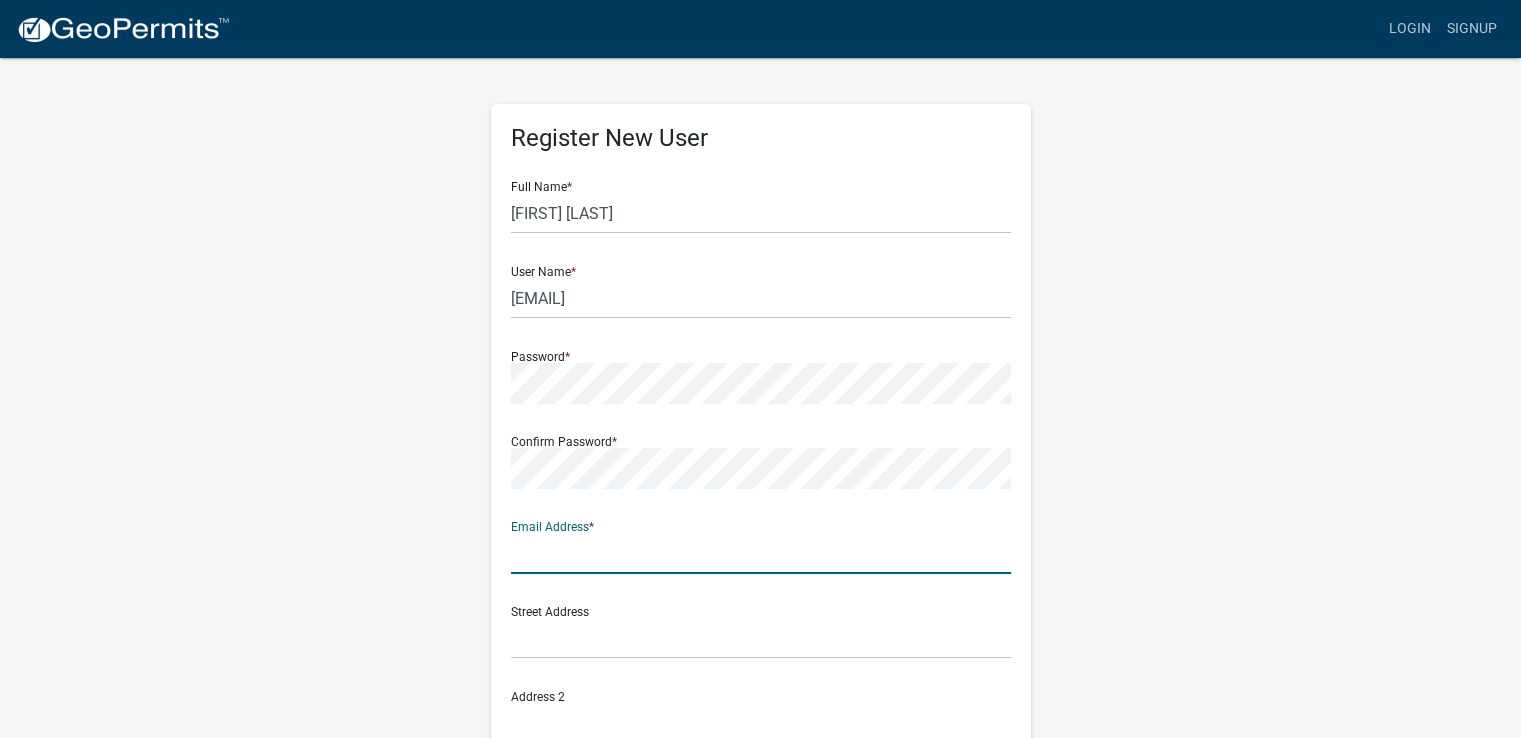 click 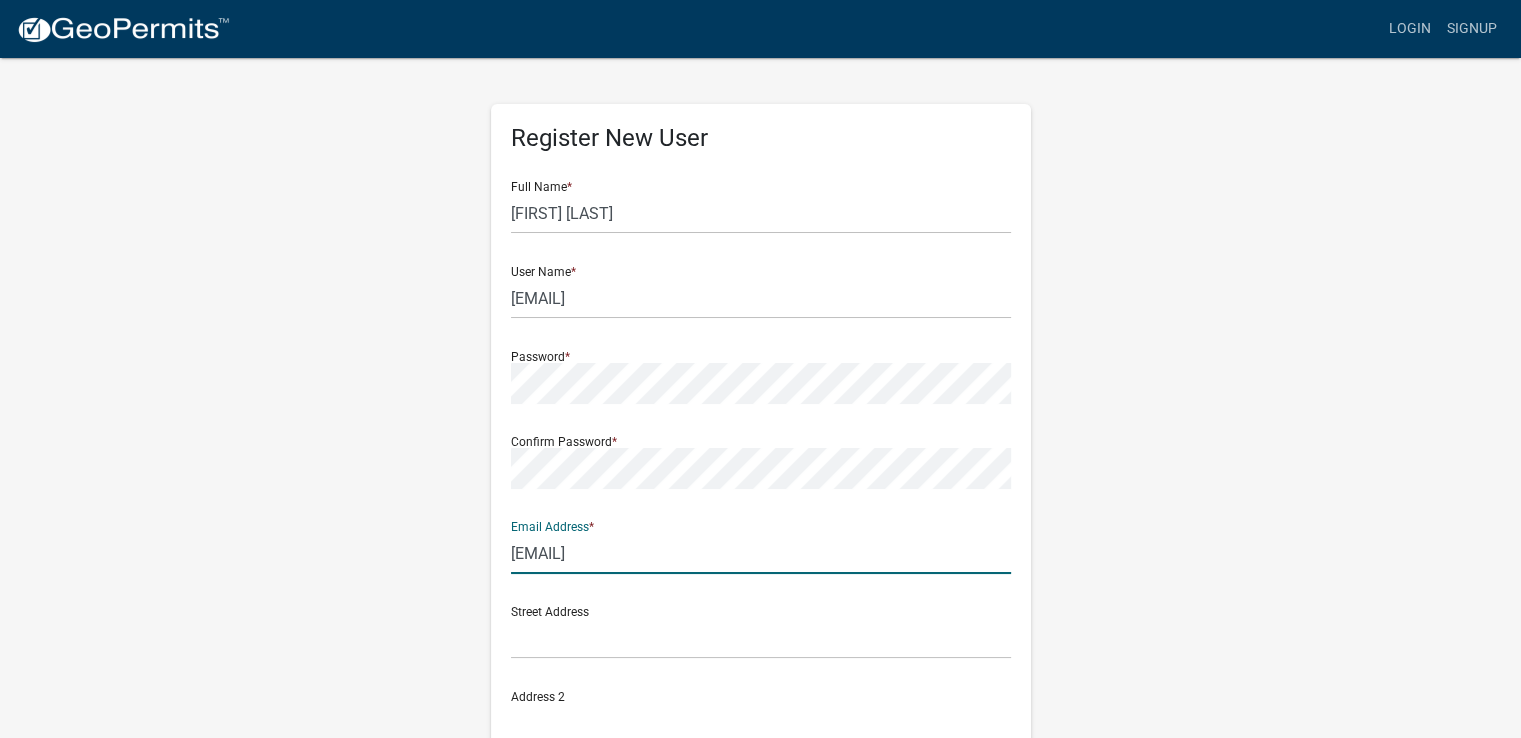 type on "[EMAIL]" 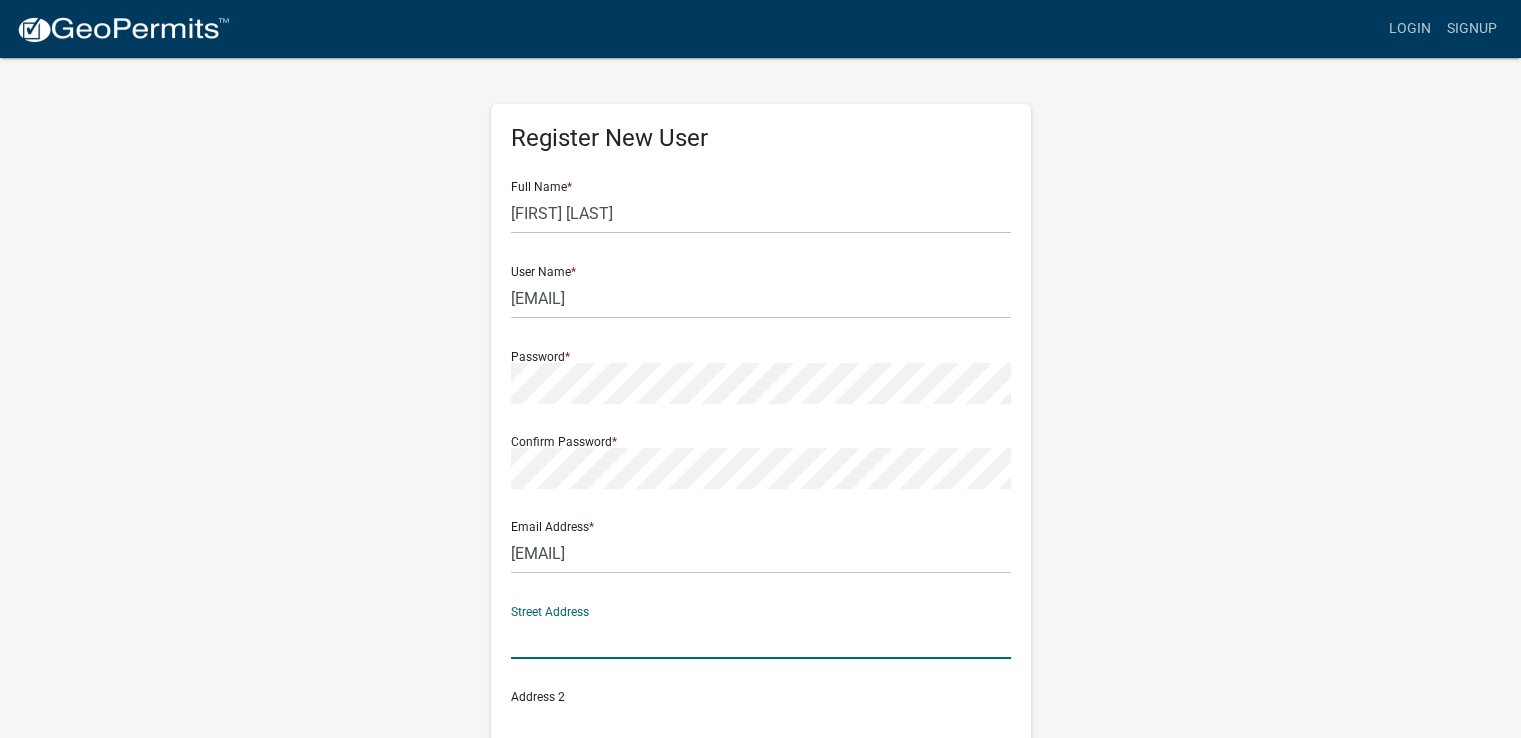 click 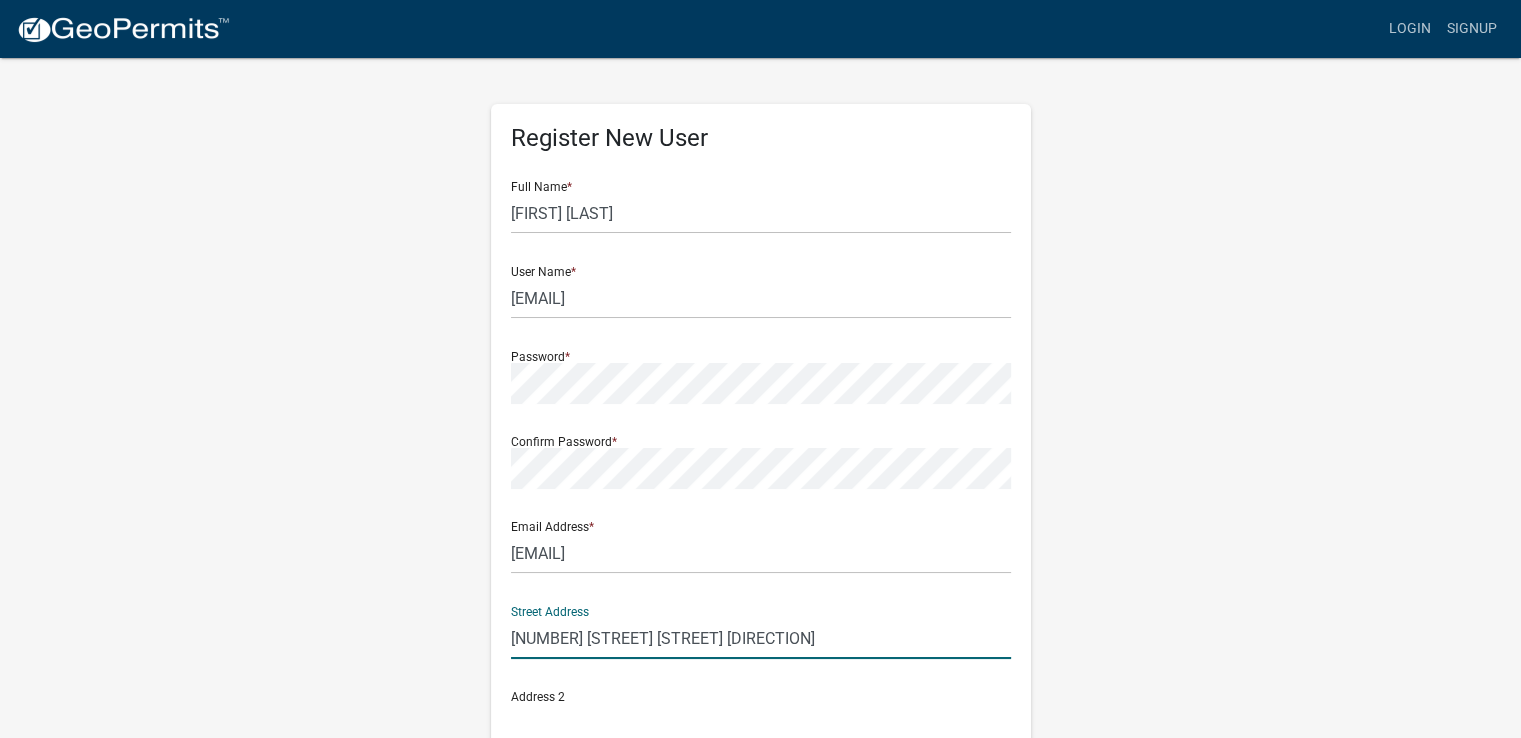 type on "9321 Ensign Avenue South" 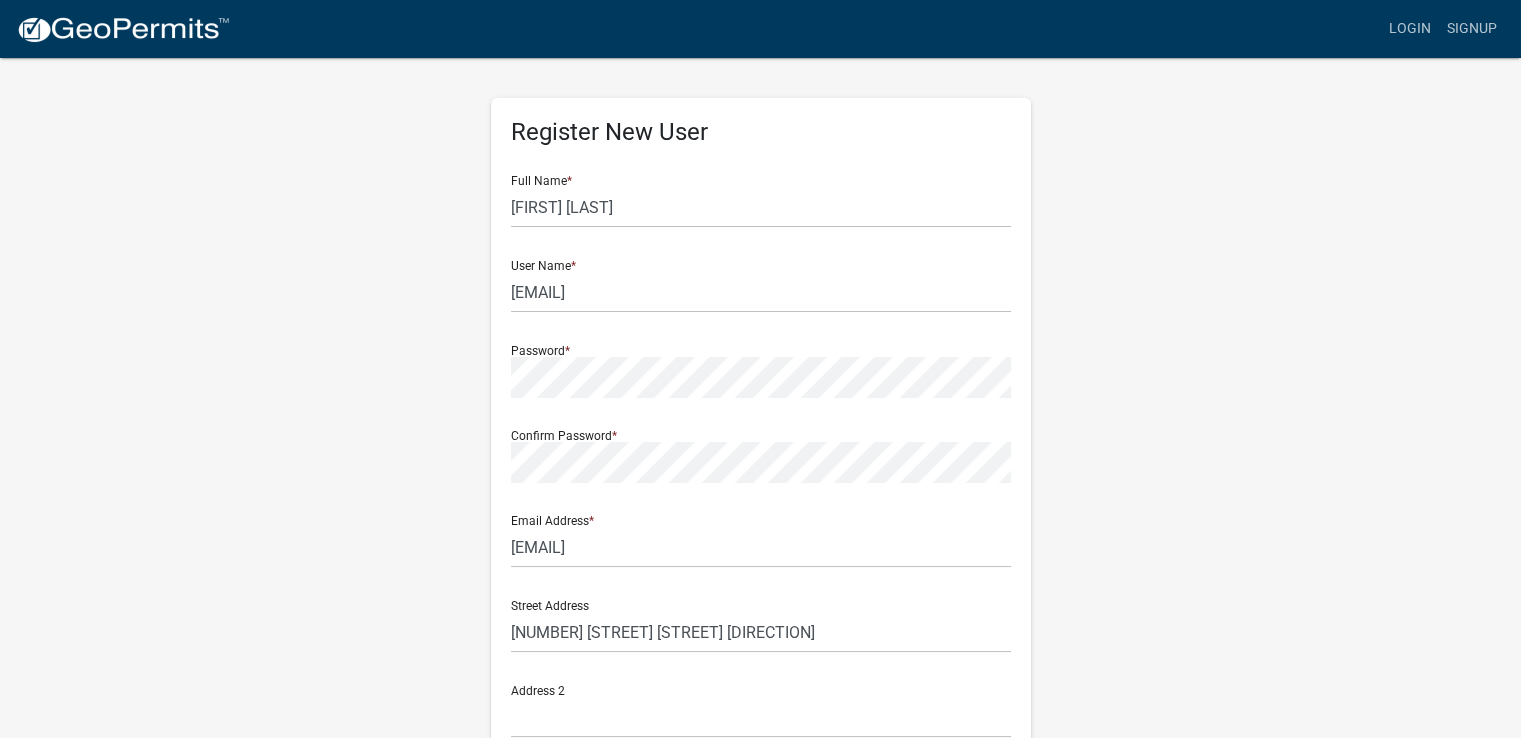 scroll, scrollTop: 388, scrollLeft: 0, axis: vertical 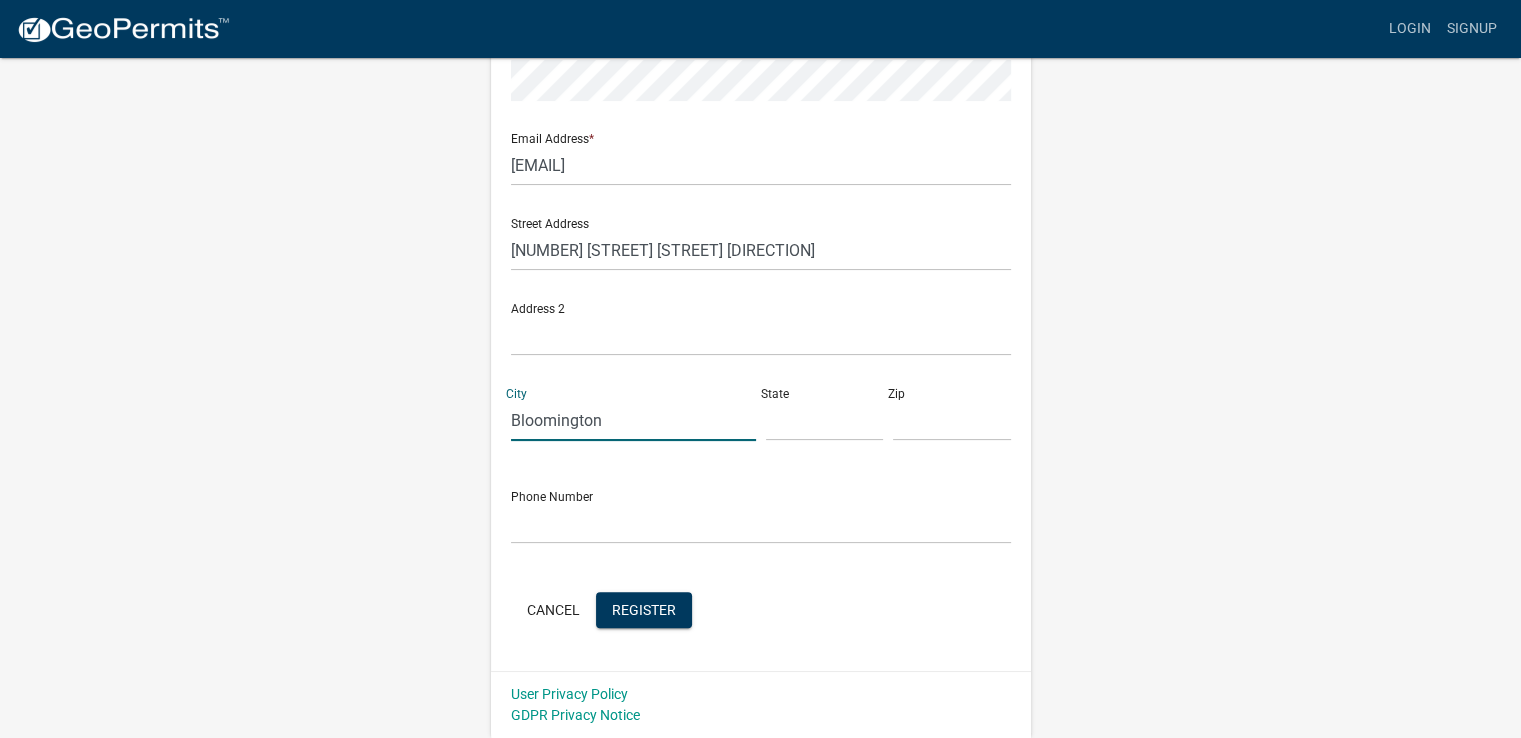type on "Bloomington" 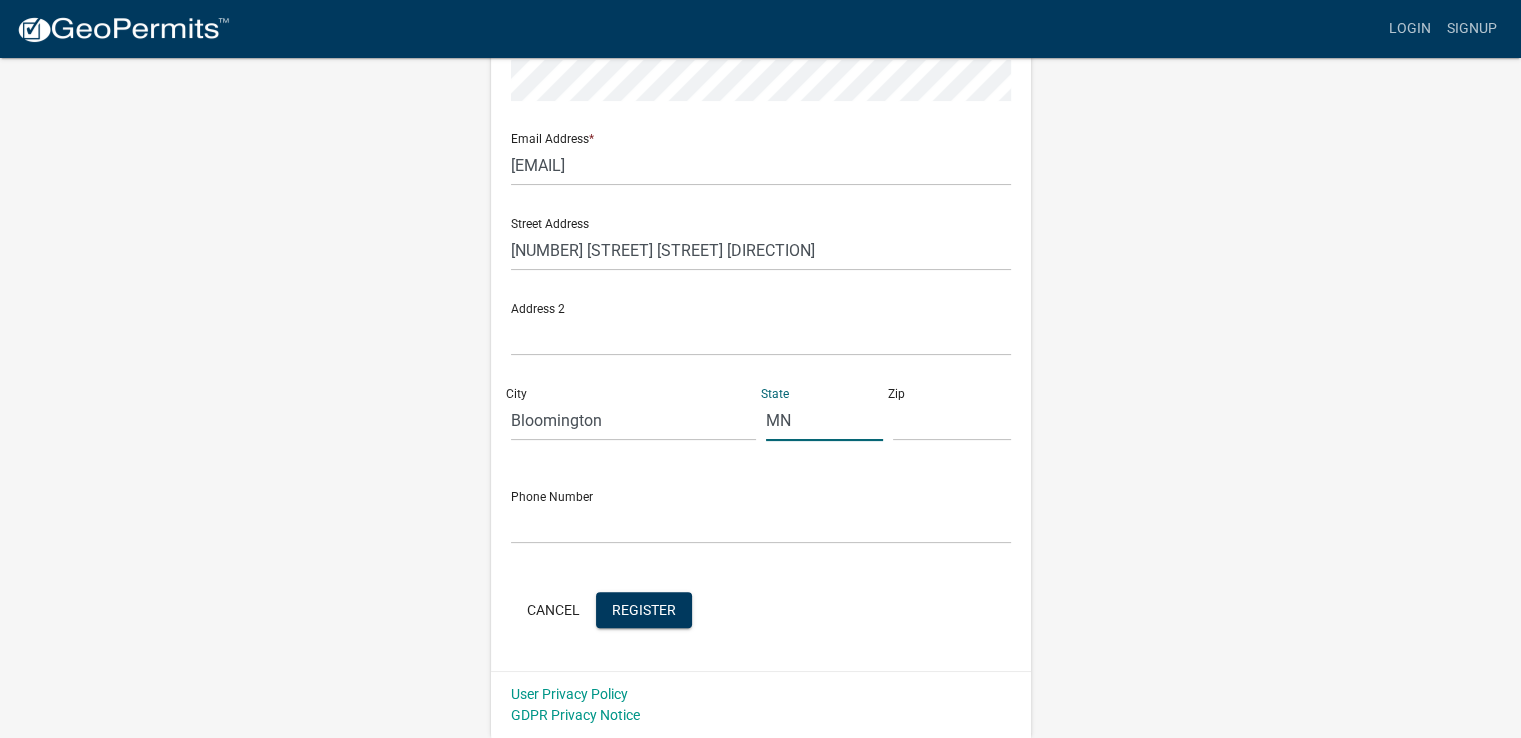 type on "MN" 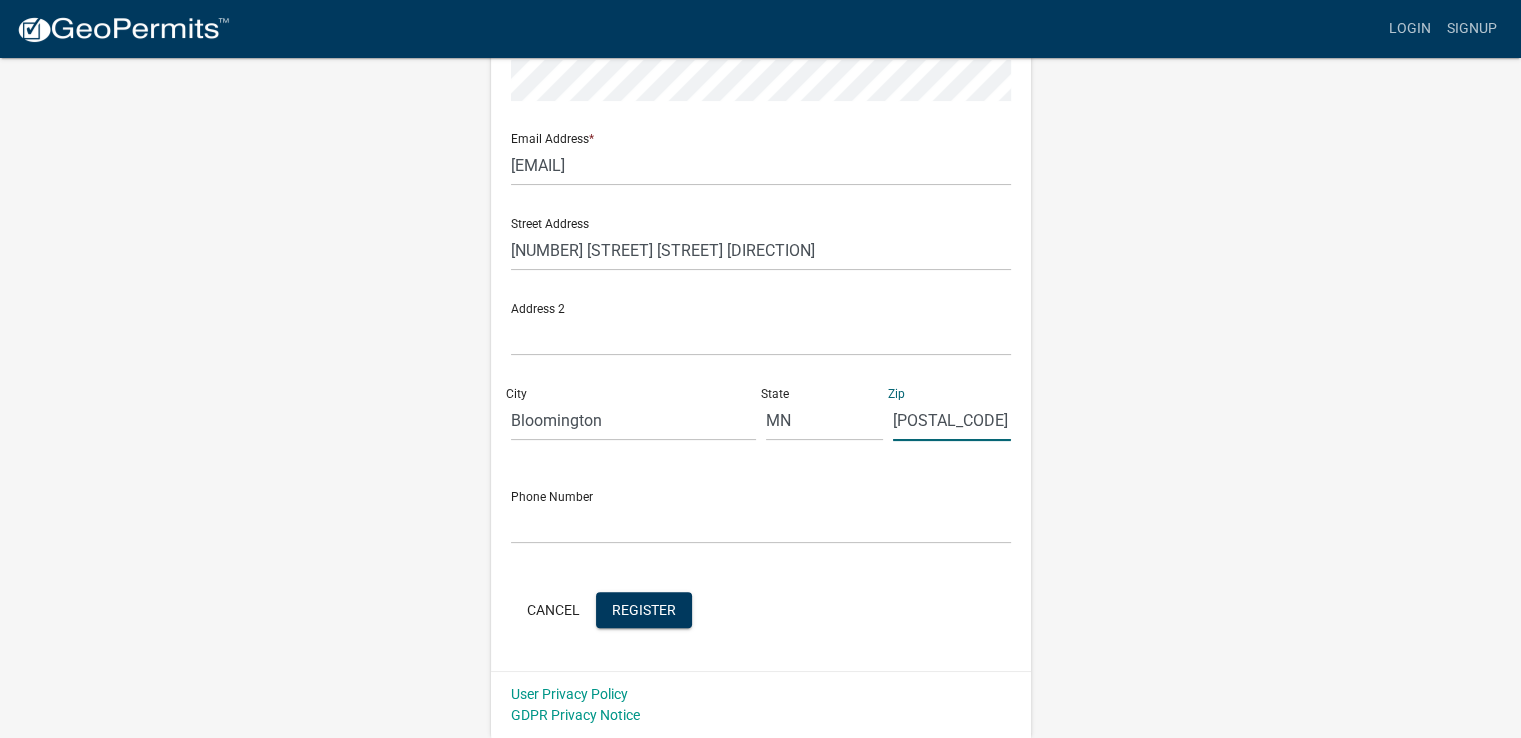 type on "55438" 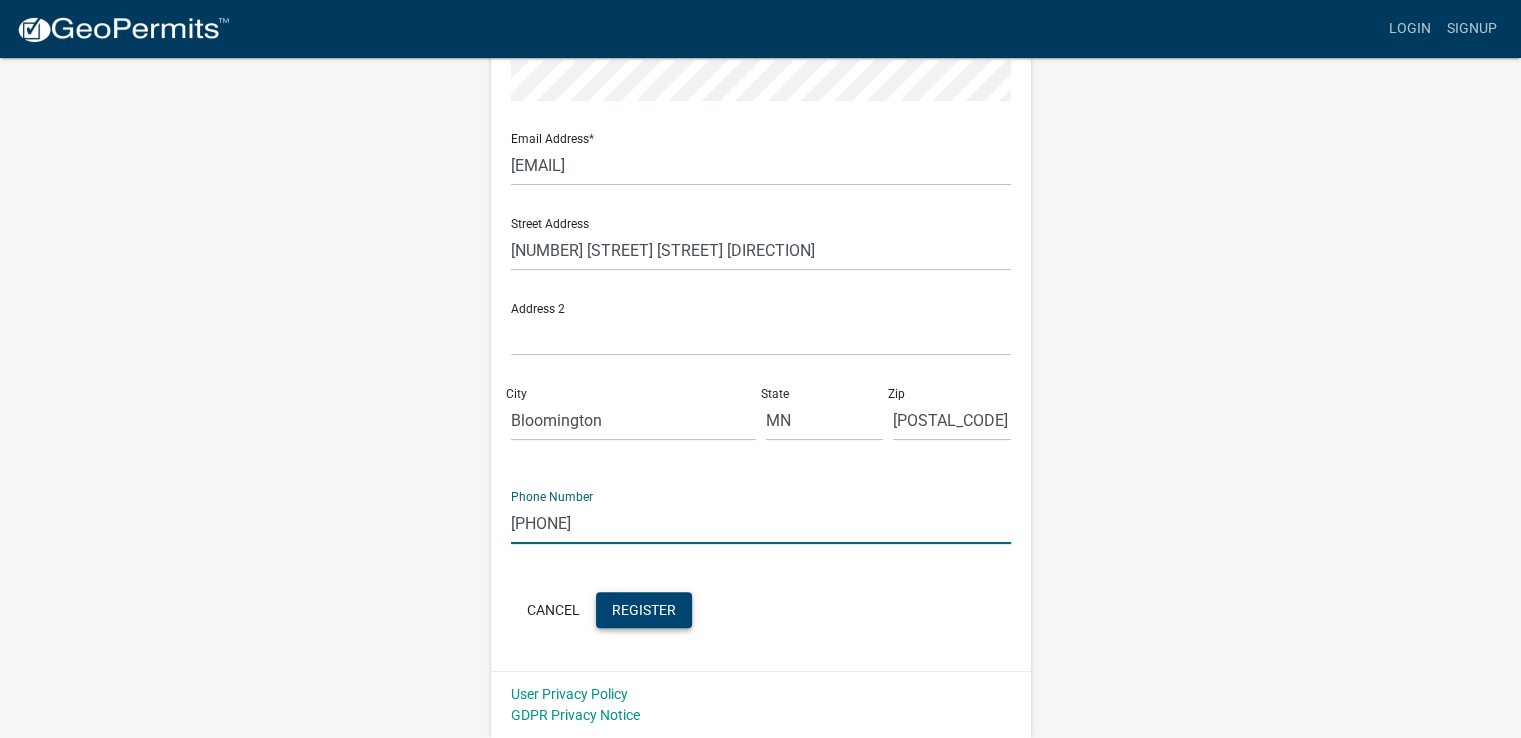 type on "952-548-7200" 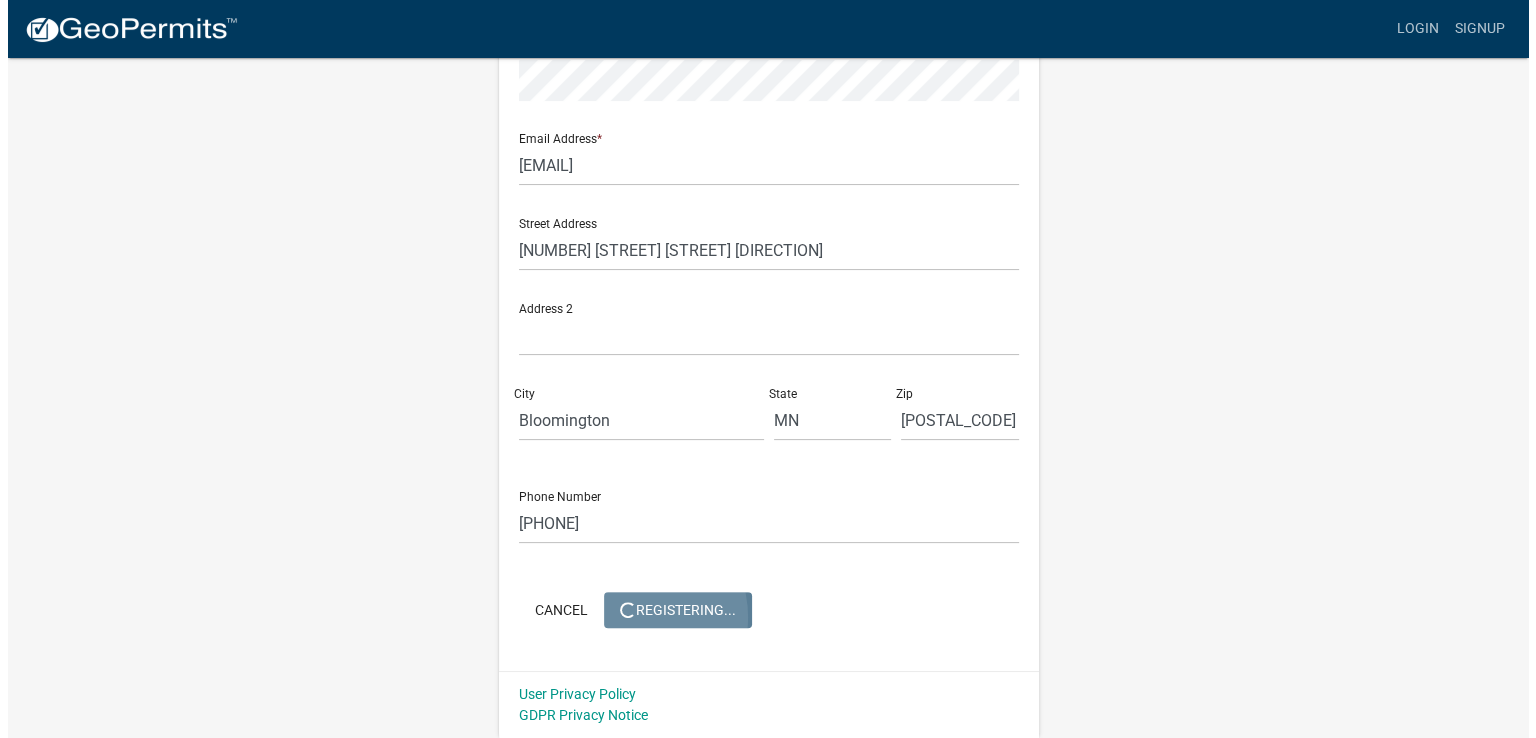 scroll, scrollTop: 0, scrollLeft: 0, axis: both 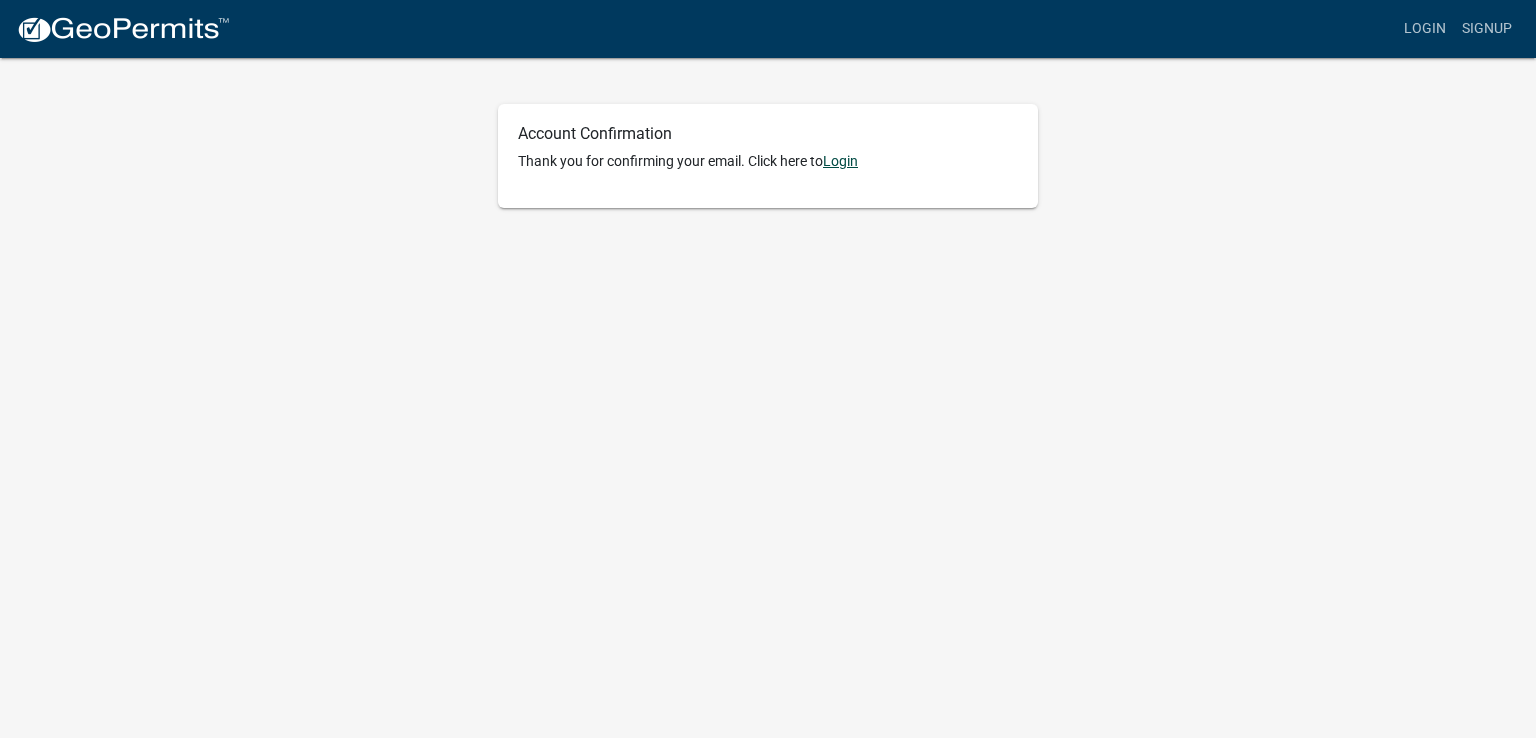 click on "Login" 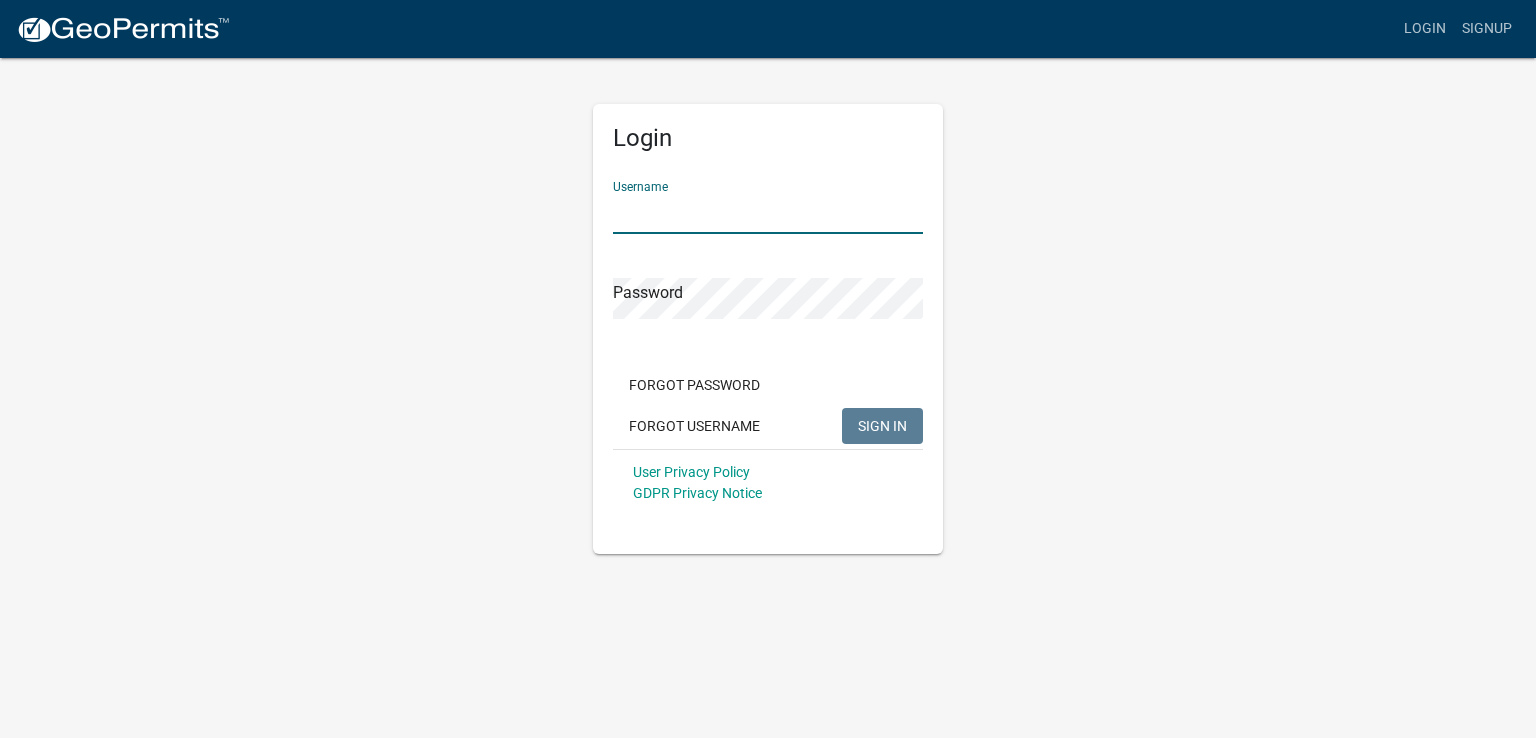 drag, startPoint x: 720, startPoint y: 204, endPoint x: 709, endPoint y: 212, distance: 13.601471 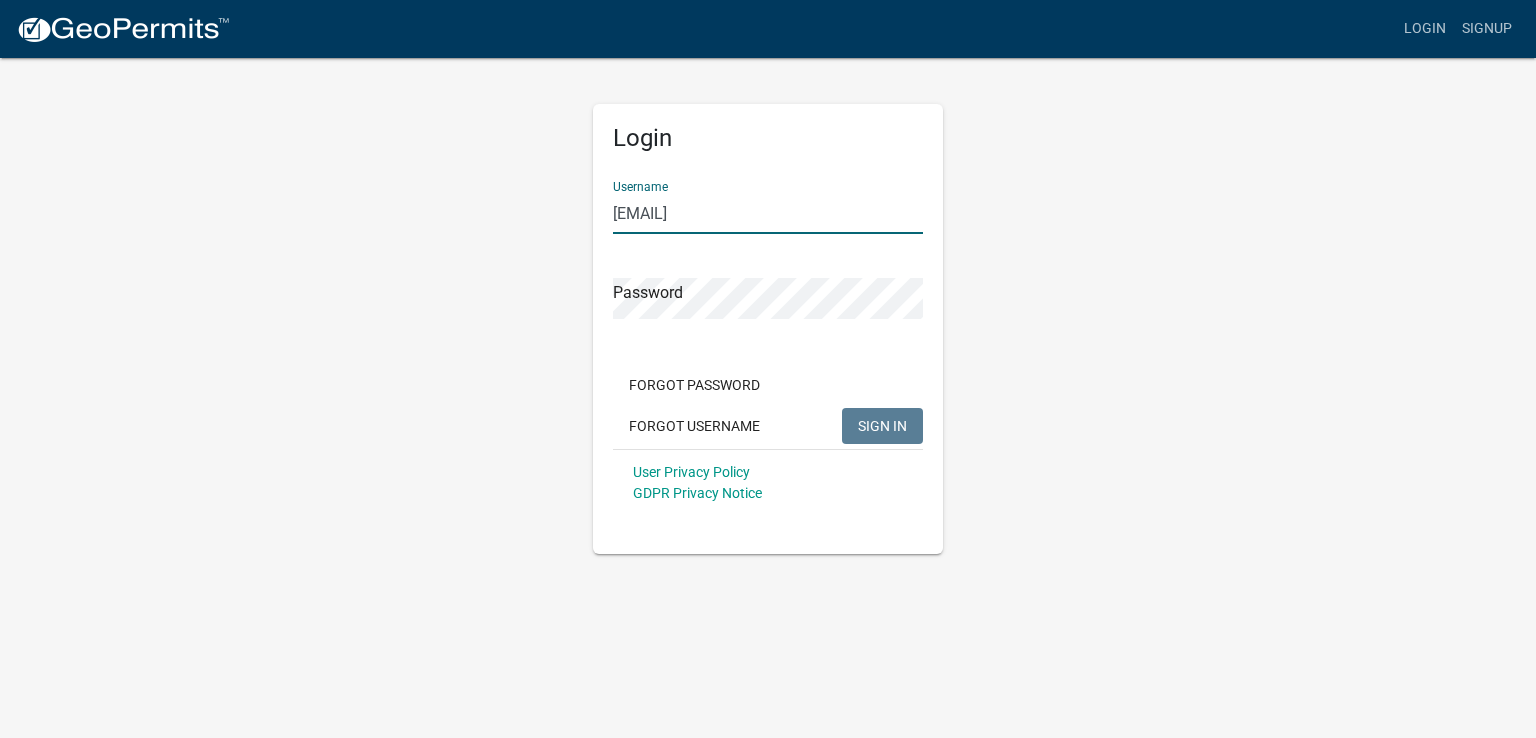 type on "carlie@iversonlaw.com" 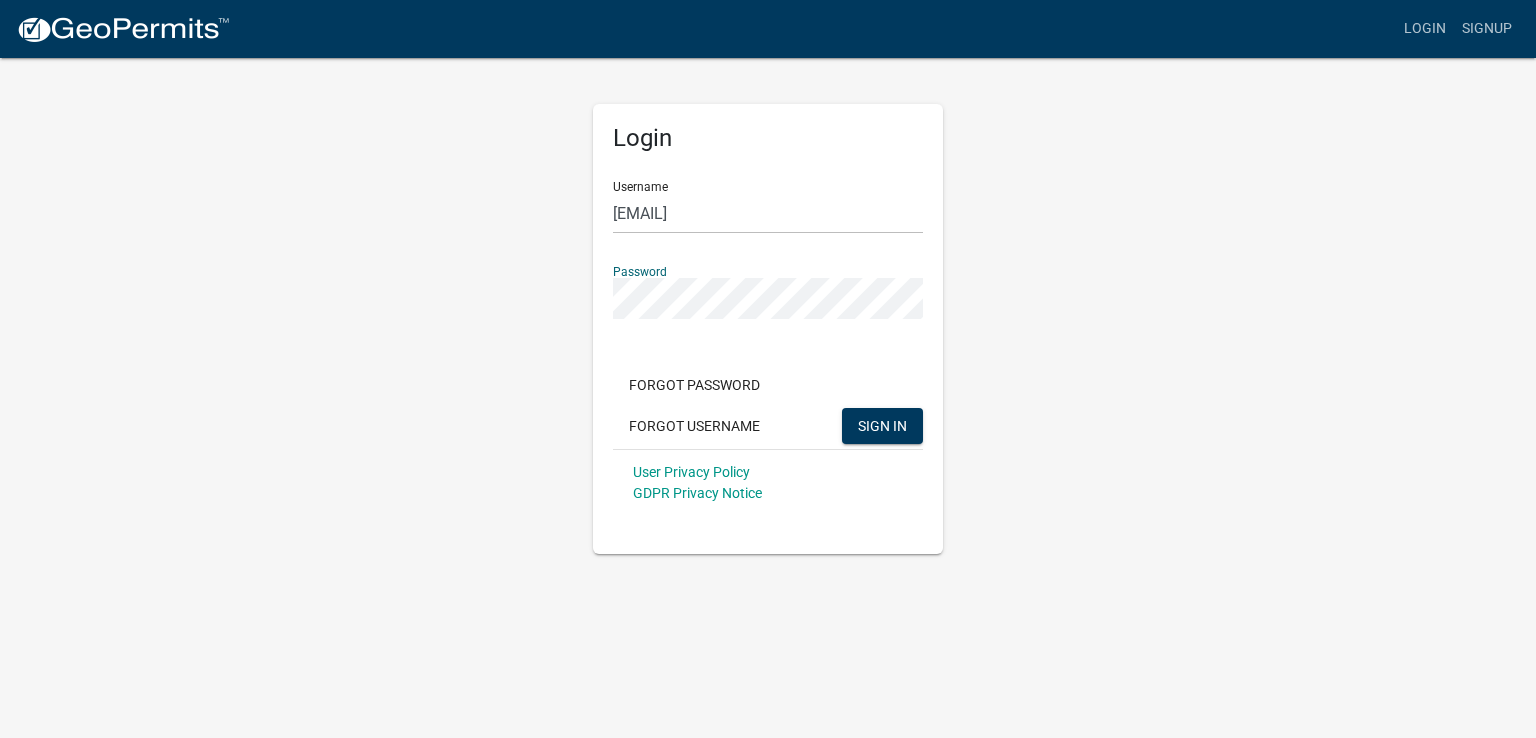click on "SIGN IN" 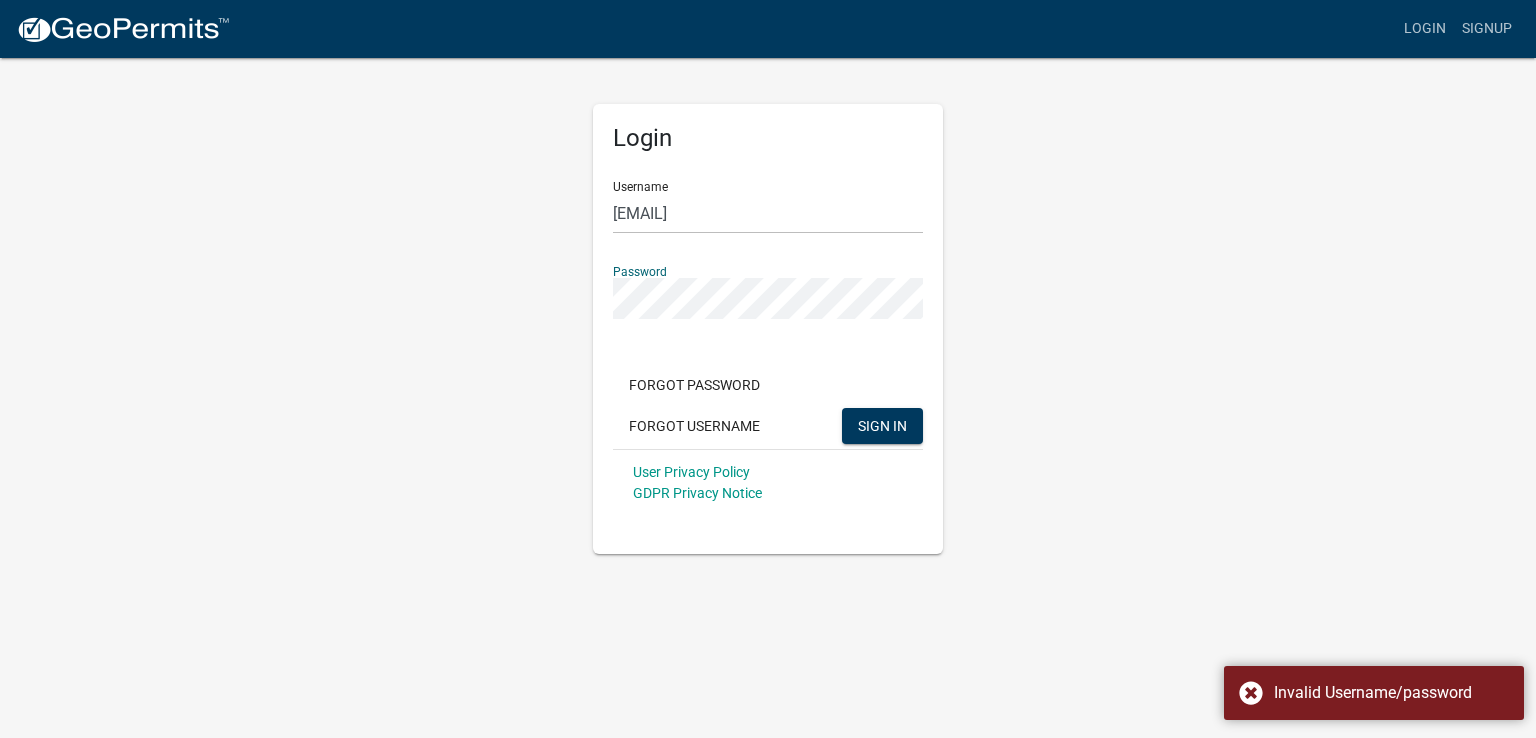 click on "Login Username carlie@iversonlaw.com Password  Forgot Password   Forgot Username  SIGN IN User Privacy Policy GDPR Privacy Notice" 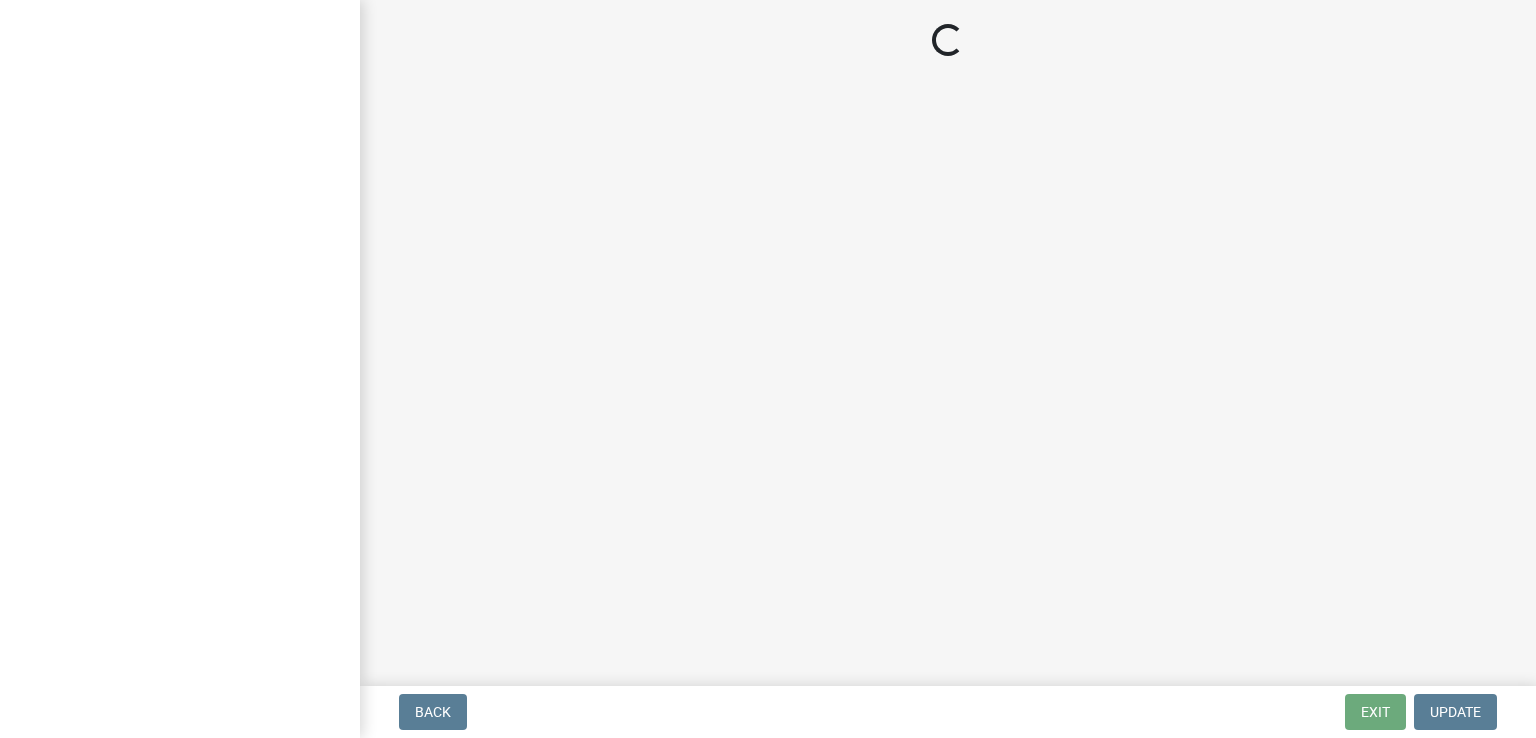 scroll, scrollTop: 0, scrollLeft: 0, axis: both 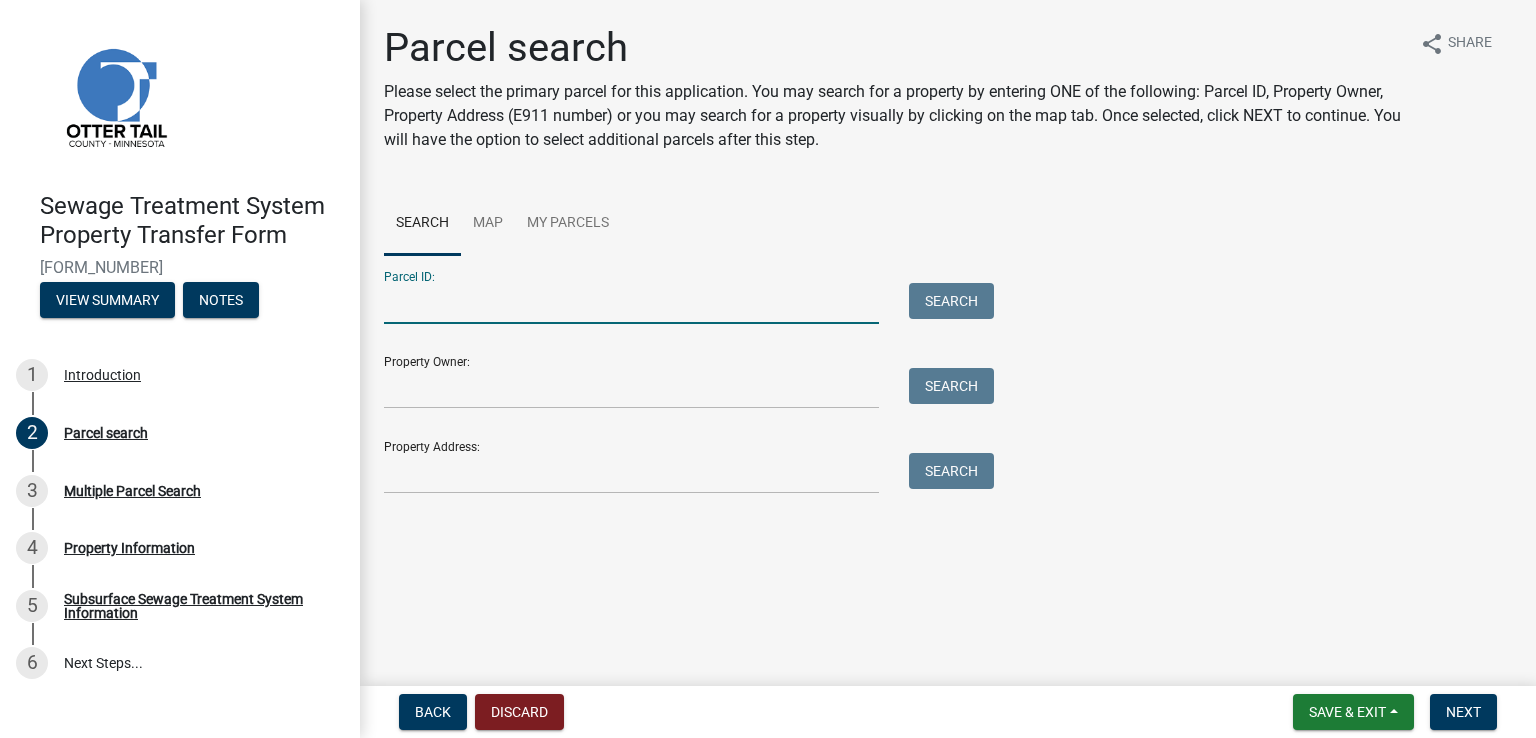 click on "Parcel ID:" at bounding box center (631, 303) 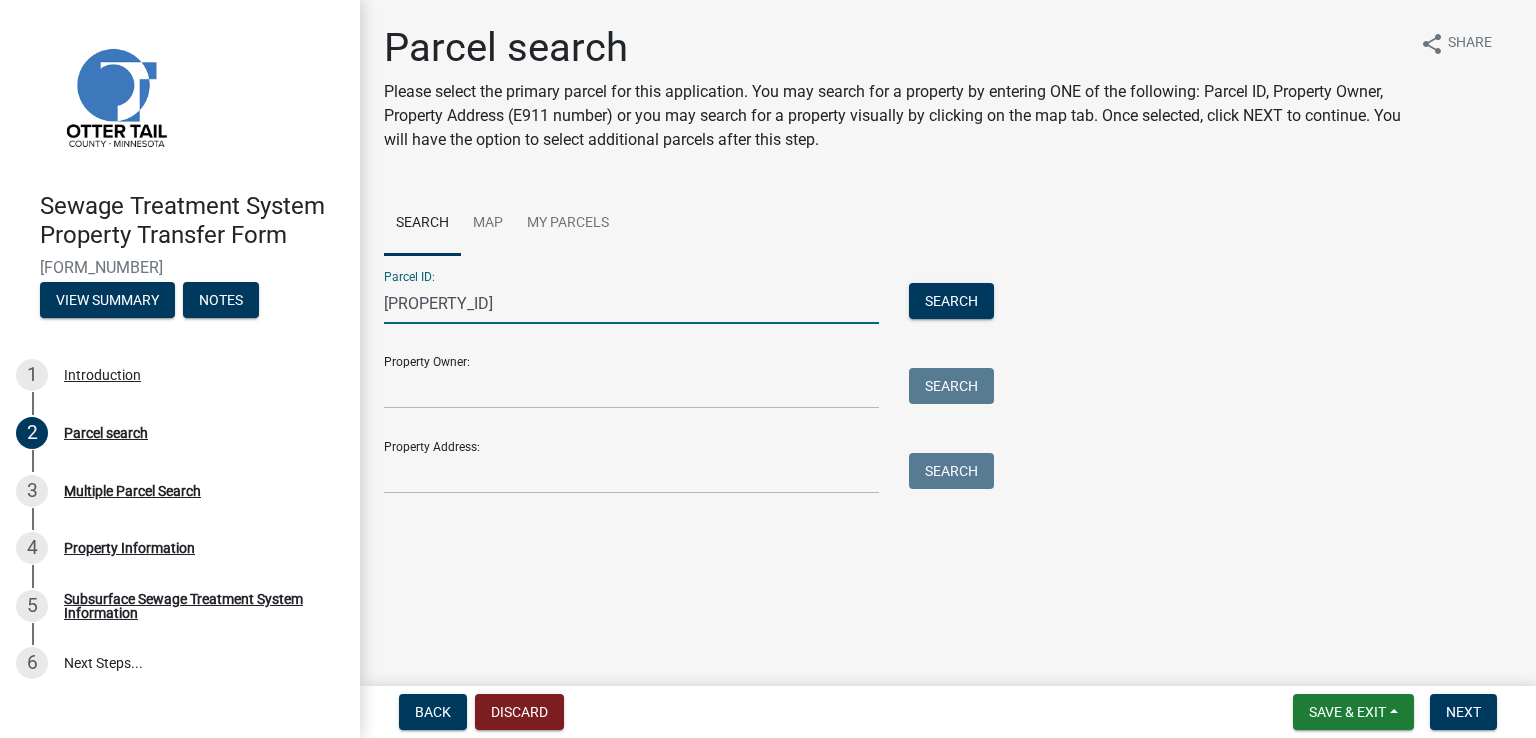 type on "[PROPERTY_ID]" 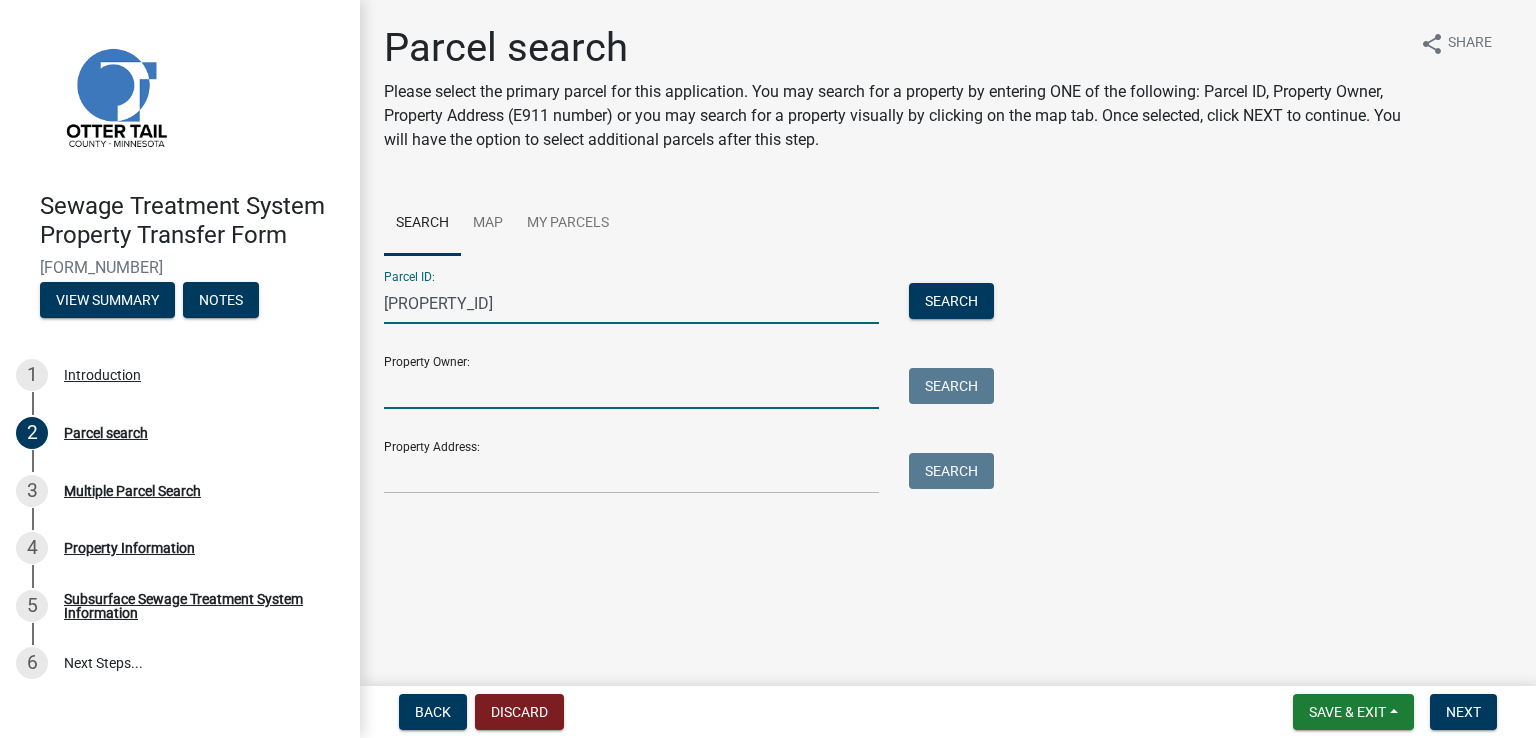 click on "Property Owner:" at bounding box center [631, 388] 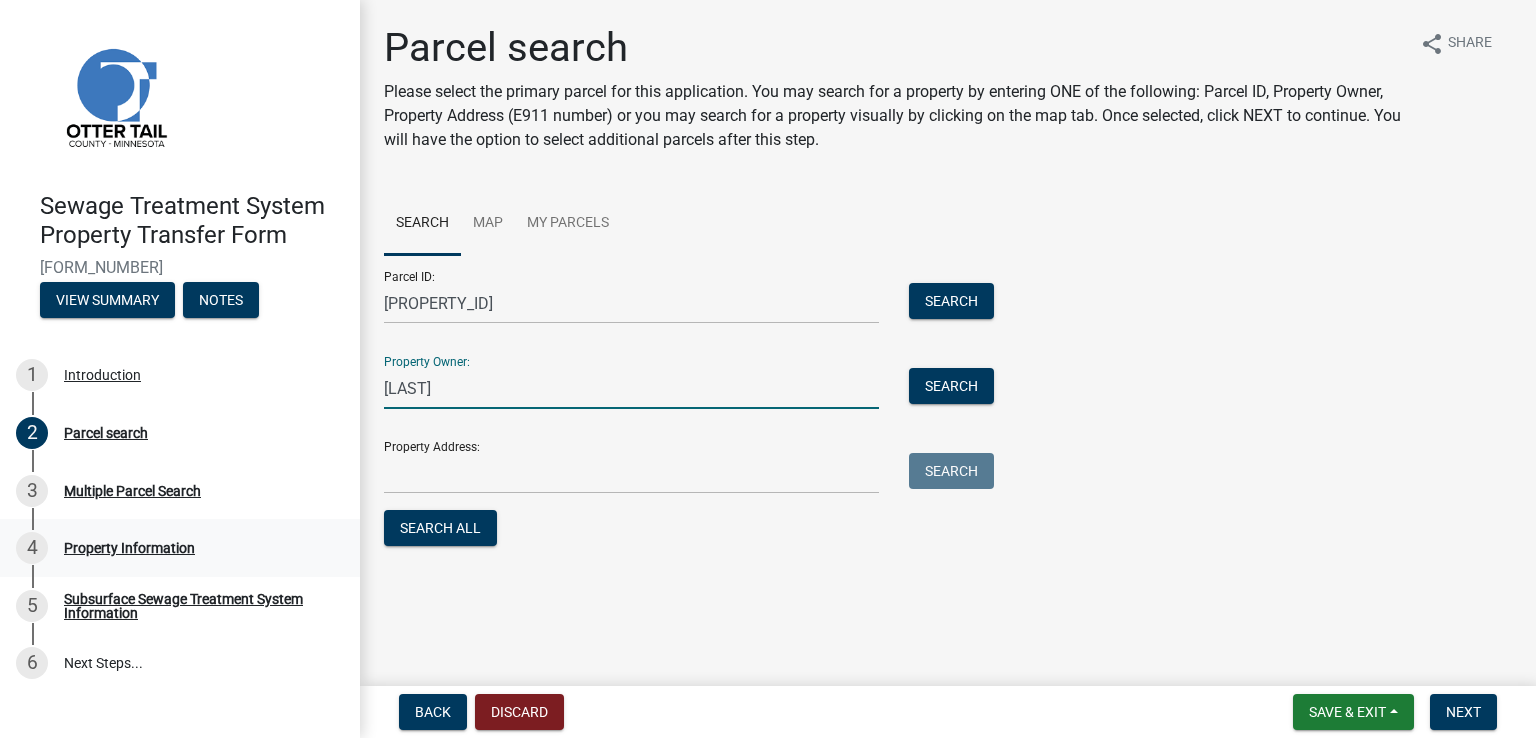 type on "[LAST]" 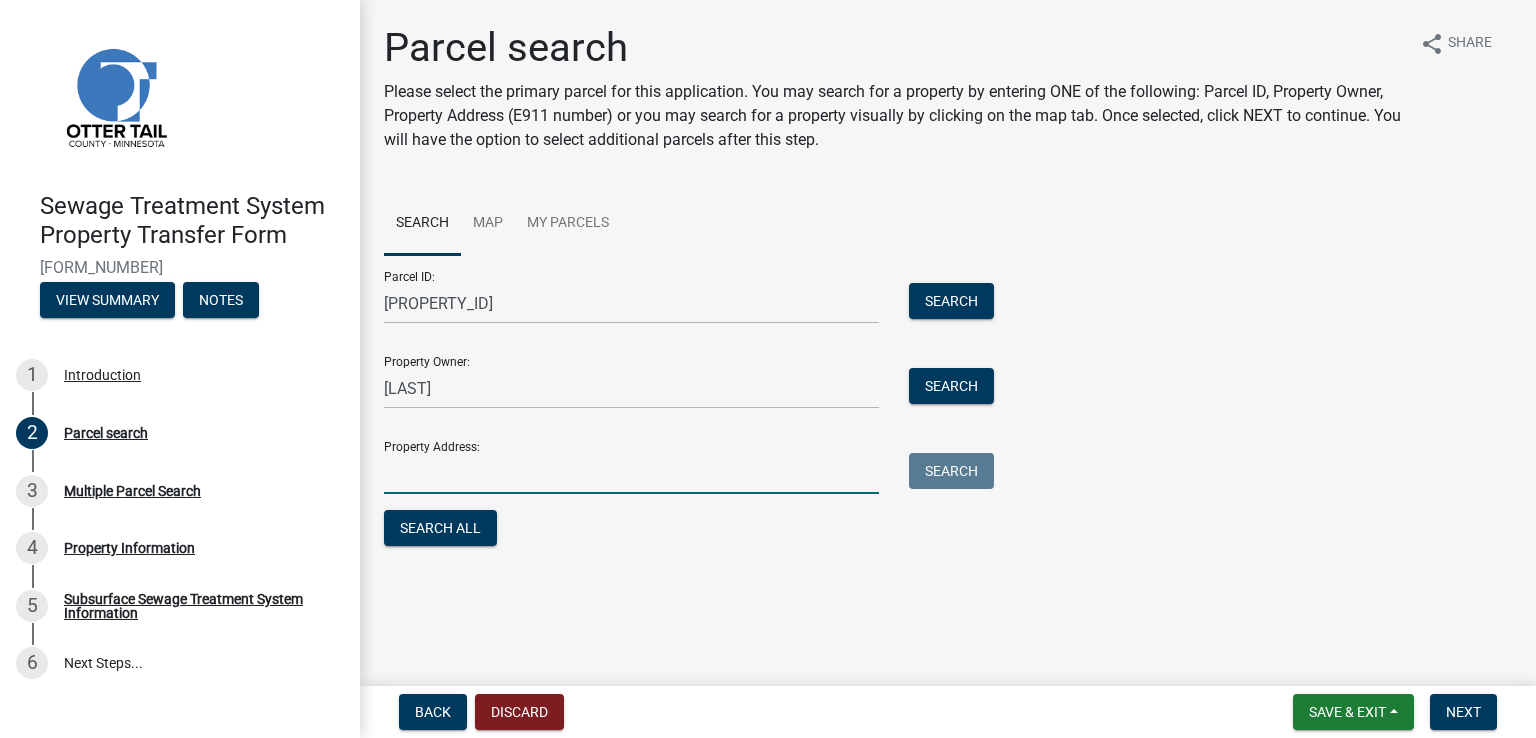 click on "Property Address:" at bounding box center (631, 473) 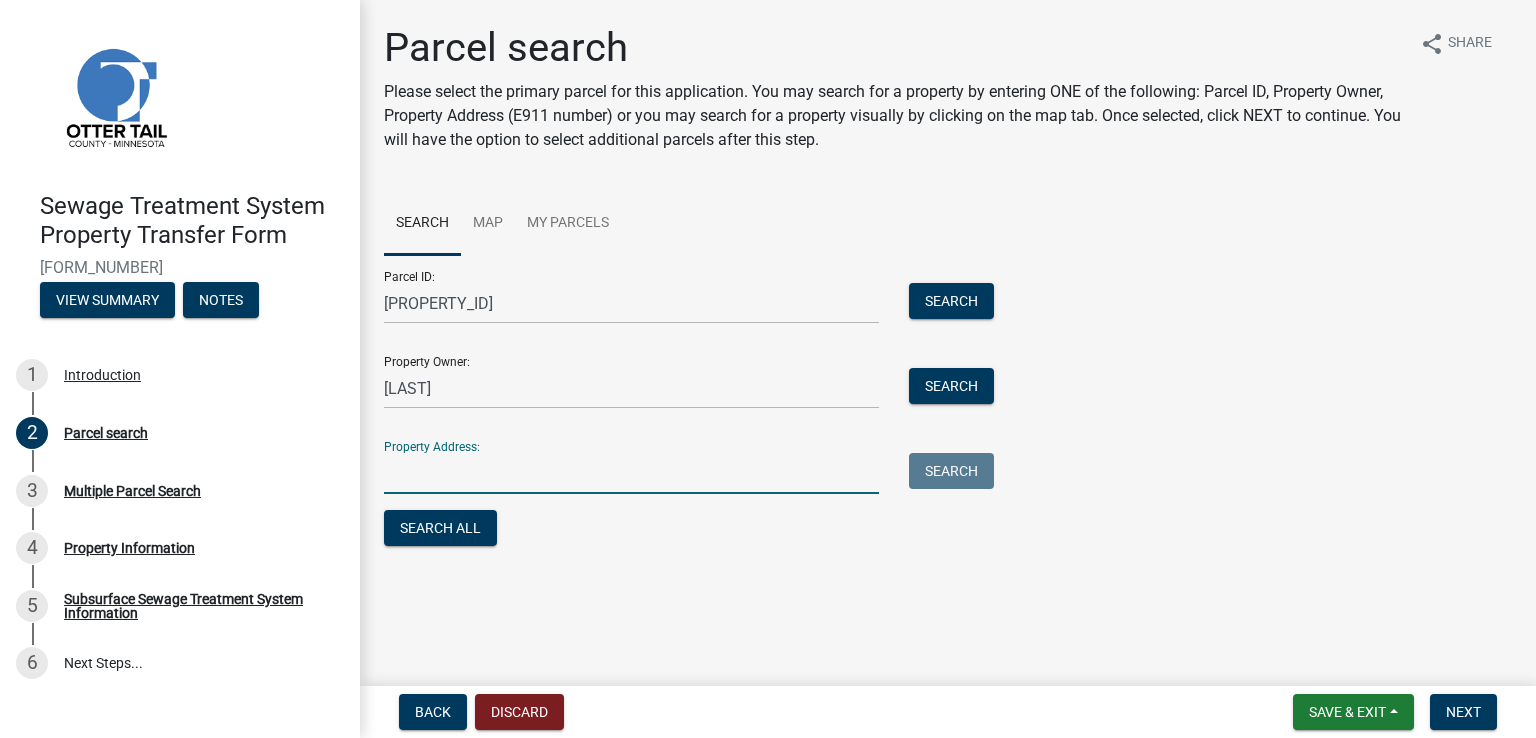 paste on "[NUMBER] [STREET], [CITY] [STATE] [POSTAL_CODE]" 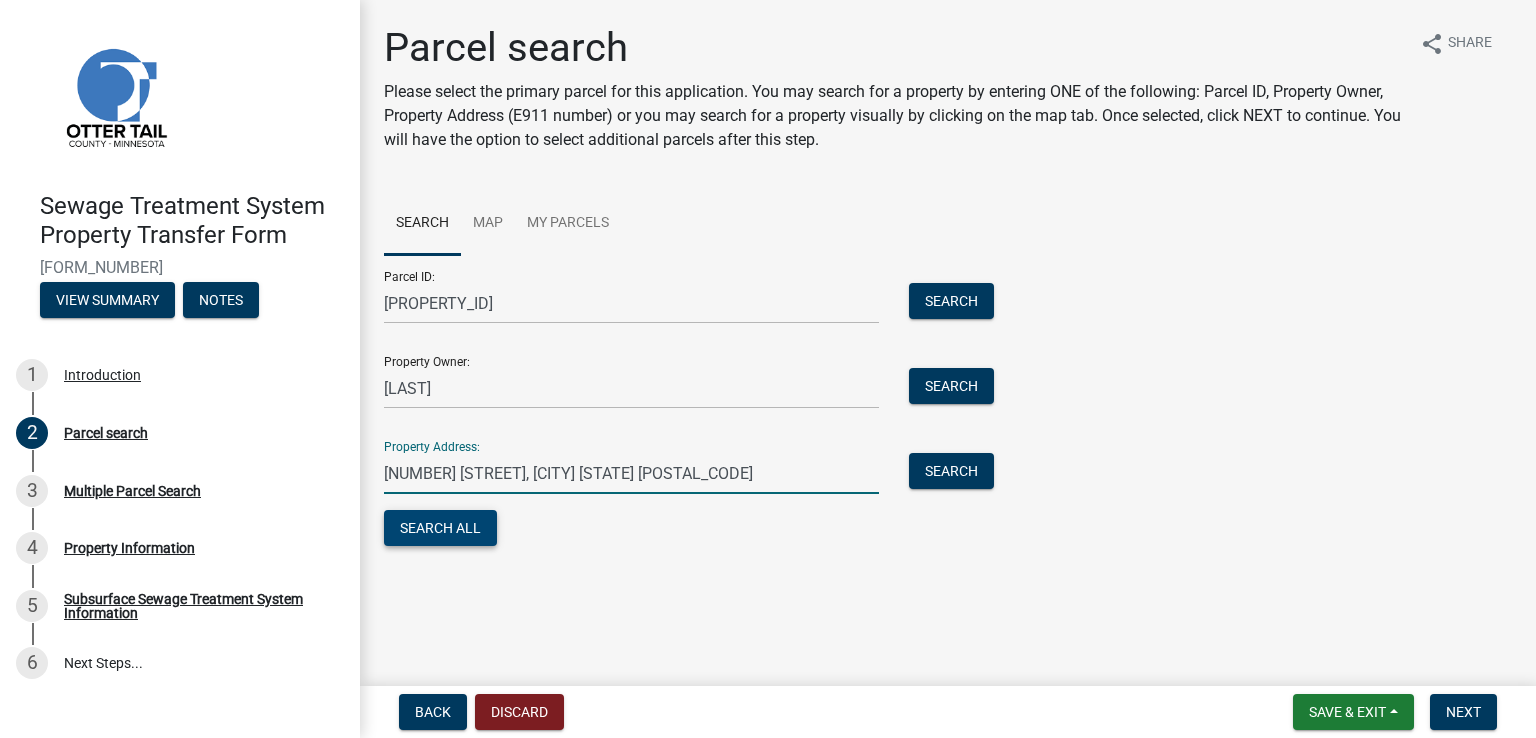 type on "[NUMBER] [STREET], [CITY] [STATE] [POSTAL_CODE]" 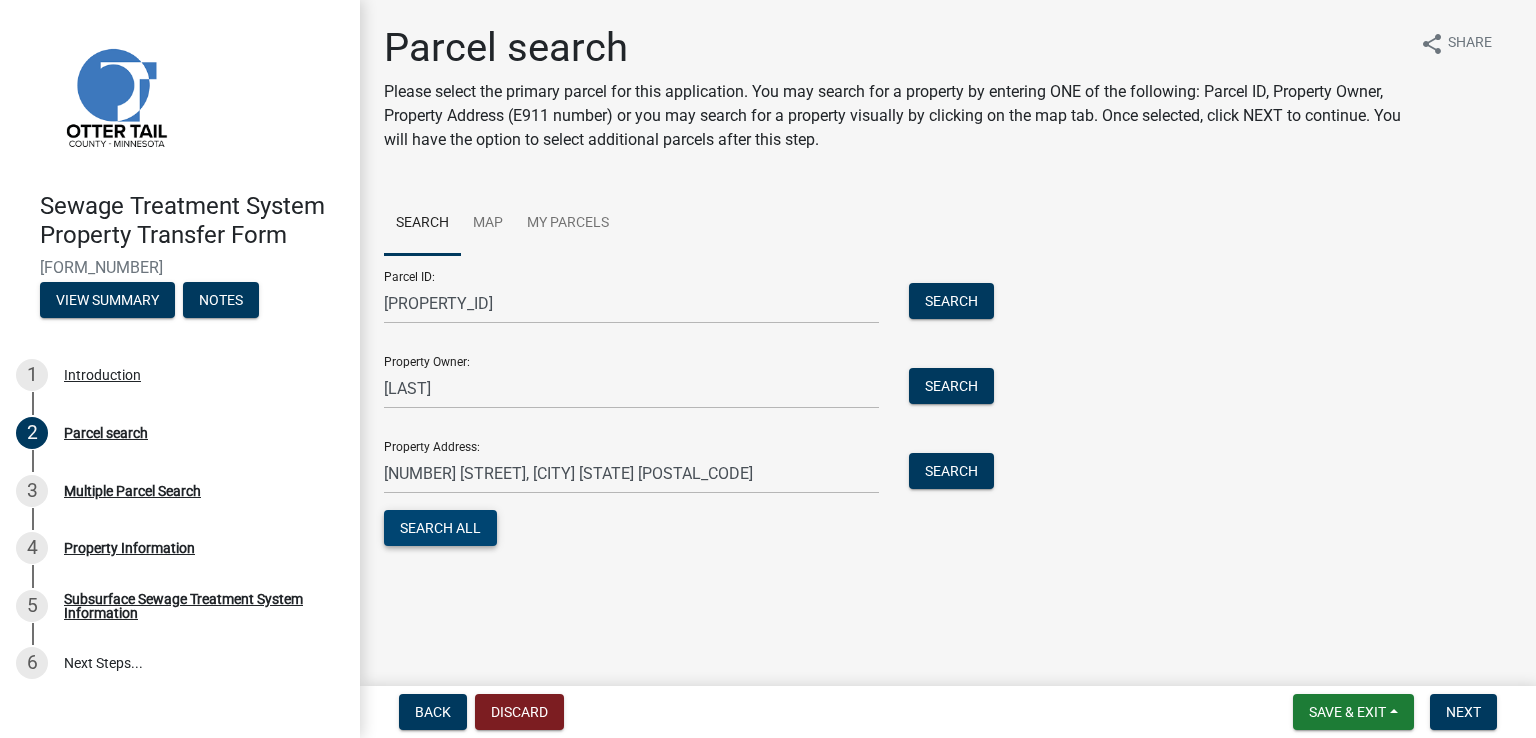 drag, startPoint x: 434, startPoint y: 529, endPoint x: 955, endPoint y: 572, distance: 522.7715 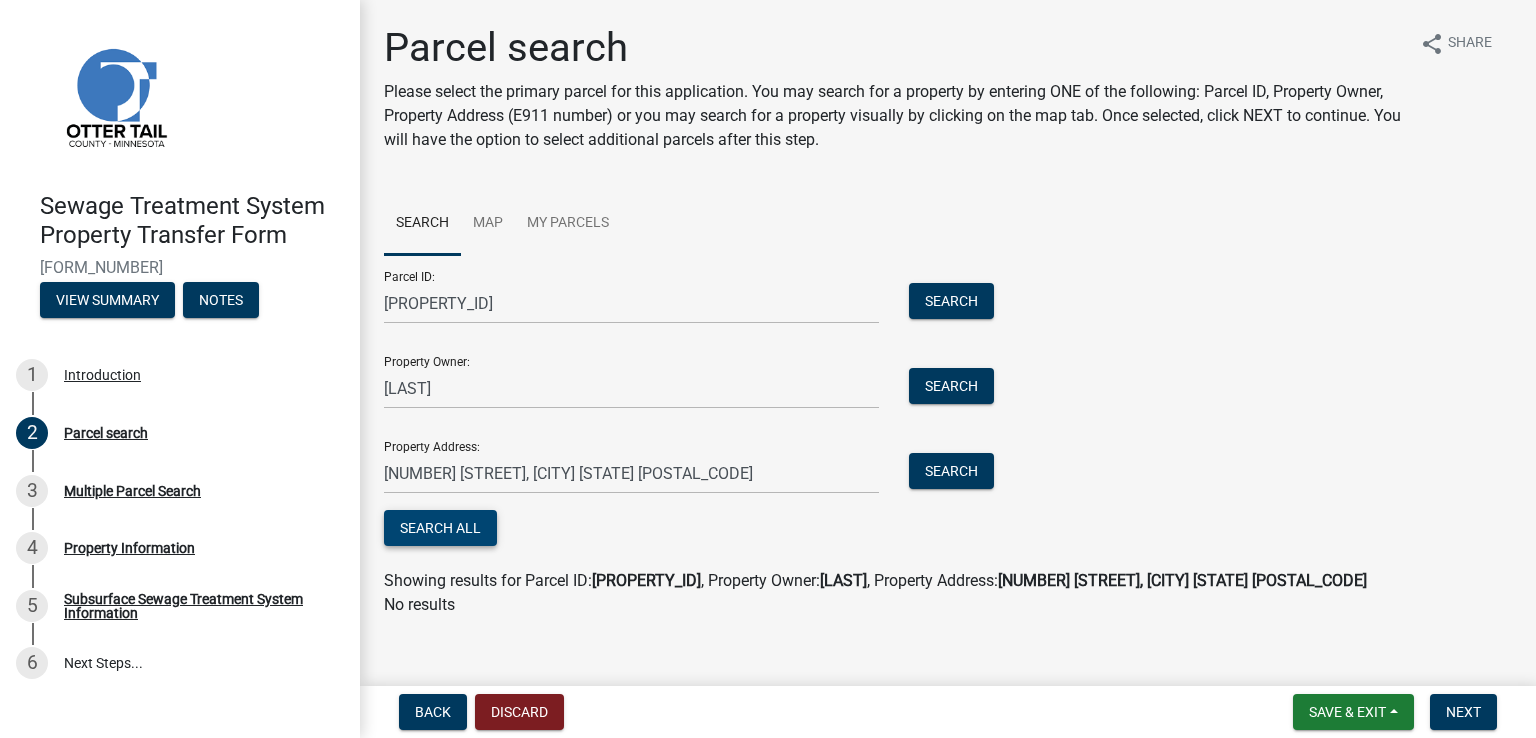 scroll, scrollTop: 17, scrollLeft: 0, axis: vertical 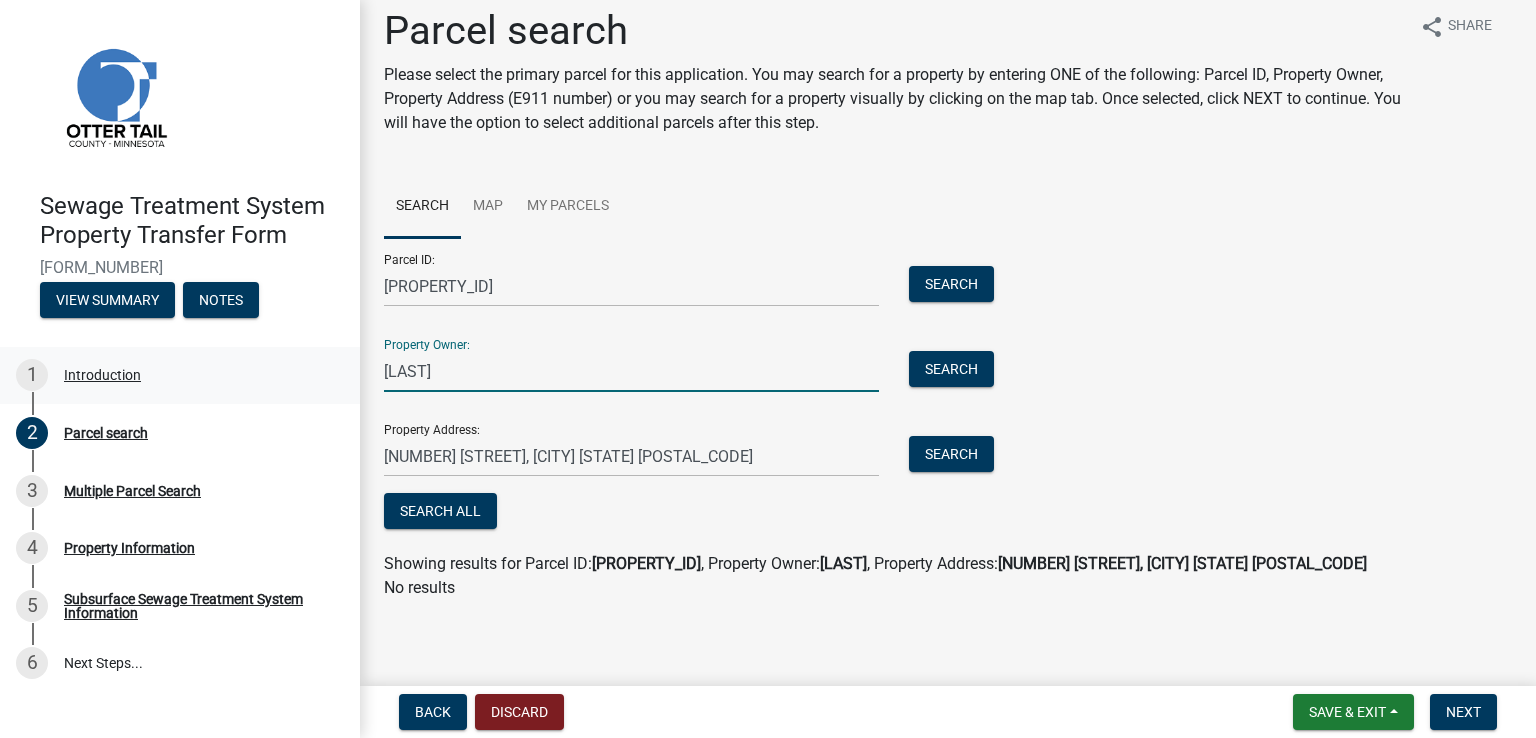 drag, startPoint x: 452, startPoint y: 369, endPoint x: 340, endPoint y: 365, distance: 112.0714 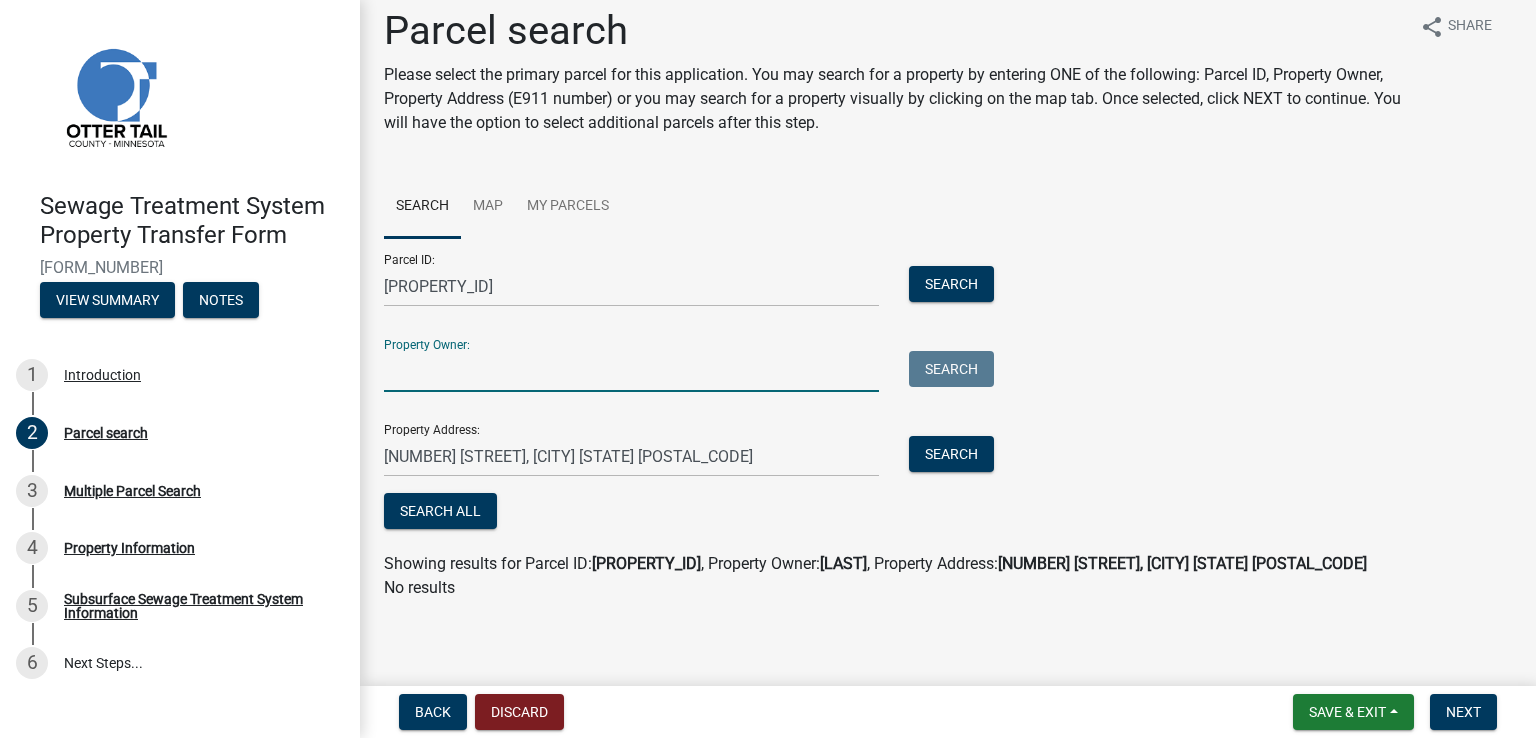 type 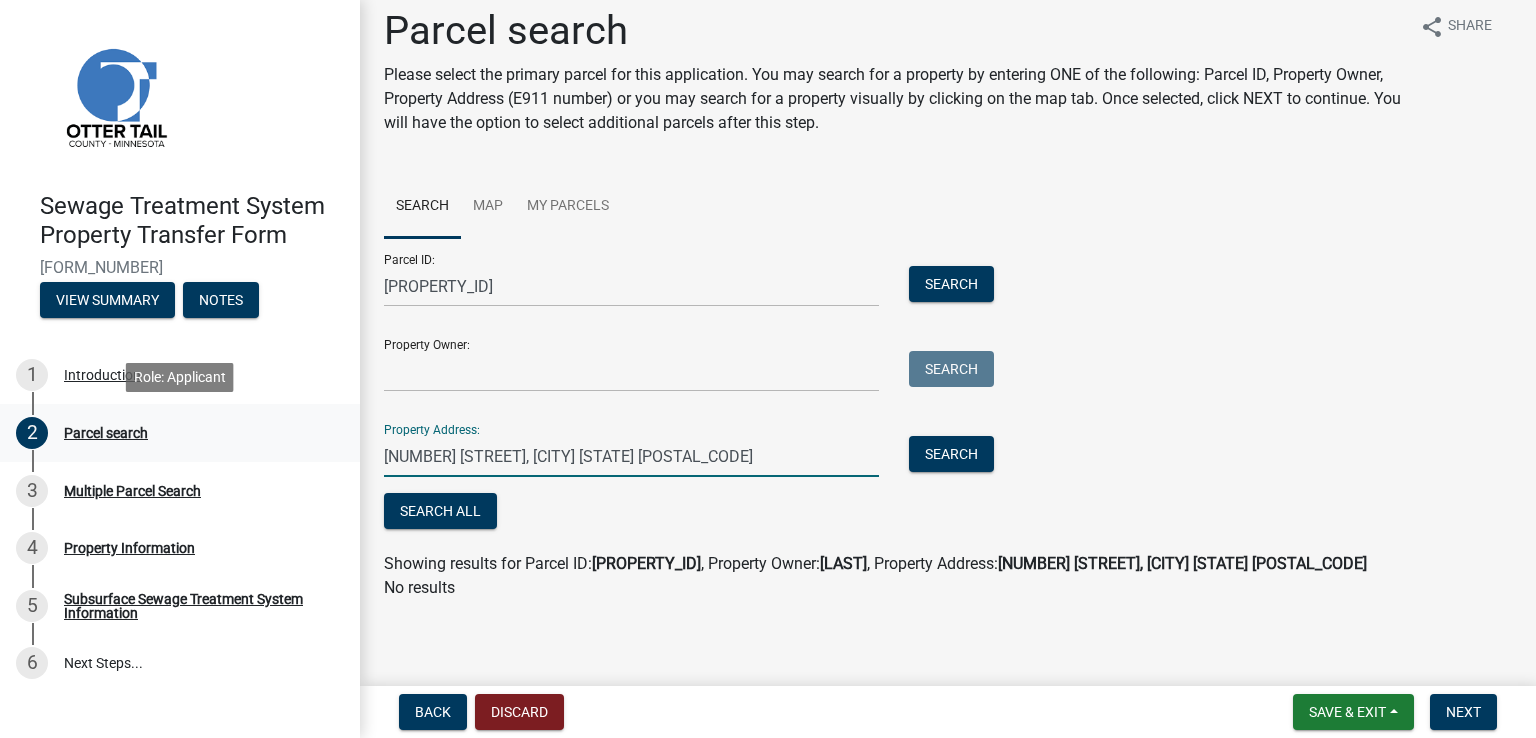drag, startPoint x: 734, startPoint y: 449, endPoint x: 300, endPoint y: 459, distance: 434.1152 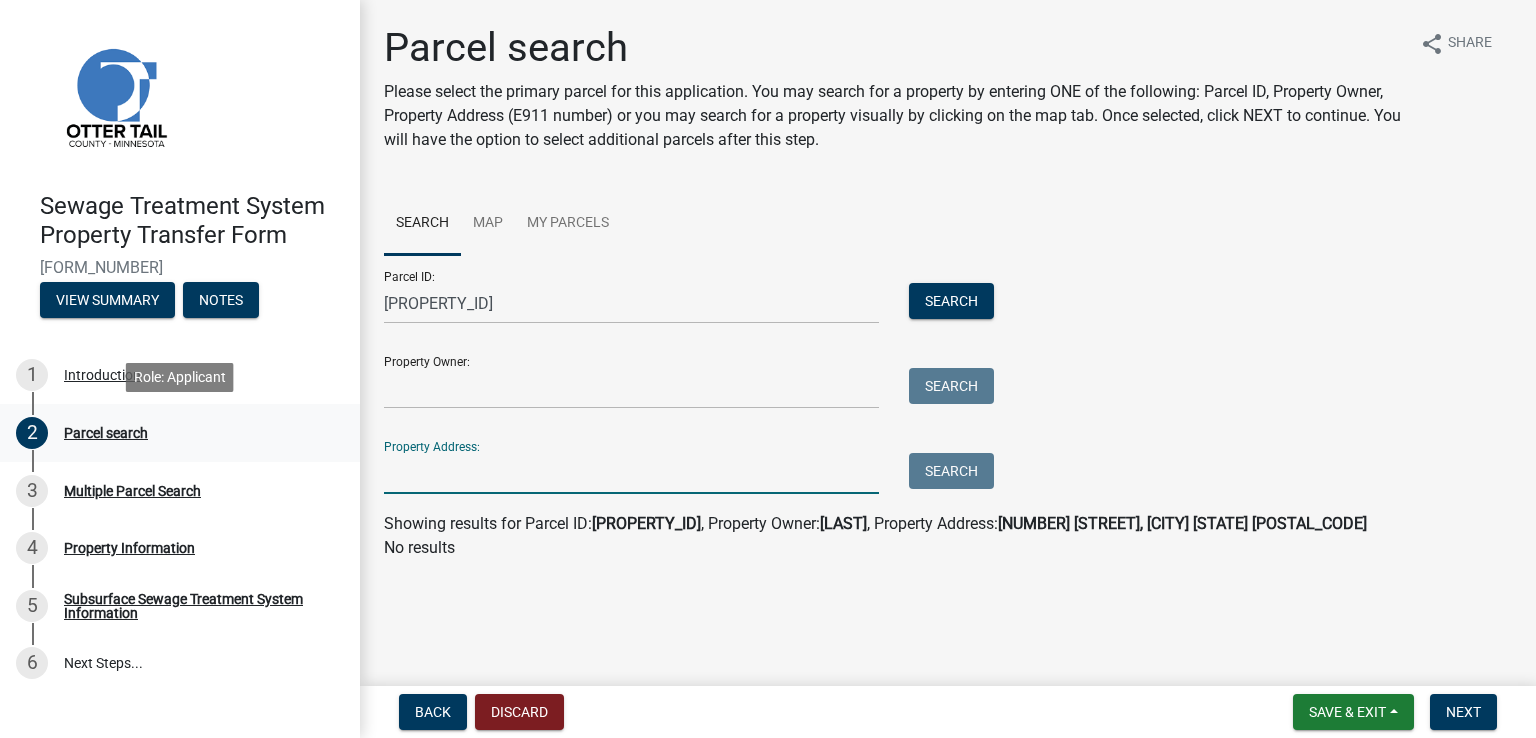 scroll, scrollTop: 0, scrollLeft: 0, axis: both 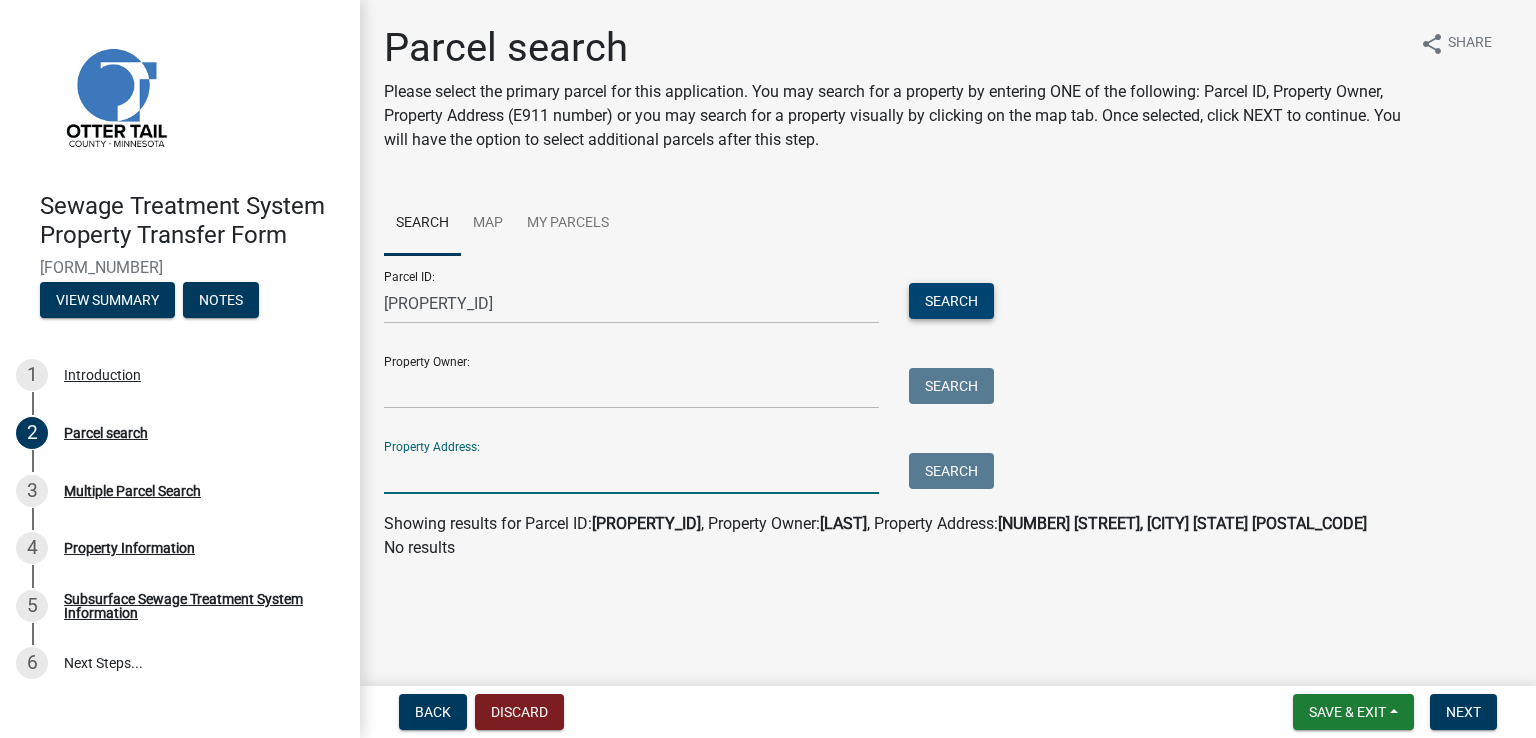 type 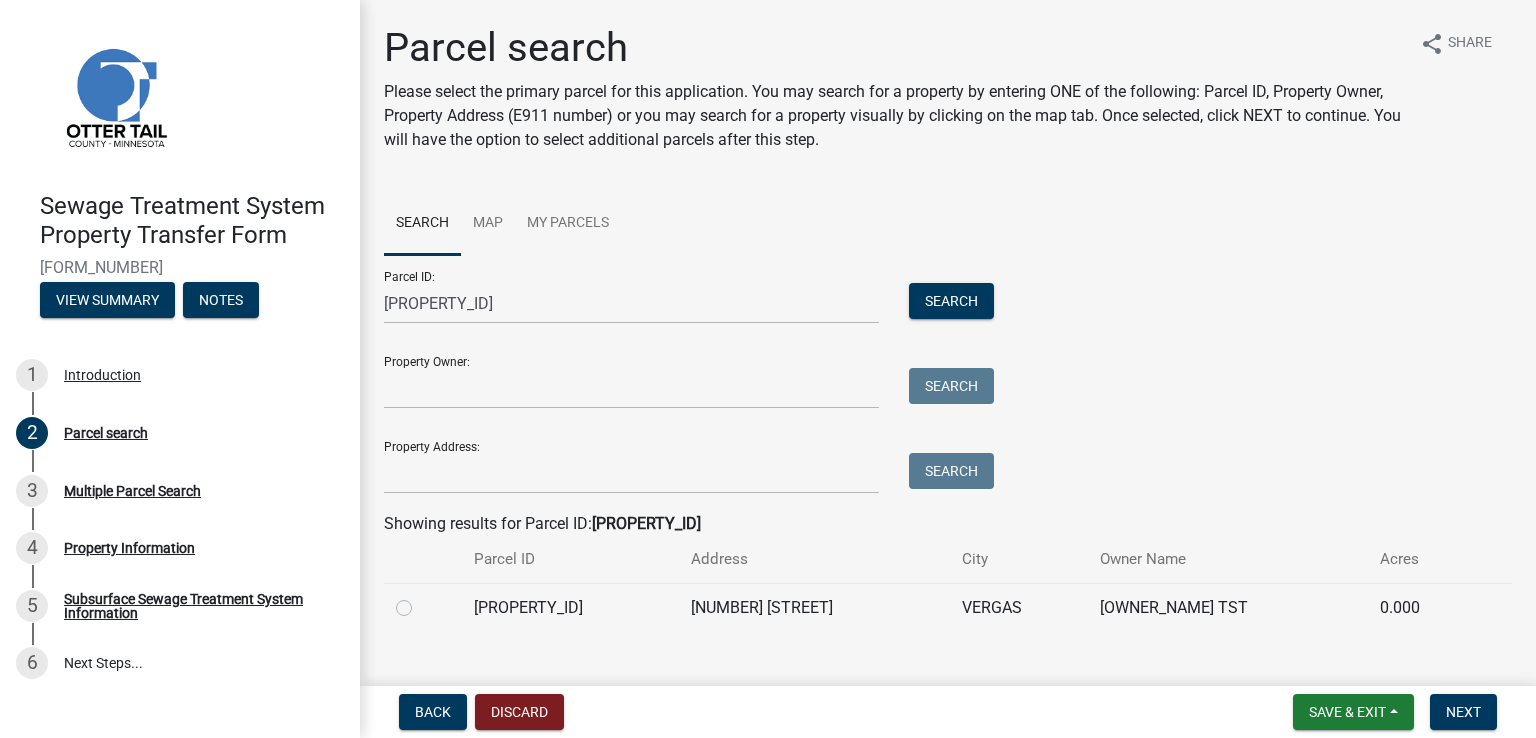 click on "[OWNER_NAME] TST" 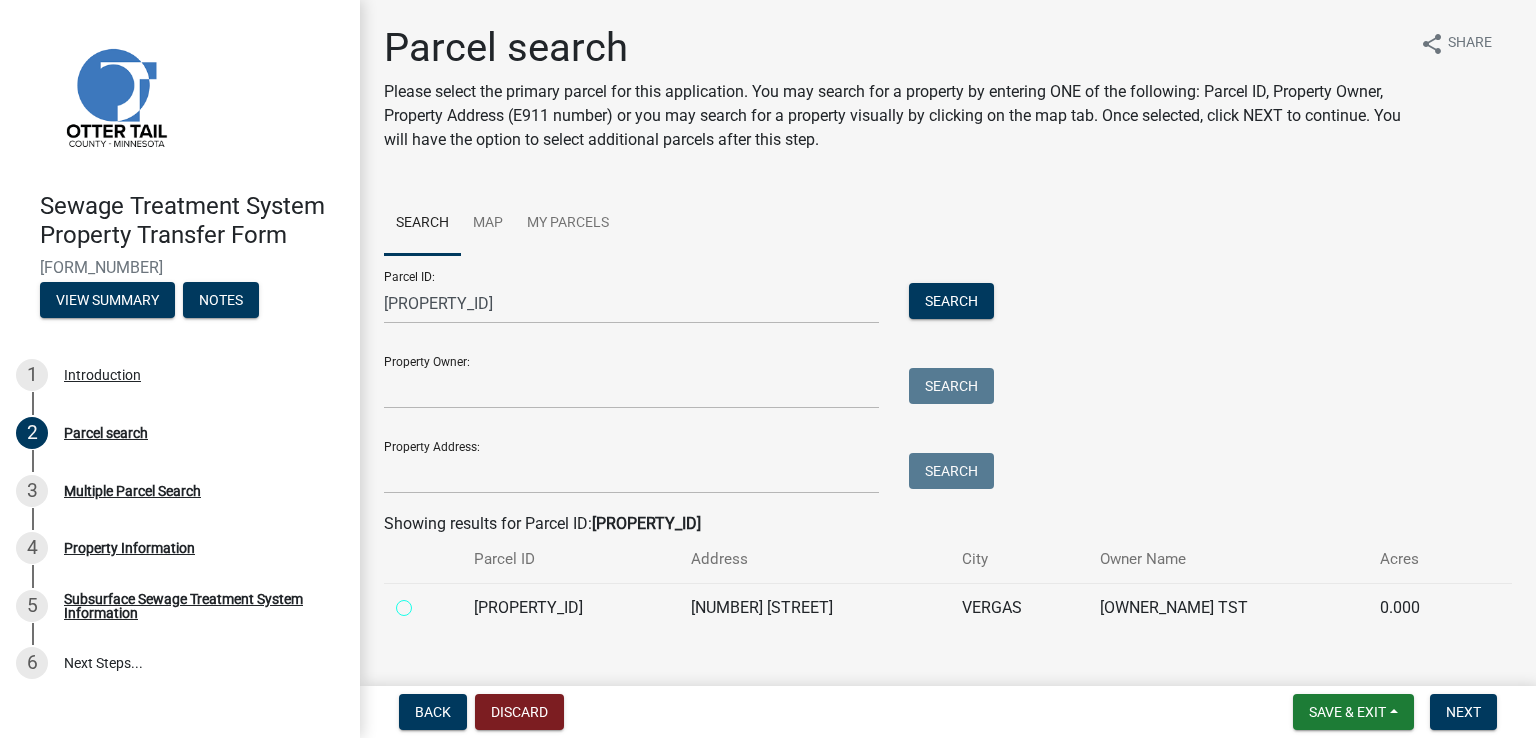 click at bounding box center [426, 602] 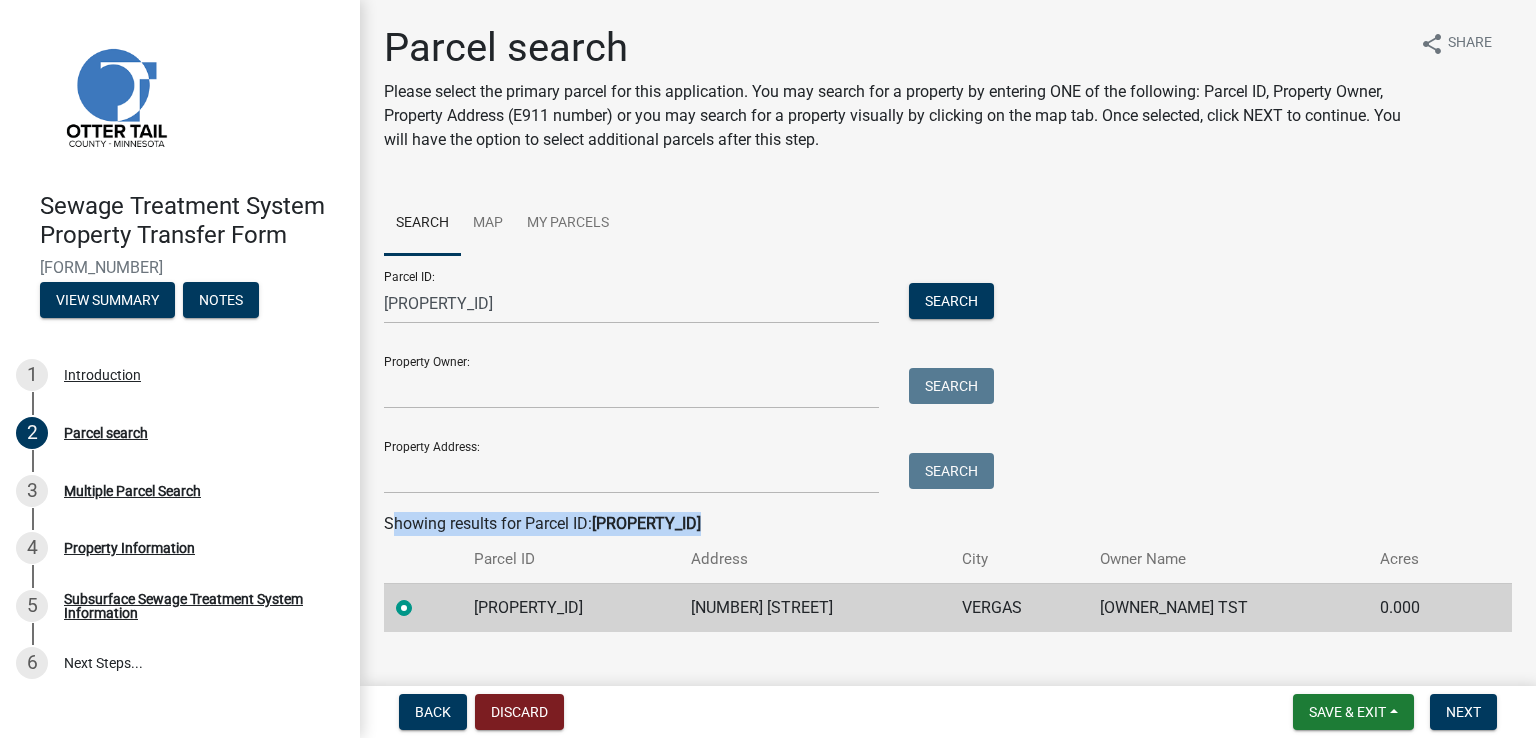 drag, startPoint x: 392, startPoint y: 522, endPoint x: 1325, endPoint y: 637, distance: 940.0606 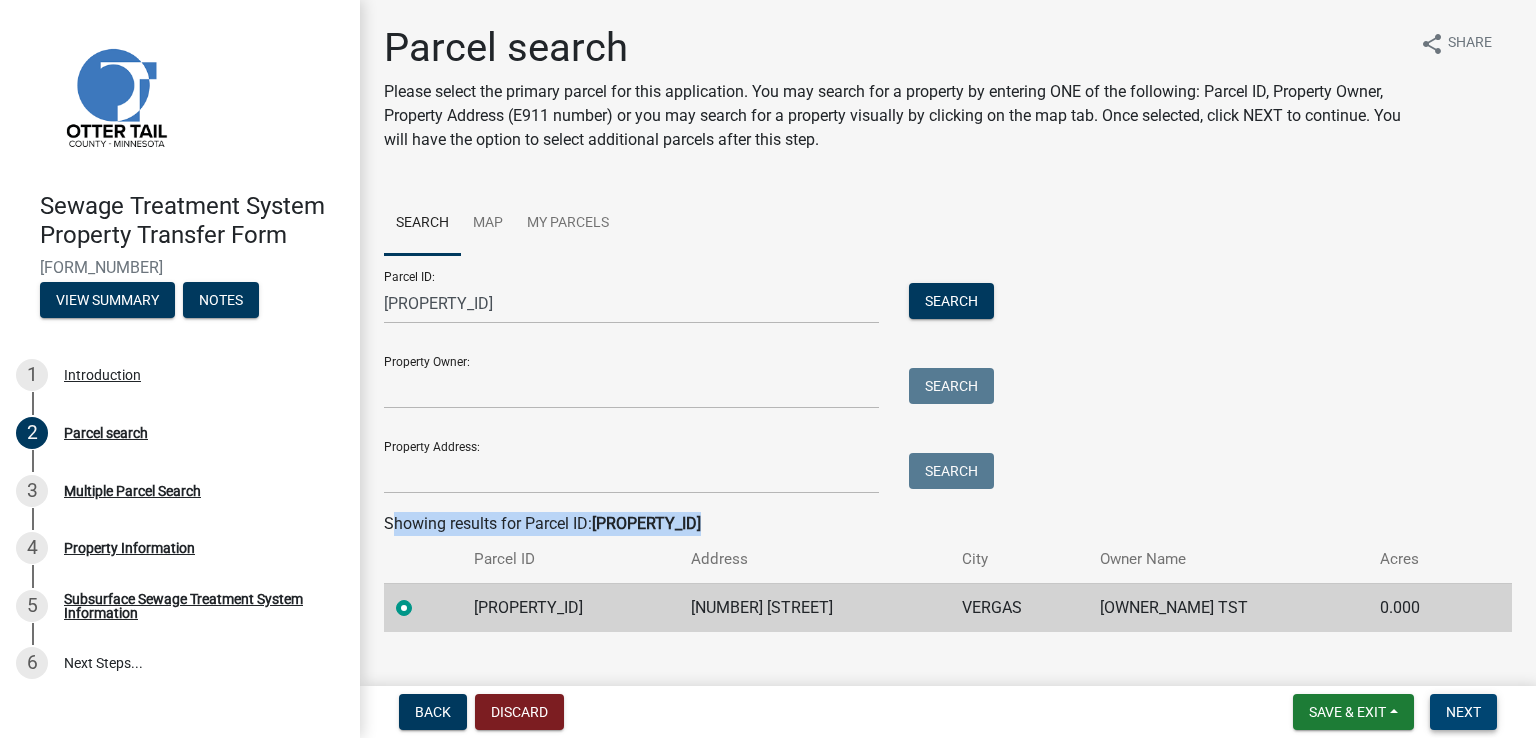 click on "Next" at bounding box center (1463, 712) 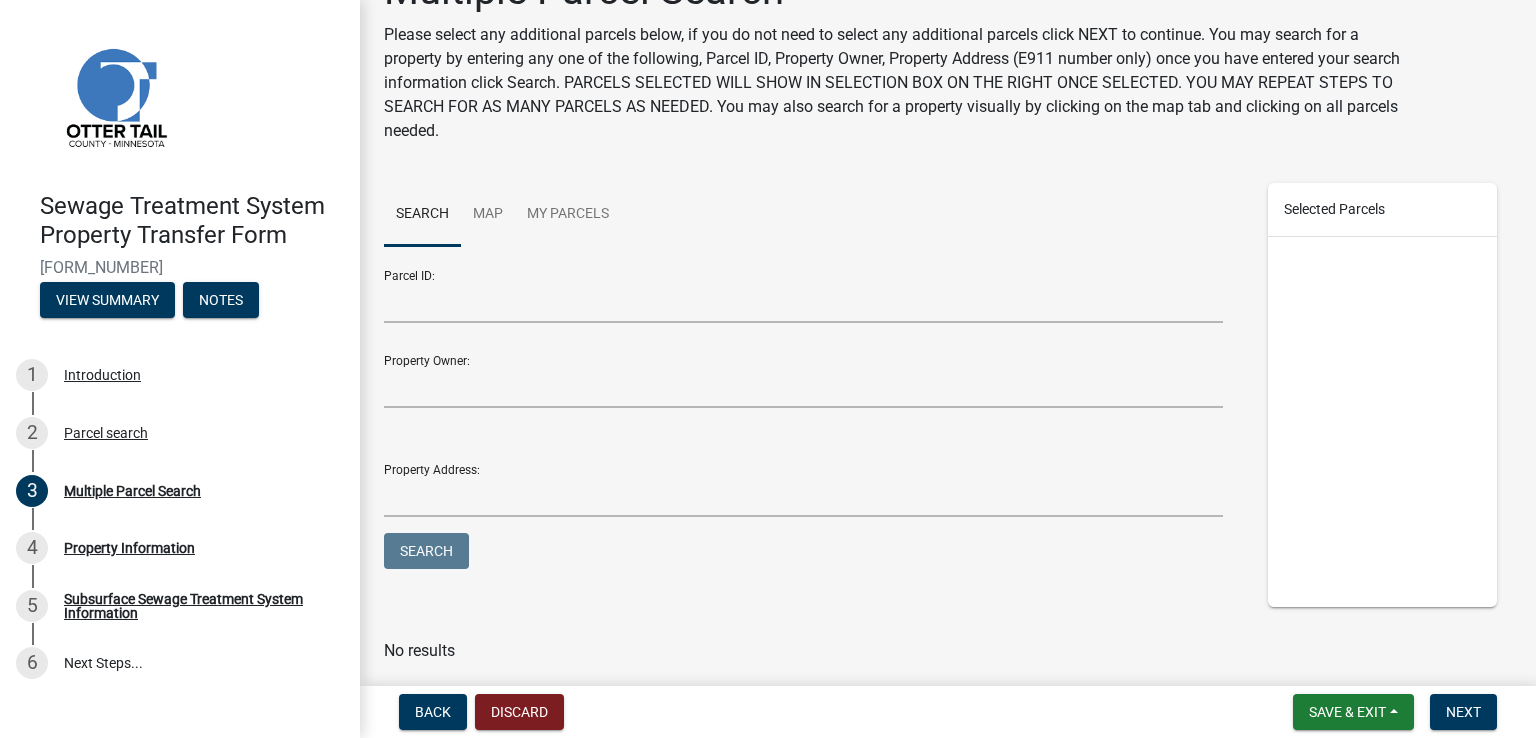 scroll, scrollTop: 0, scrollLeft: 0, axis: both 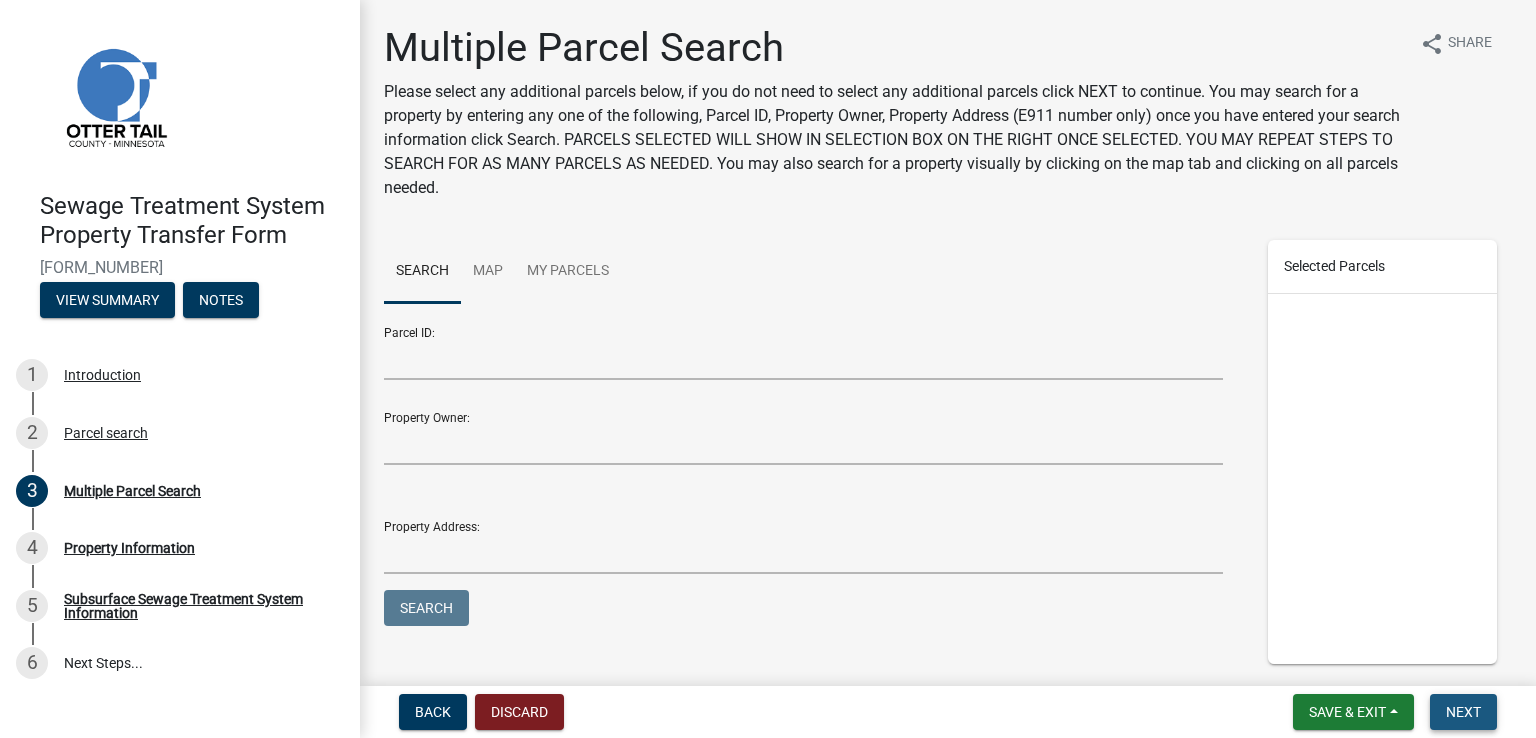 click on "Next" at bounding box center (1463, 712) 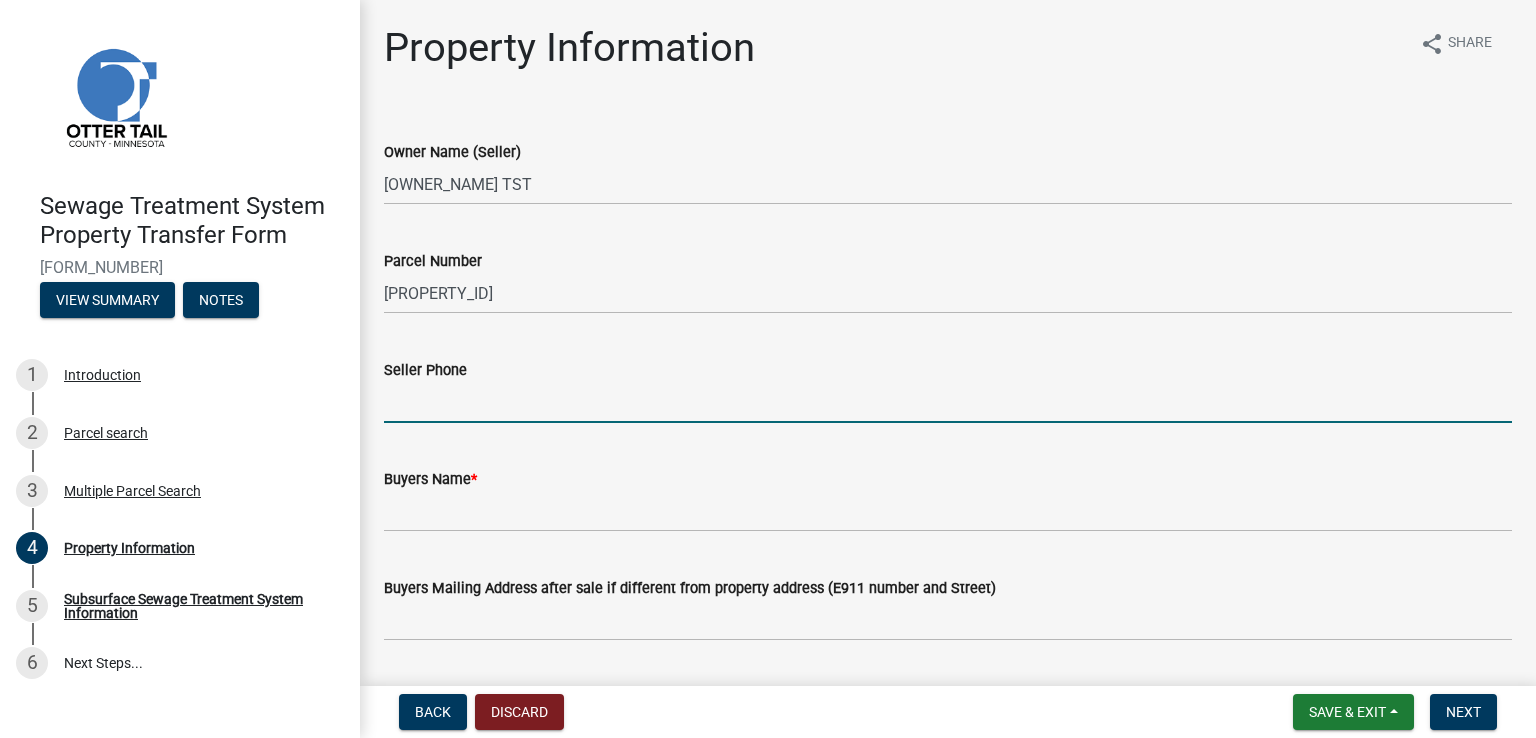 click on "Seller Phone" at bounding box center [948, 402] 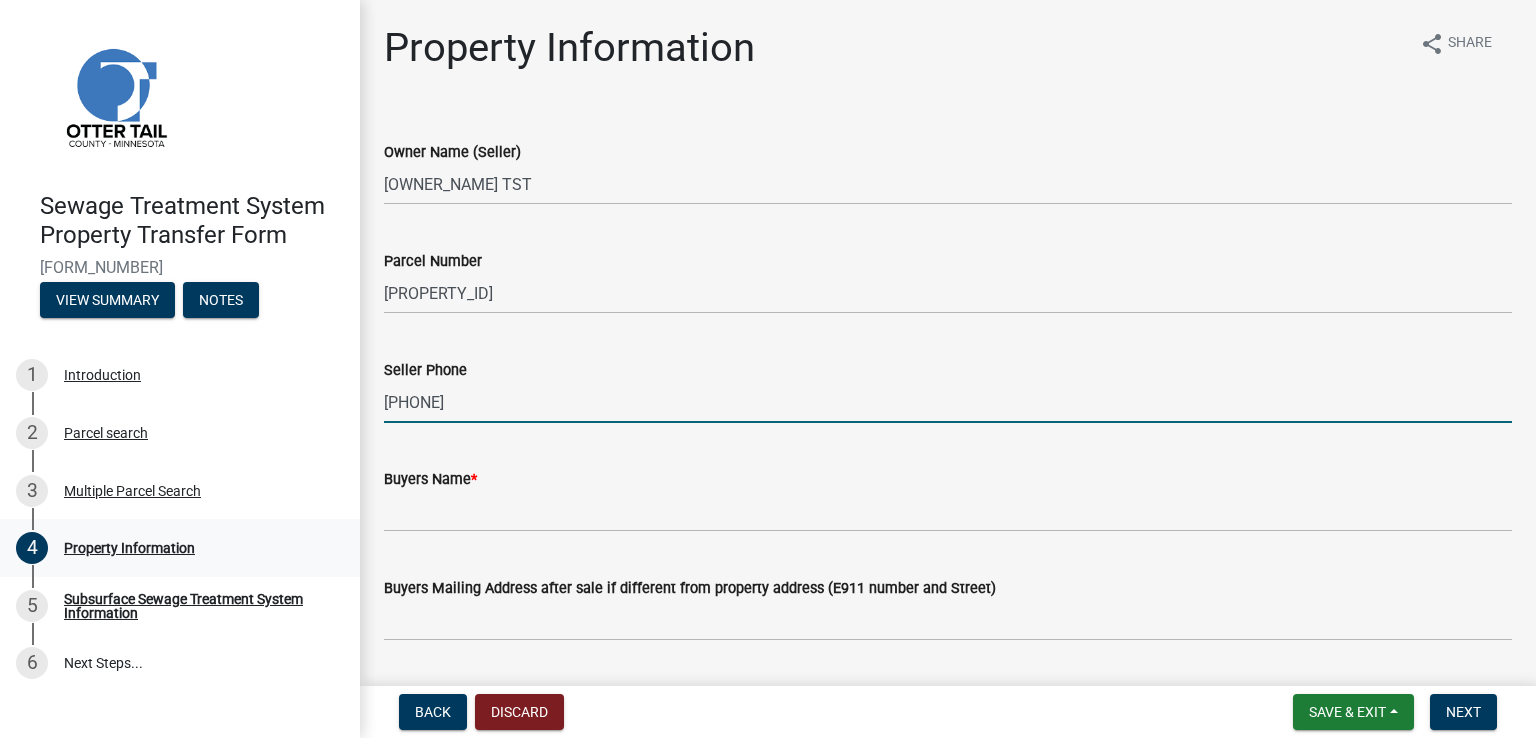 type on "[PHONE]" 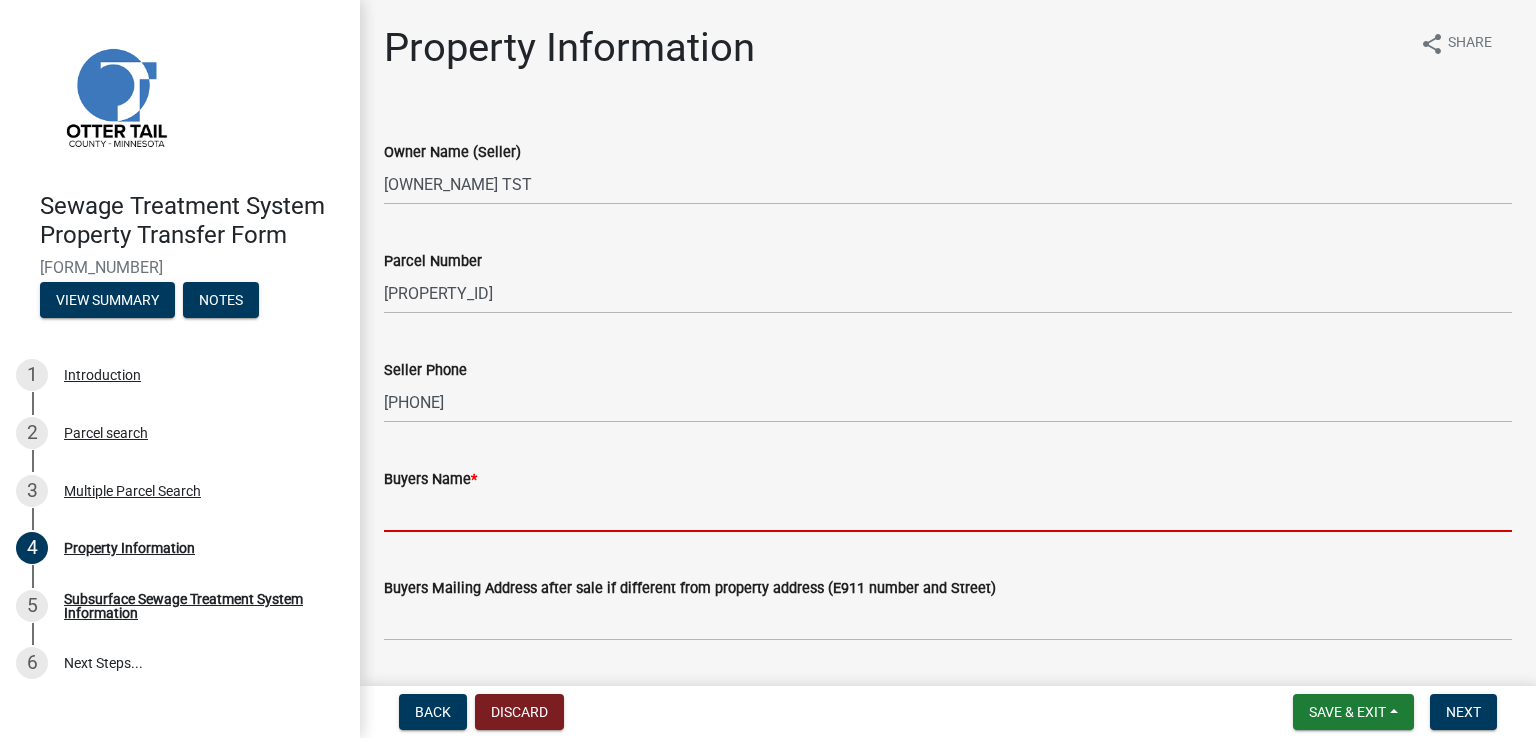 click on "Buyers Name  *" at bounding box center (948, 511) 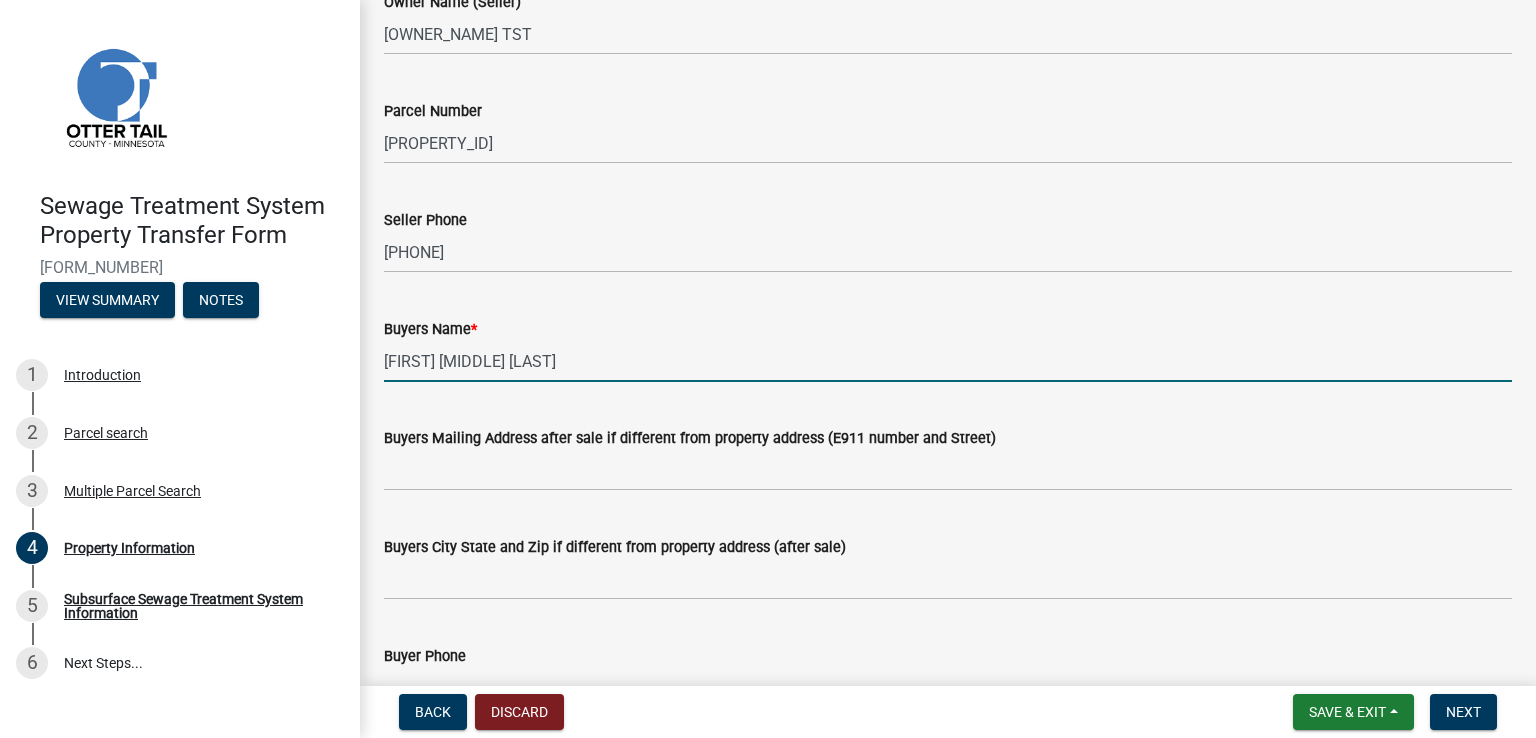 scroll, scrollTop: 200, scrollLeft: 0, axis: vertical 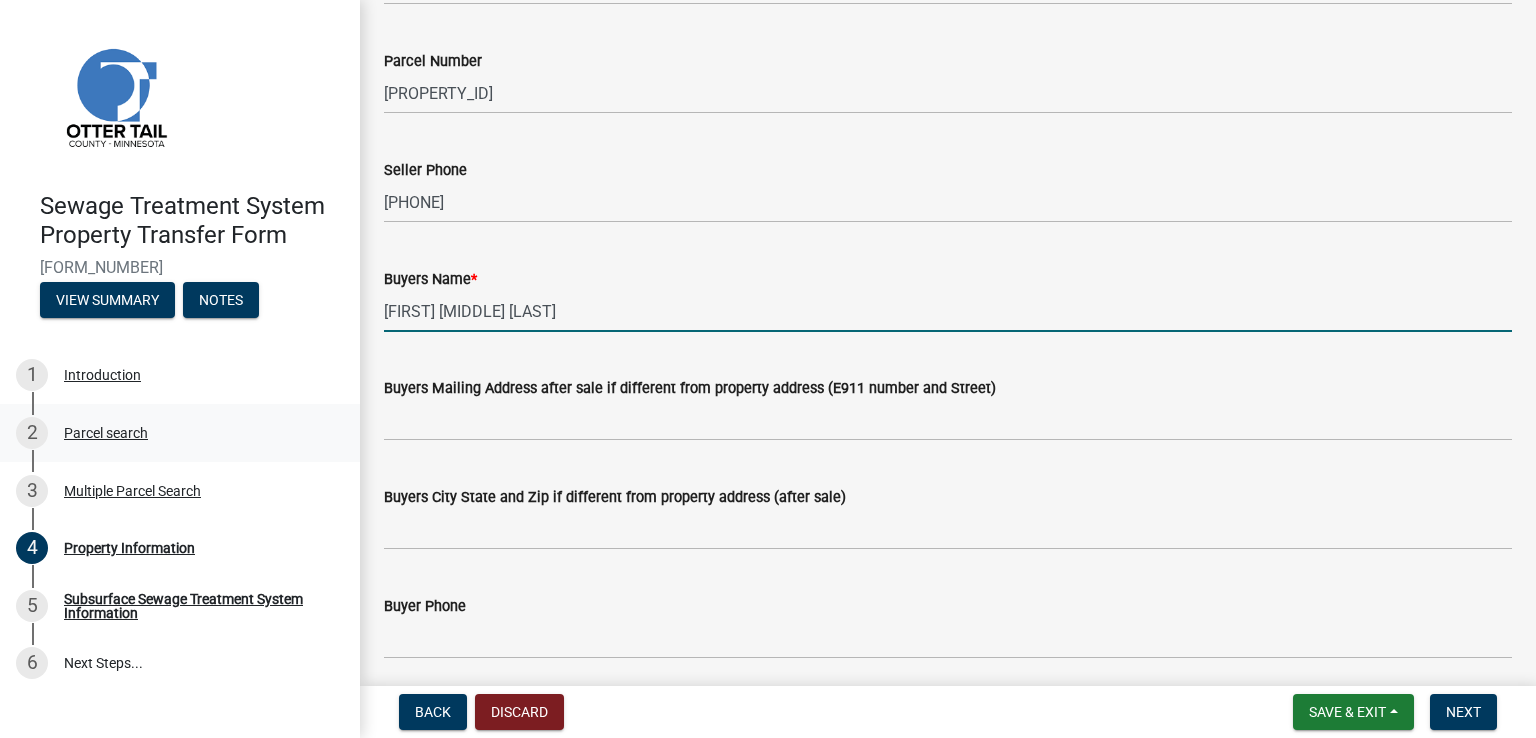 type on "[FIRST] [MIDDLE] [LAST]" 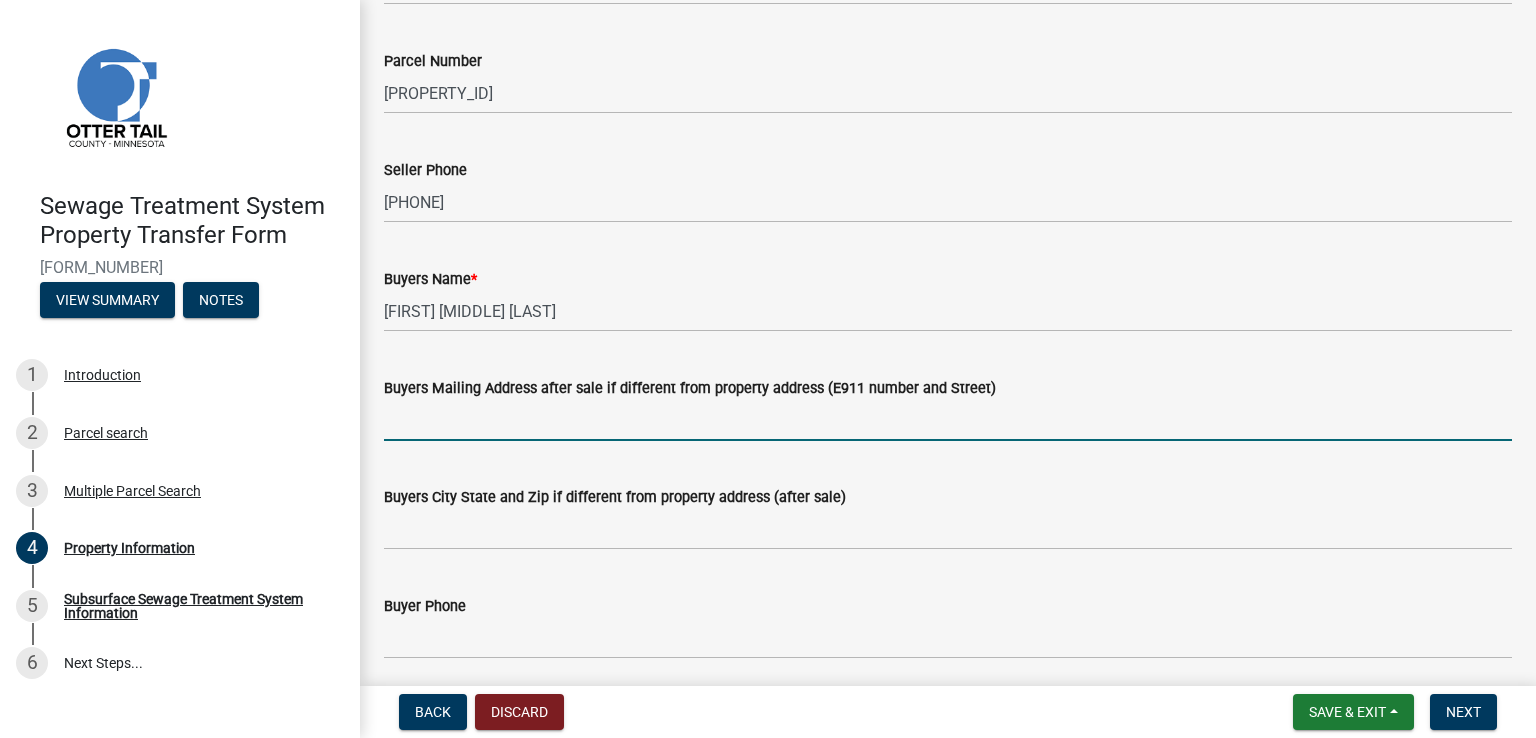 click on "Buyers Mailing Address after sale if different from property address (E911 number and Street)" at bounding box center (948, 420) 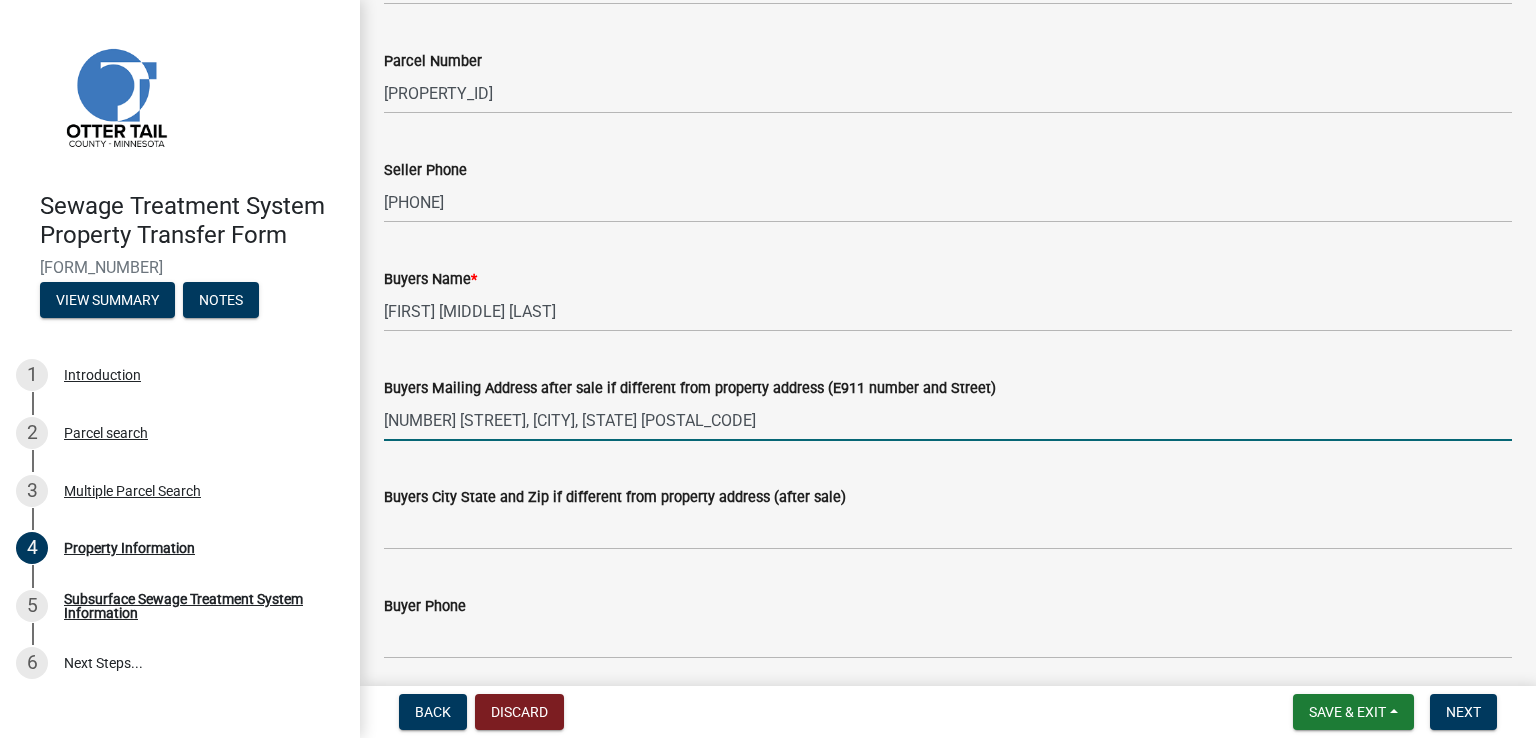 scroll, scrollTop: 300, scrollLeft: 0, axis: vertical 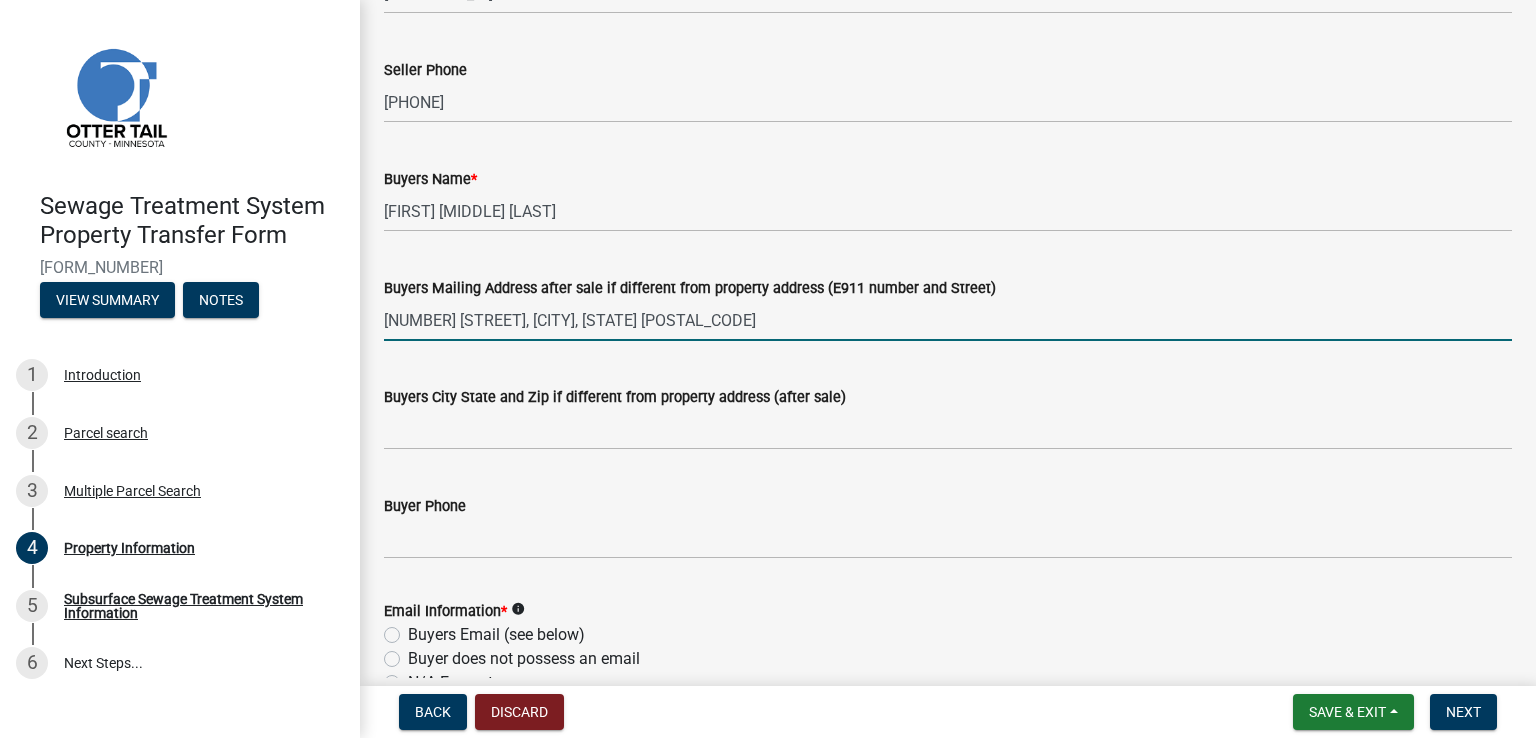 type on "[NUMBER] [STREET], [CITY], [STATE] [POSTAL_CODE]" 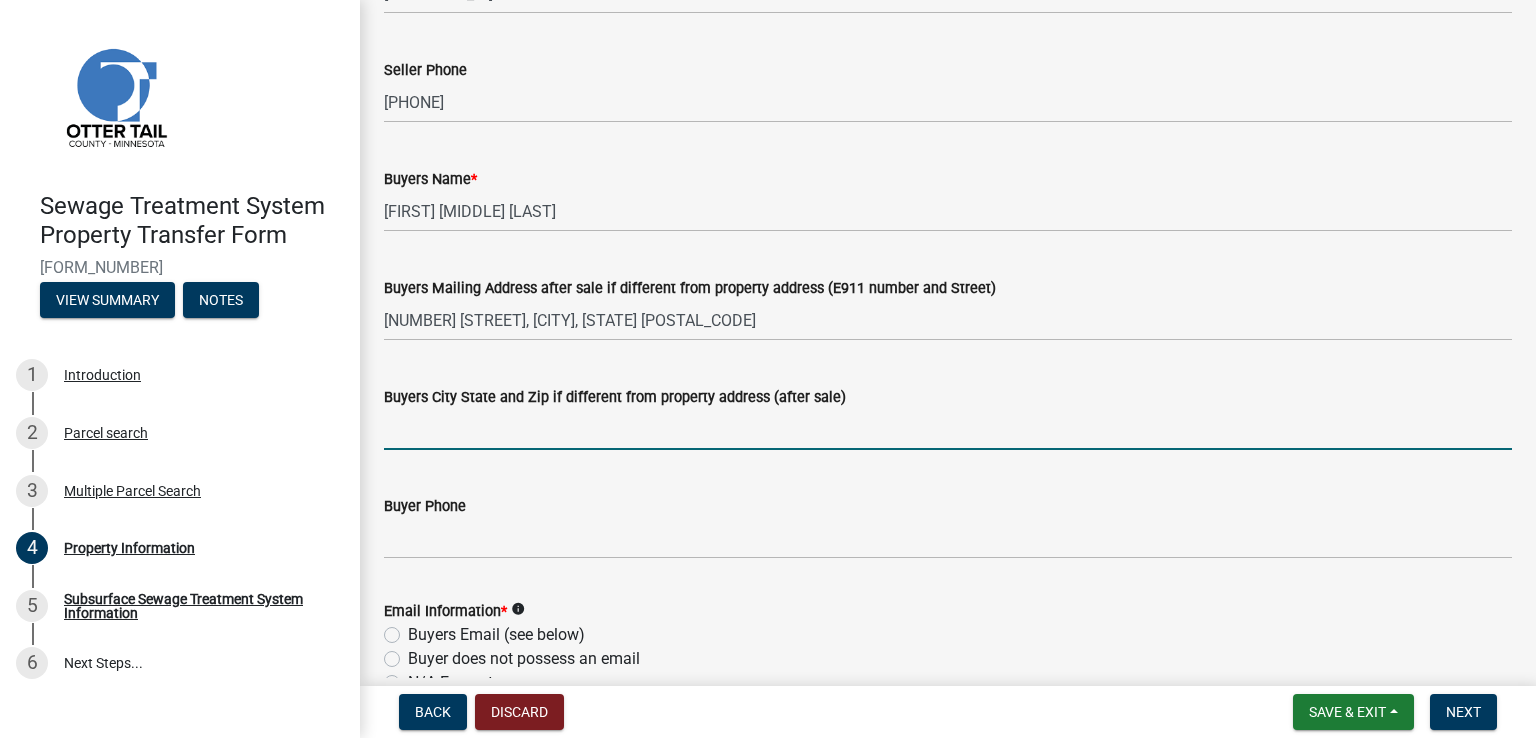 click on "Buyers City State and Zip if different from property address (after sale)" at bounding box center (948, 429) 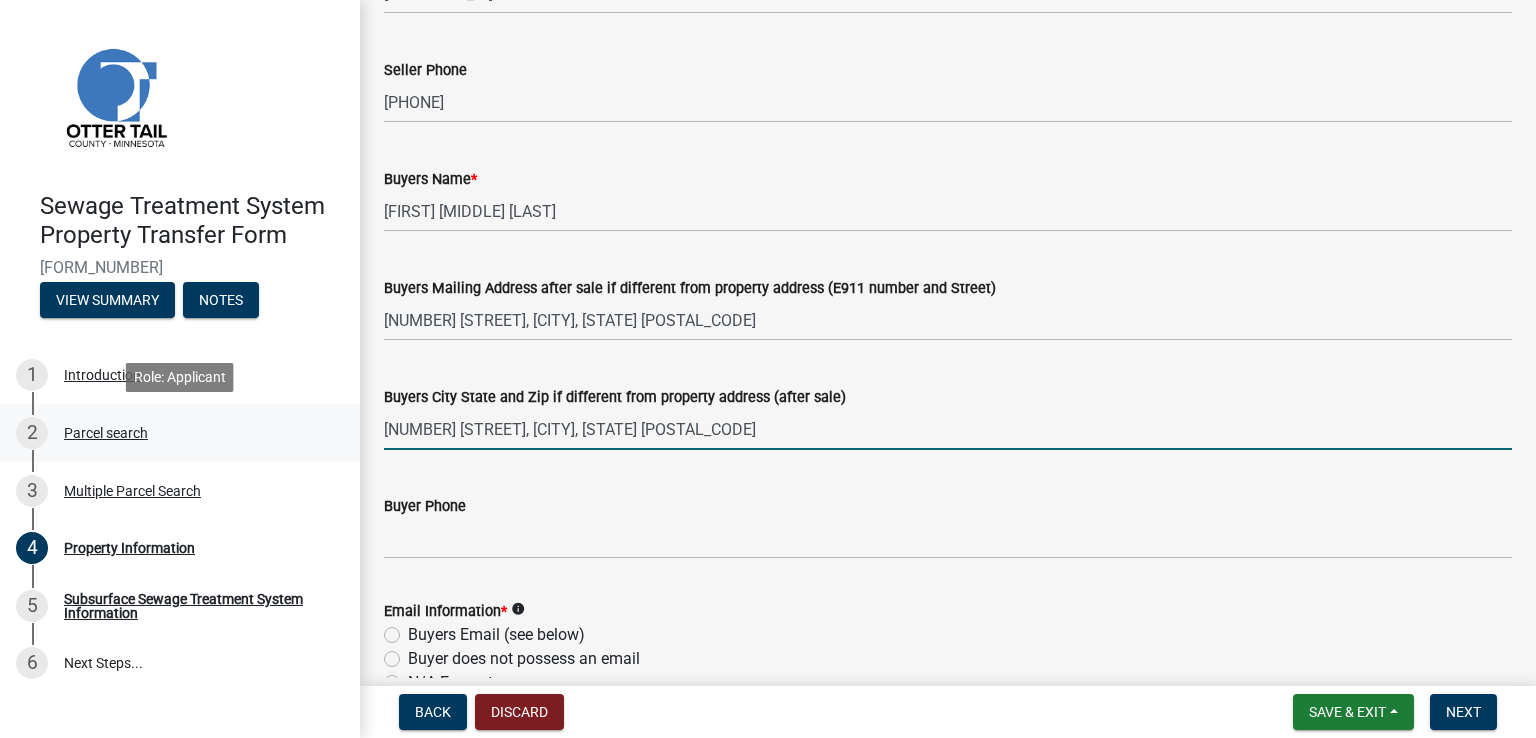 drag, startPoint x: 527, startPoint y: 429, endPoint x: 328, endPoint y: 447, distance: 199.81241 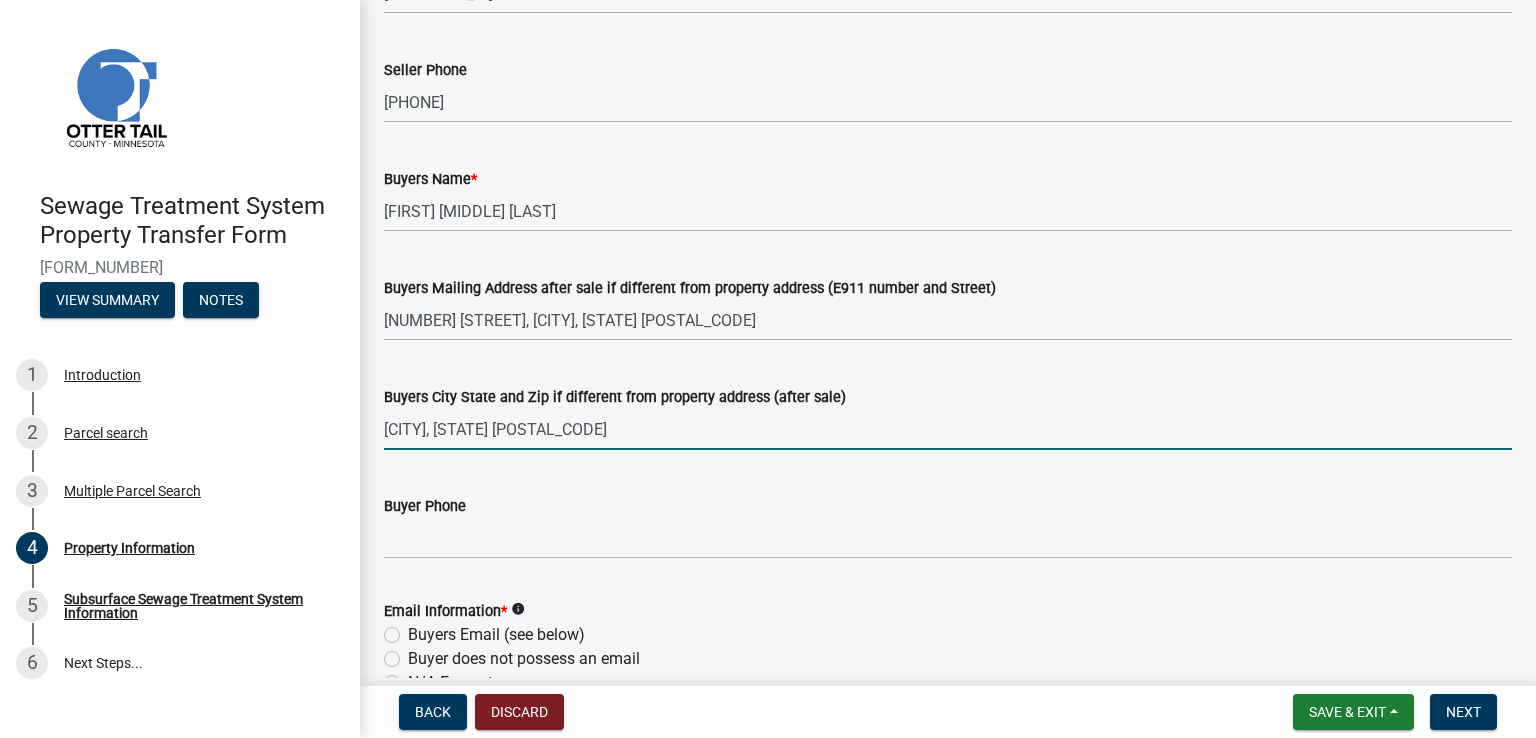 type on "[CITY], [STATE] [POSTAL_CODE]" 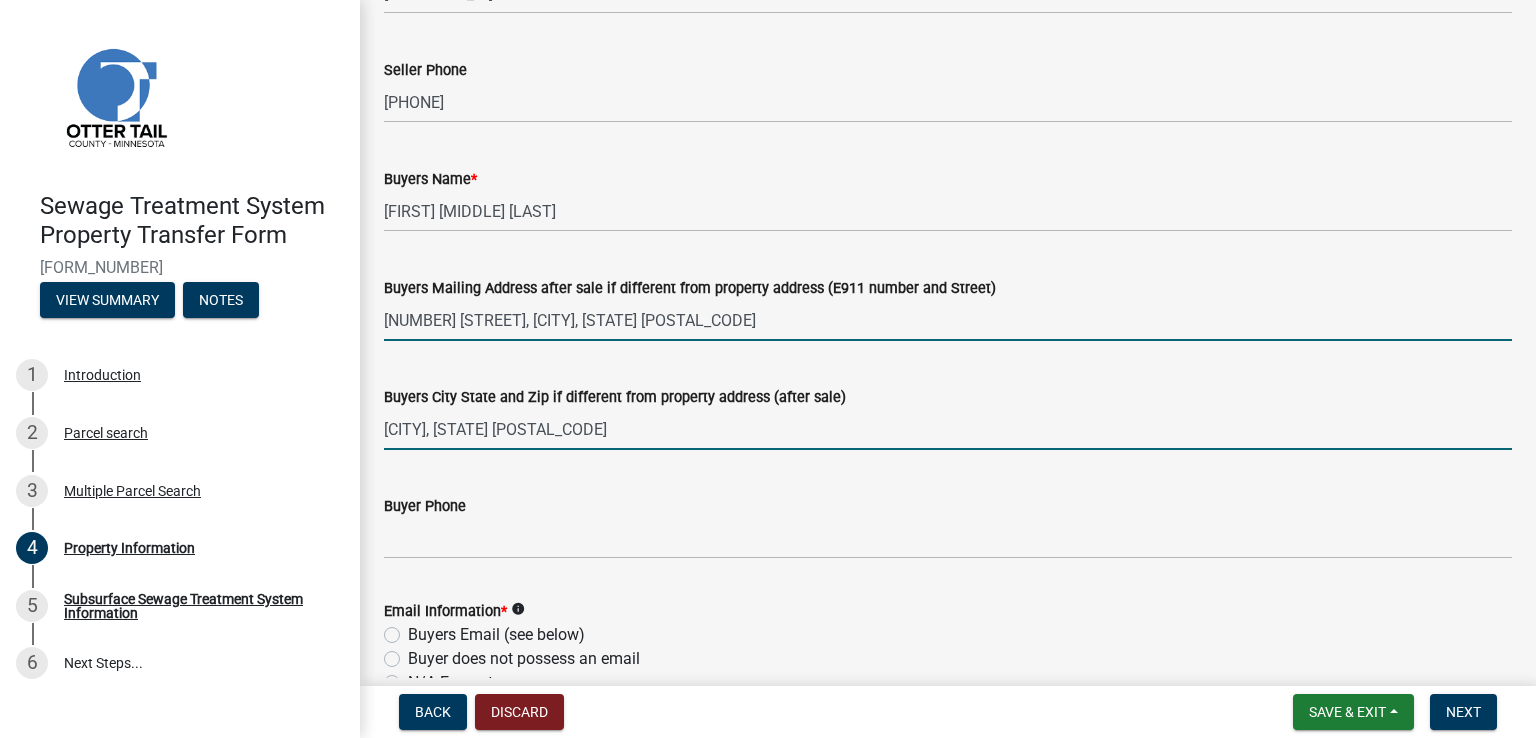 click on "[NUMBER] [STREET], [CITY], [STATE] [POSTAL_CODE]" at bounding box center (948, 320) 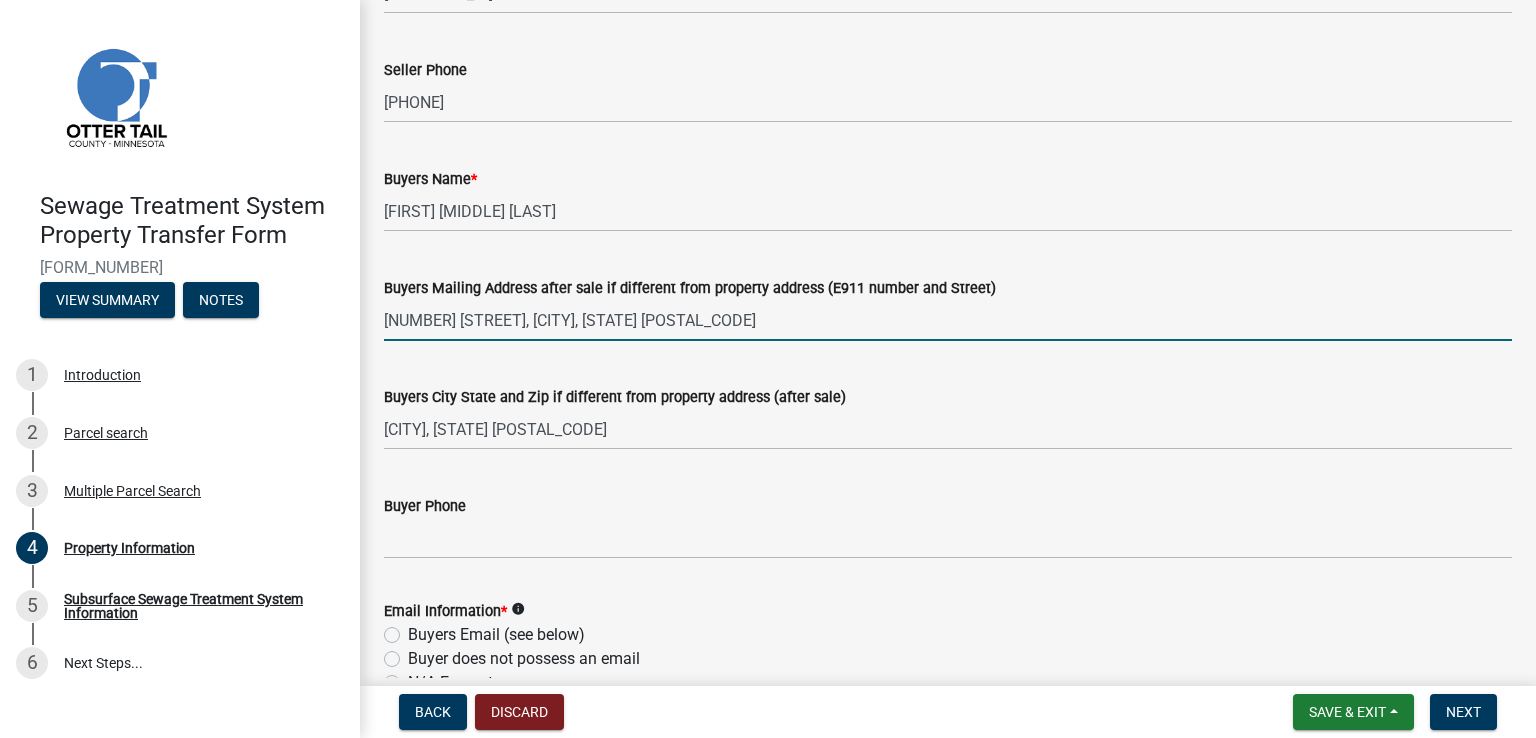 drag, startPoint x: 524, startPoint y: 316, endPoint x: 824, endPoint y: 307, distance: 300.13498 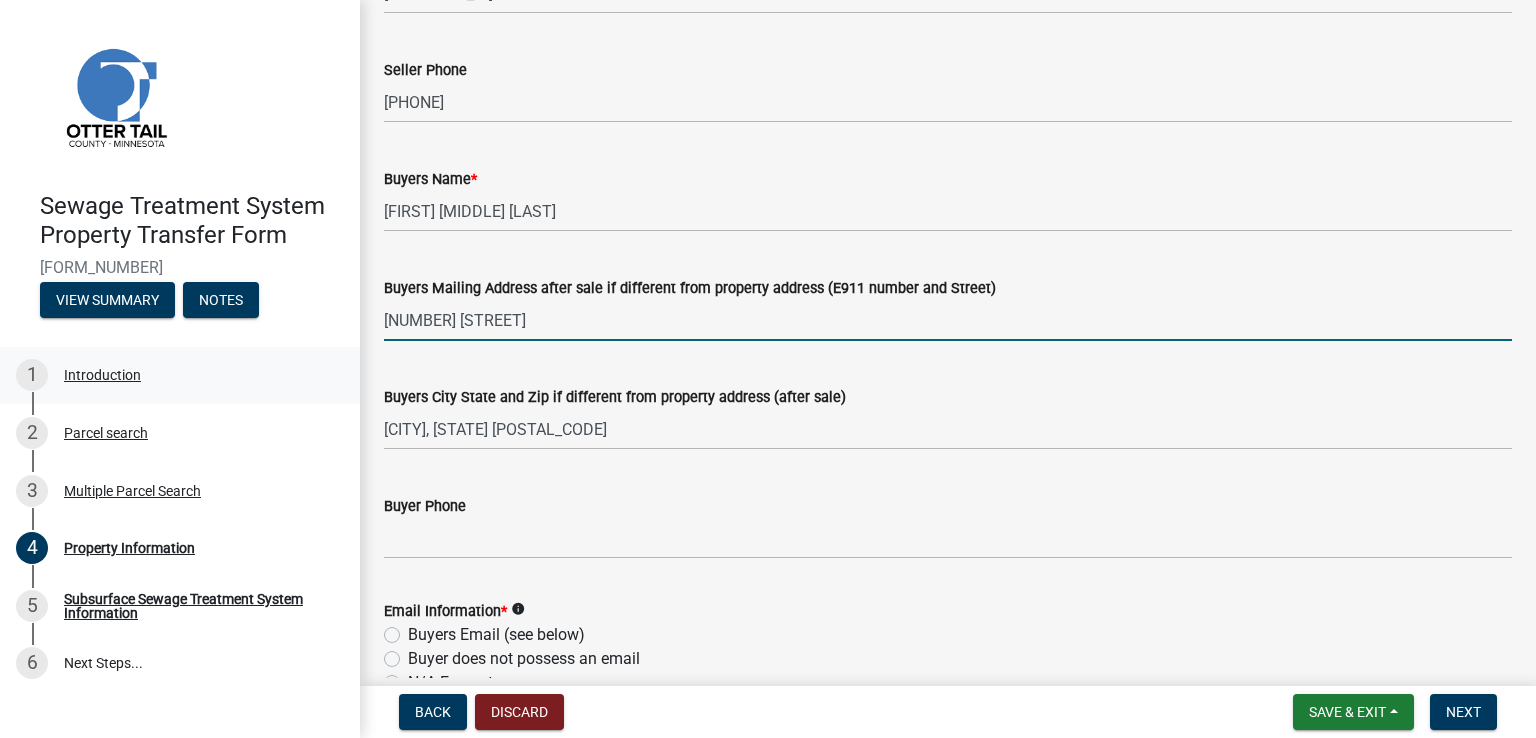 type on "[NUMBER] [STREET]" 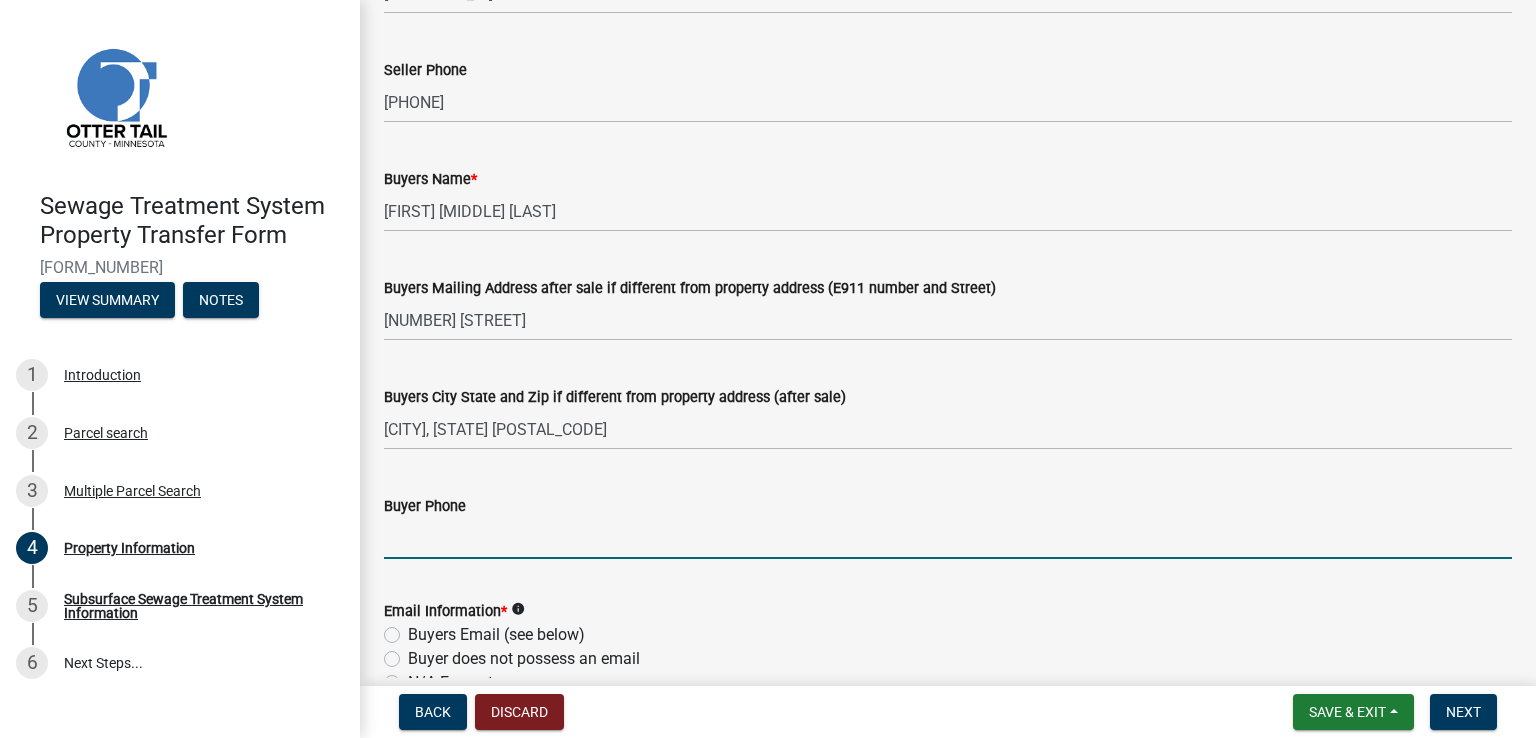 click on "Buyer Phone" at bounding box center (948, 538) 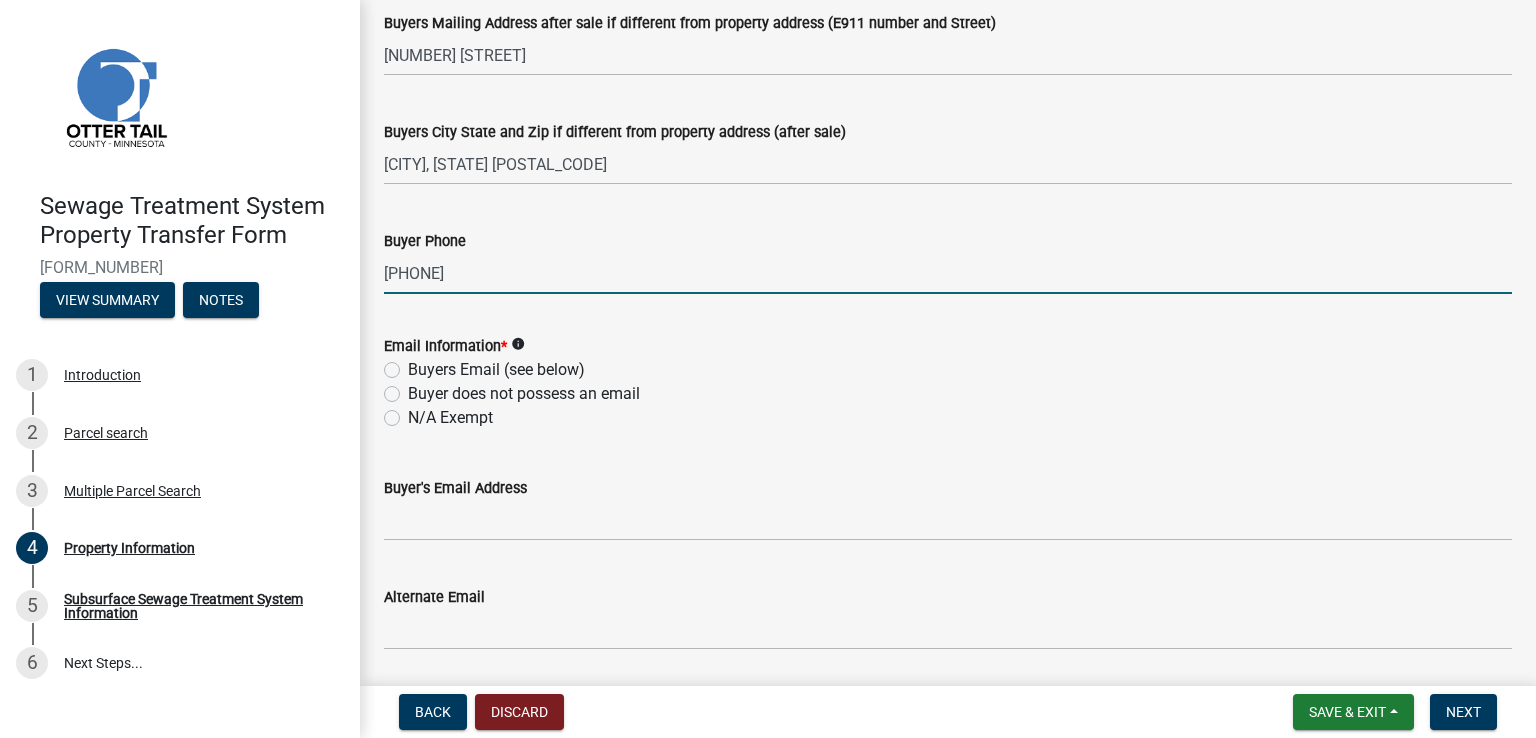 scroll, scrollTop: 600, scrollLeft: 0, axis: vertical 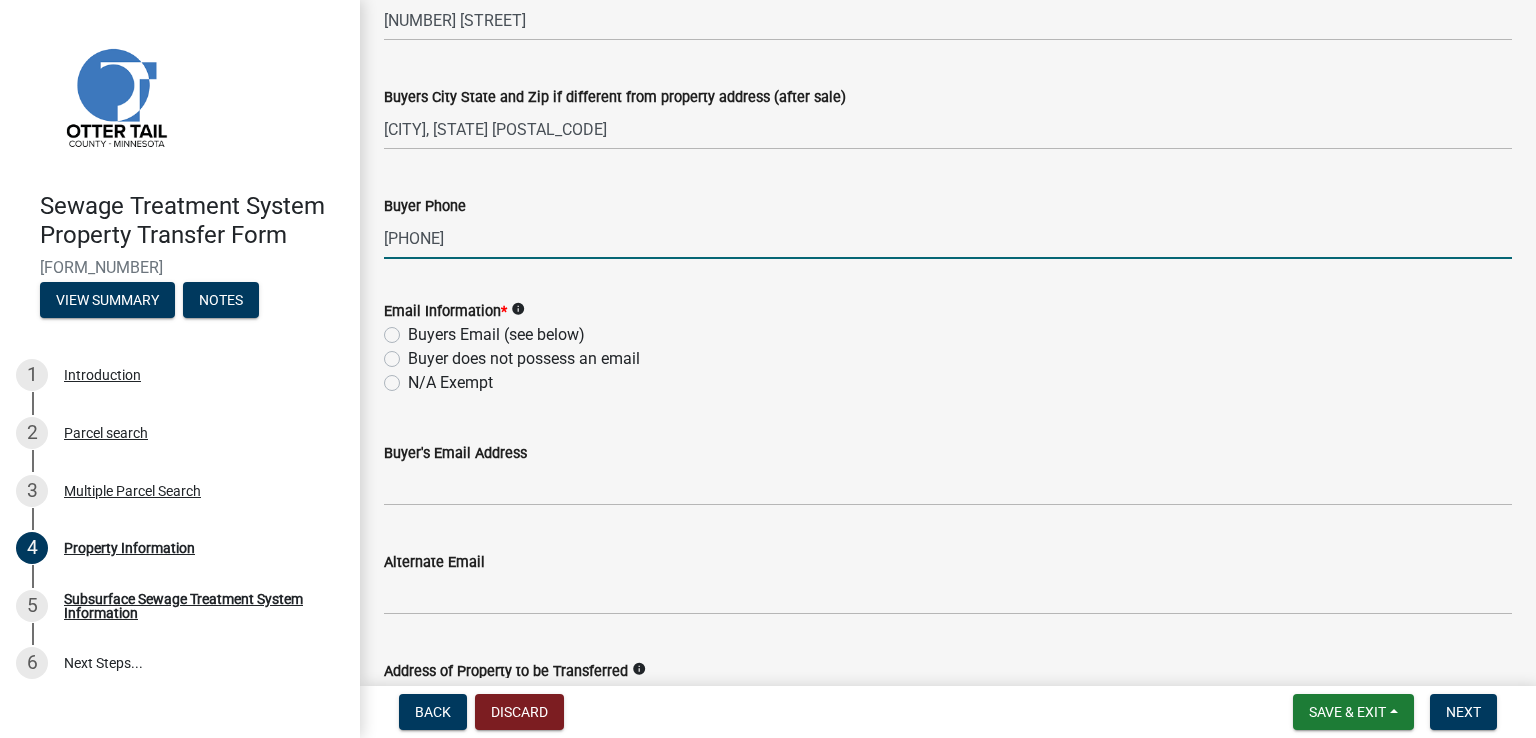 type on "[PHONE]" 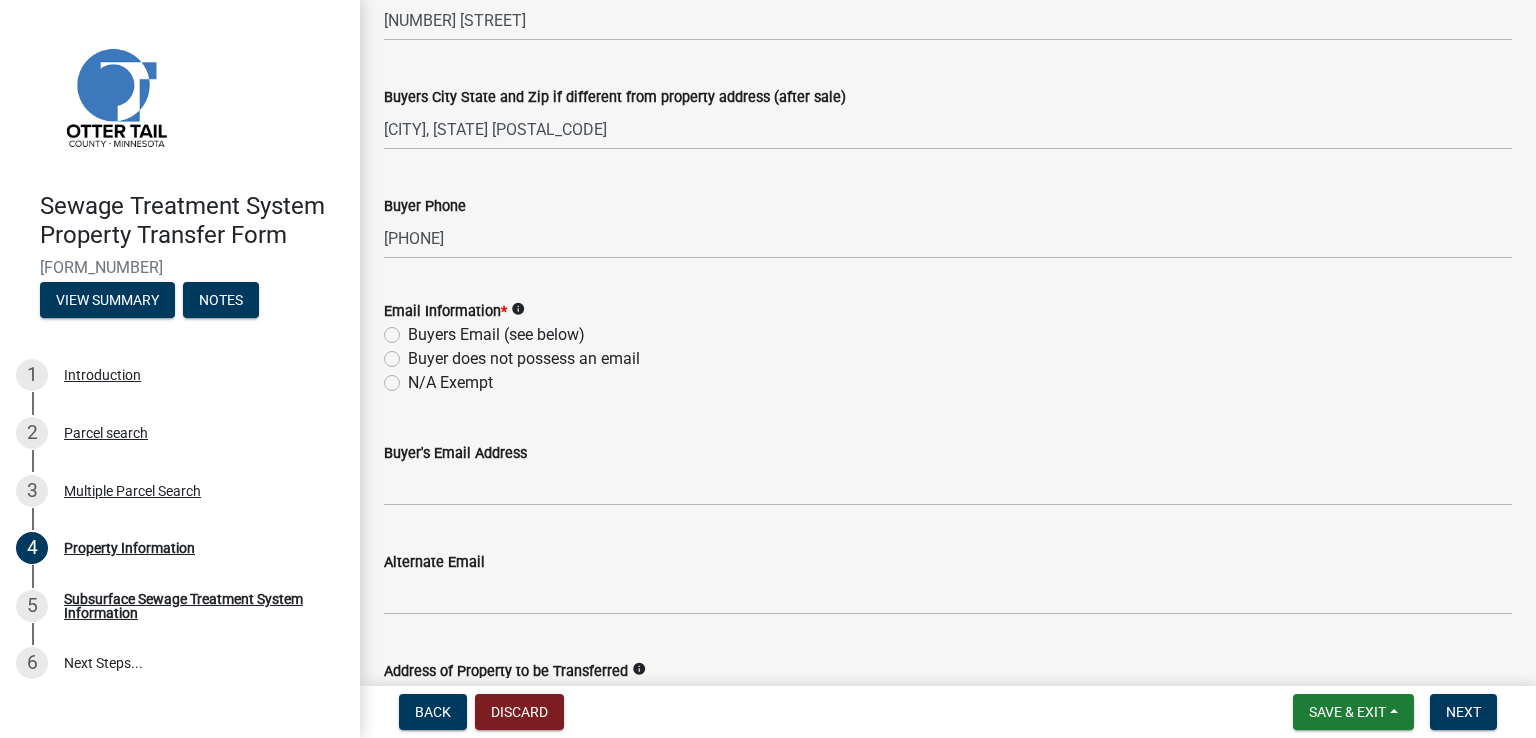 click on "Buyers Email (see below)" 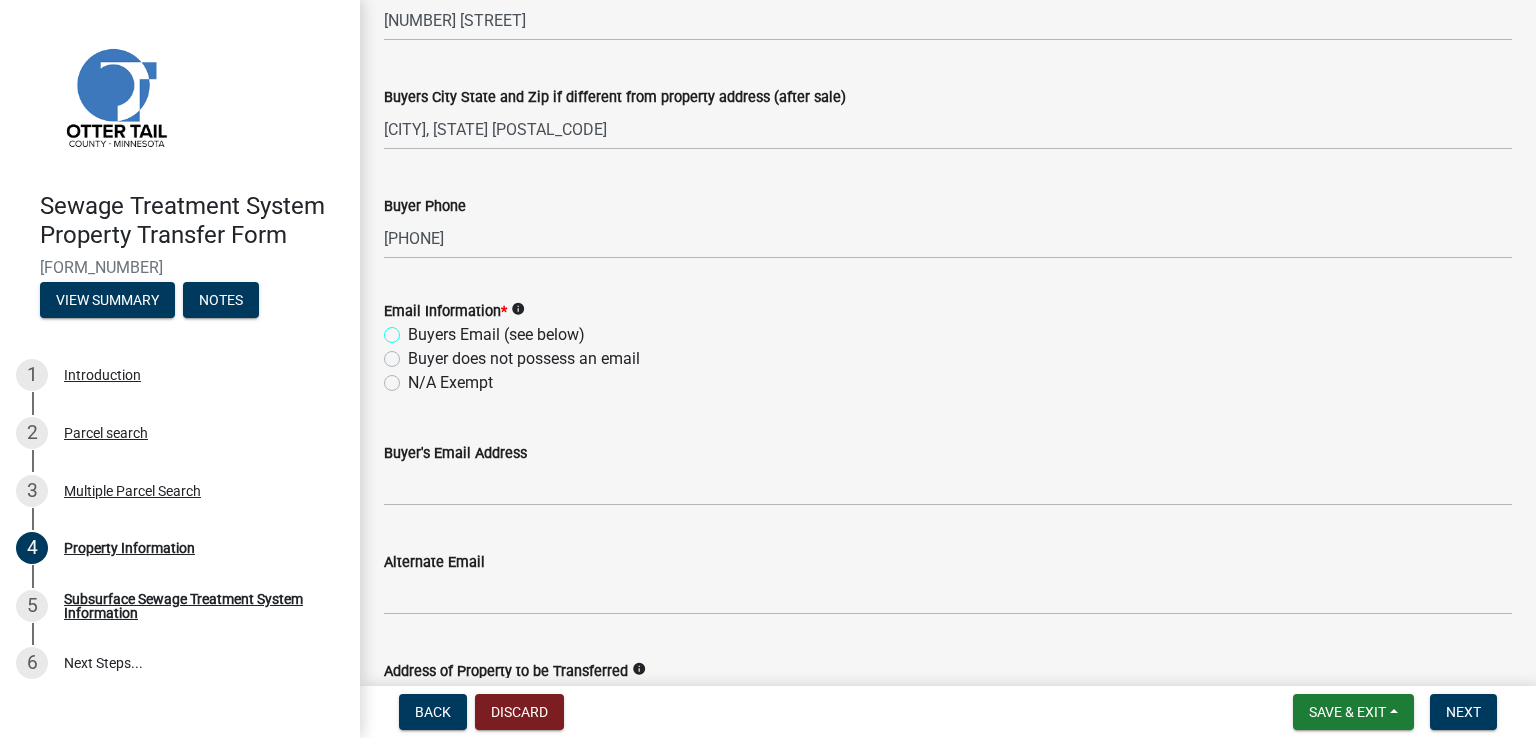 click on "Buyers Email (see below)" at bounding box center (414, 329) 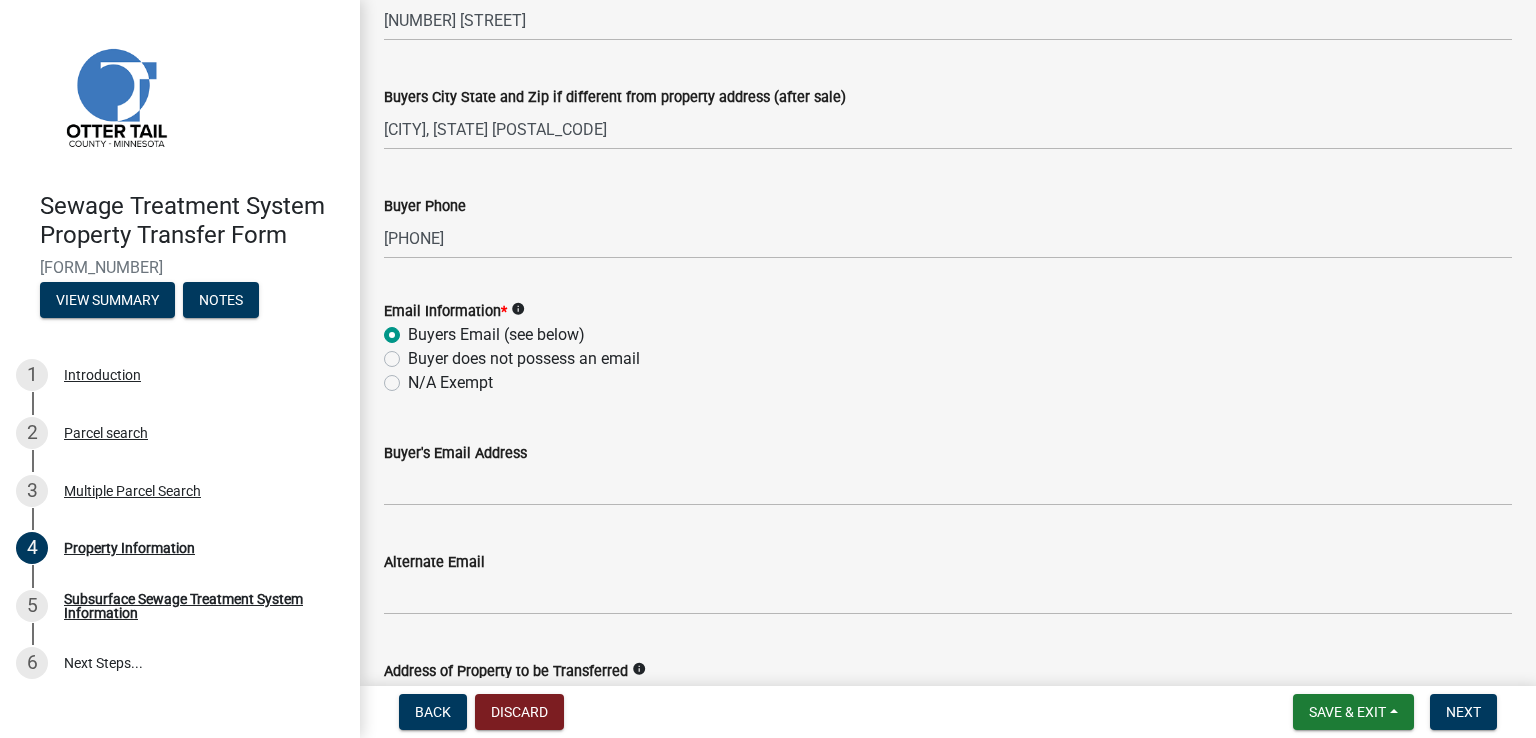 radio on "true" 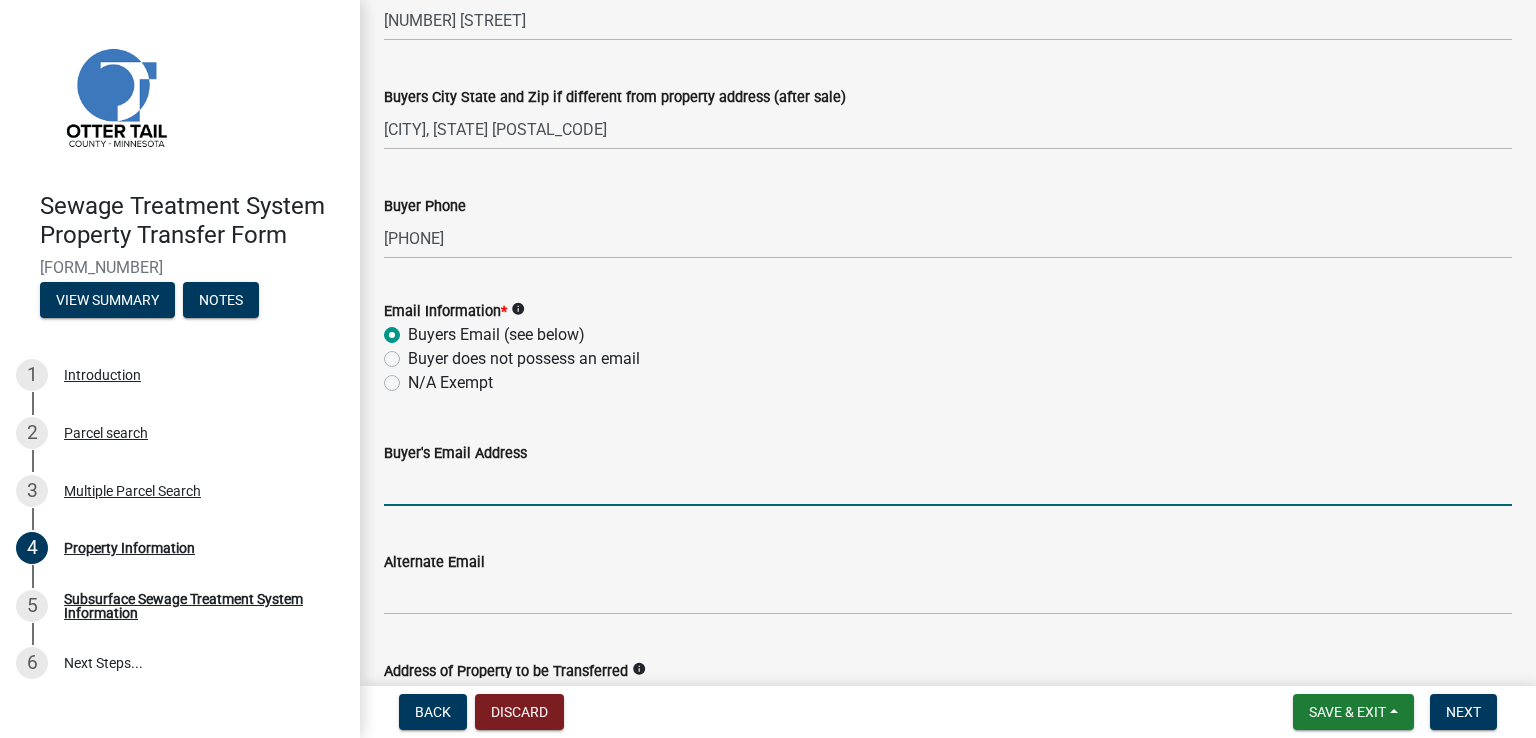 click on "Buyer's Email Address" at bounding box center [948, 485] 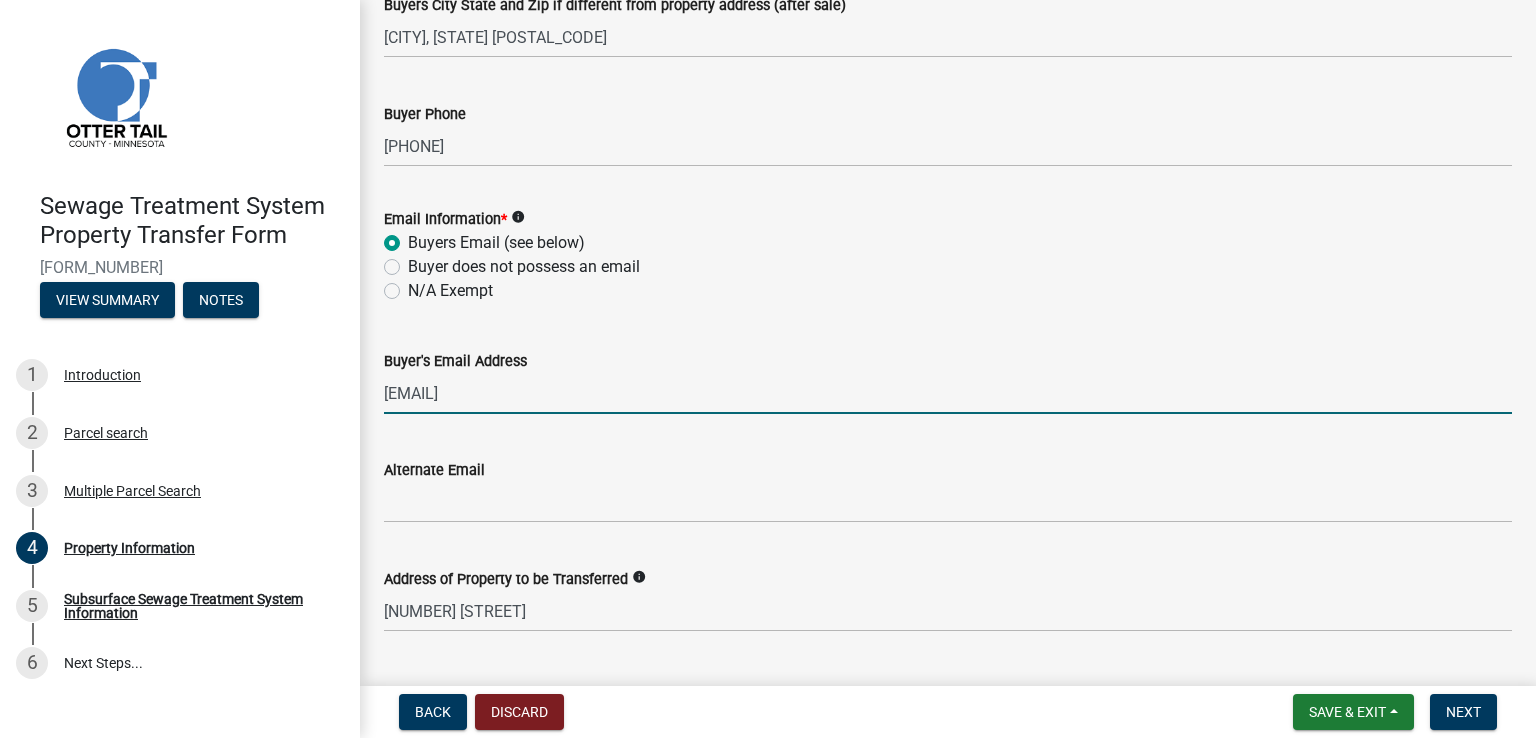 scroll, scrollTop: 800, scrollLeft: 0, axis: vertical 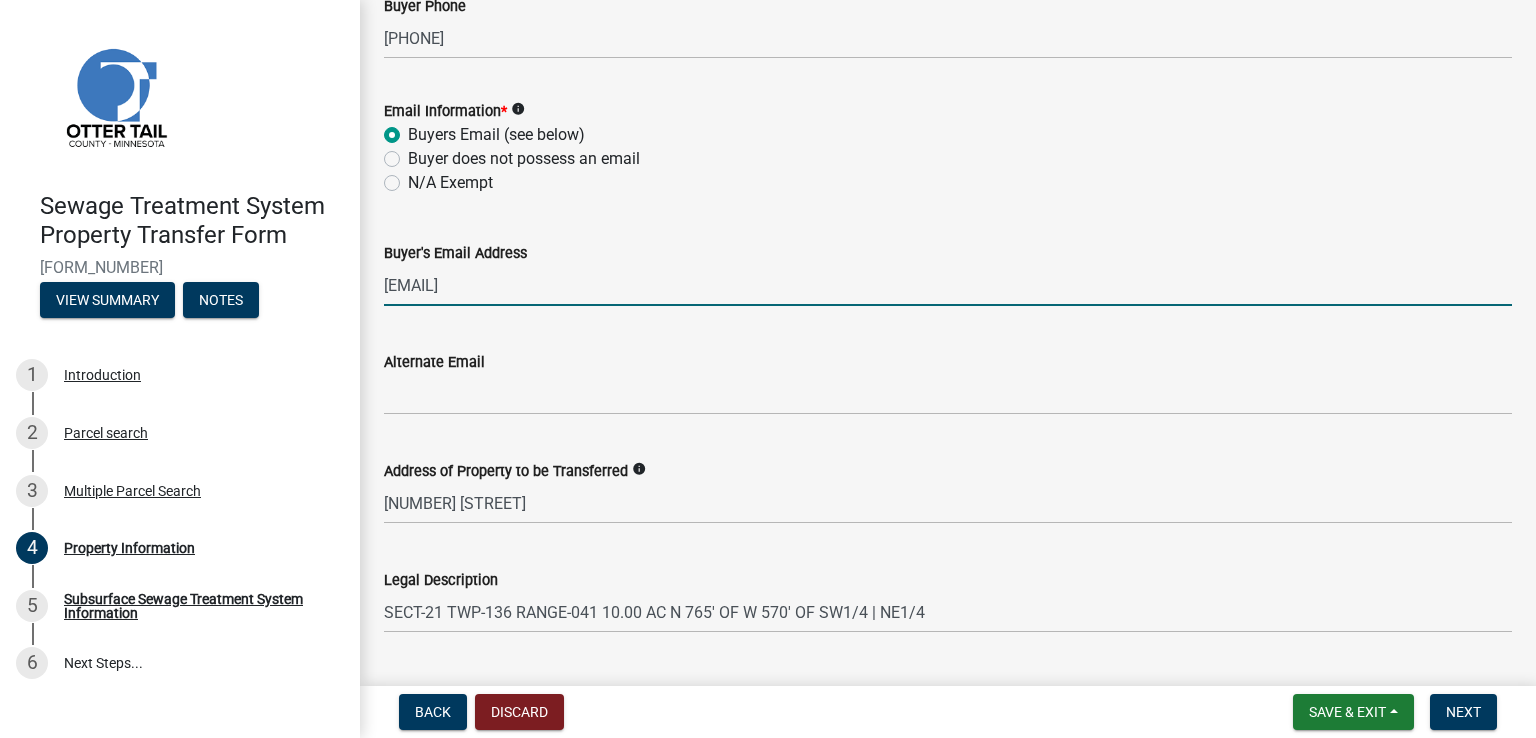 type on "[EMAIL]" 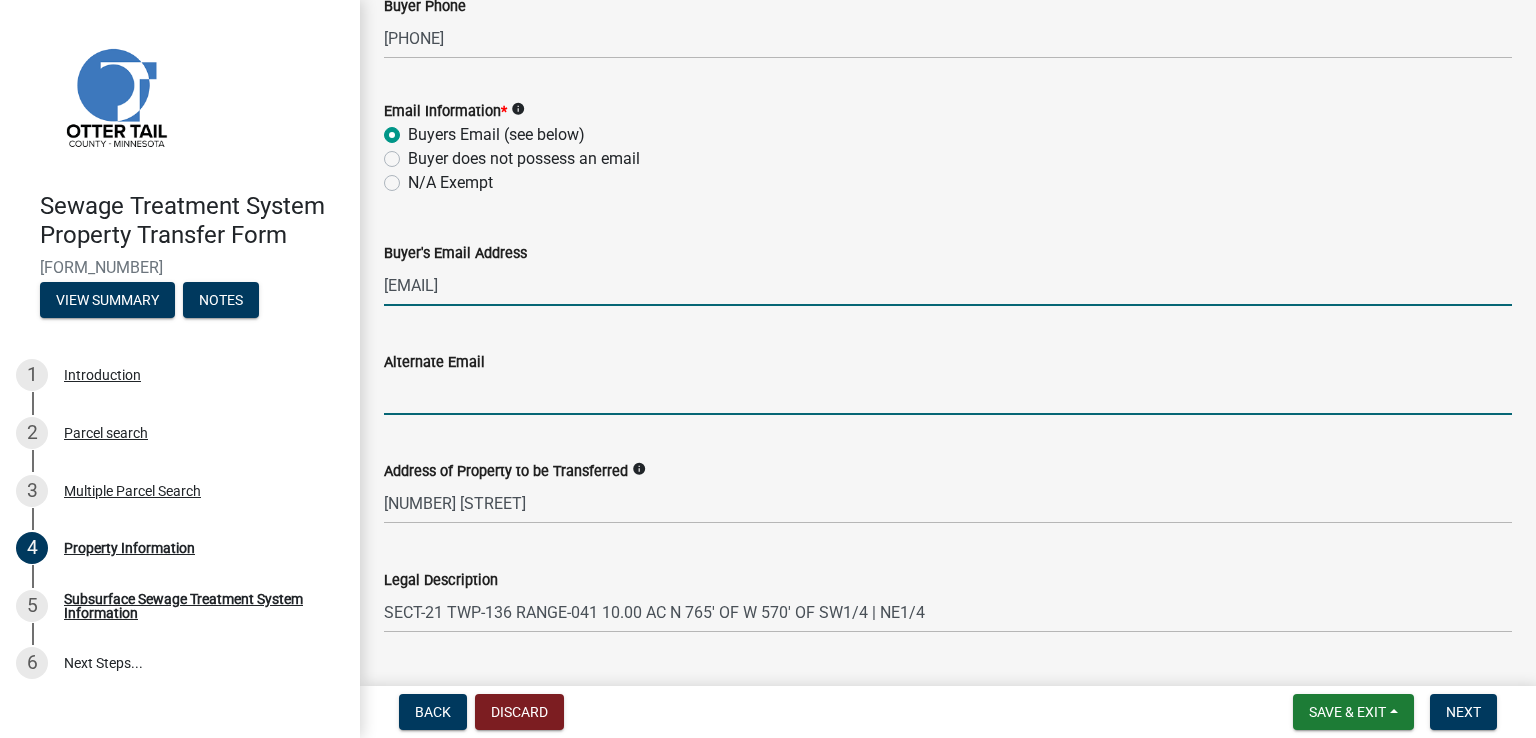 click on "Alternate Email" at bounding box center [948, 394] 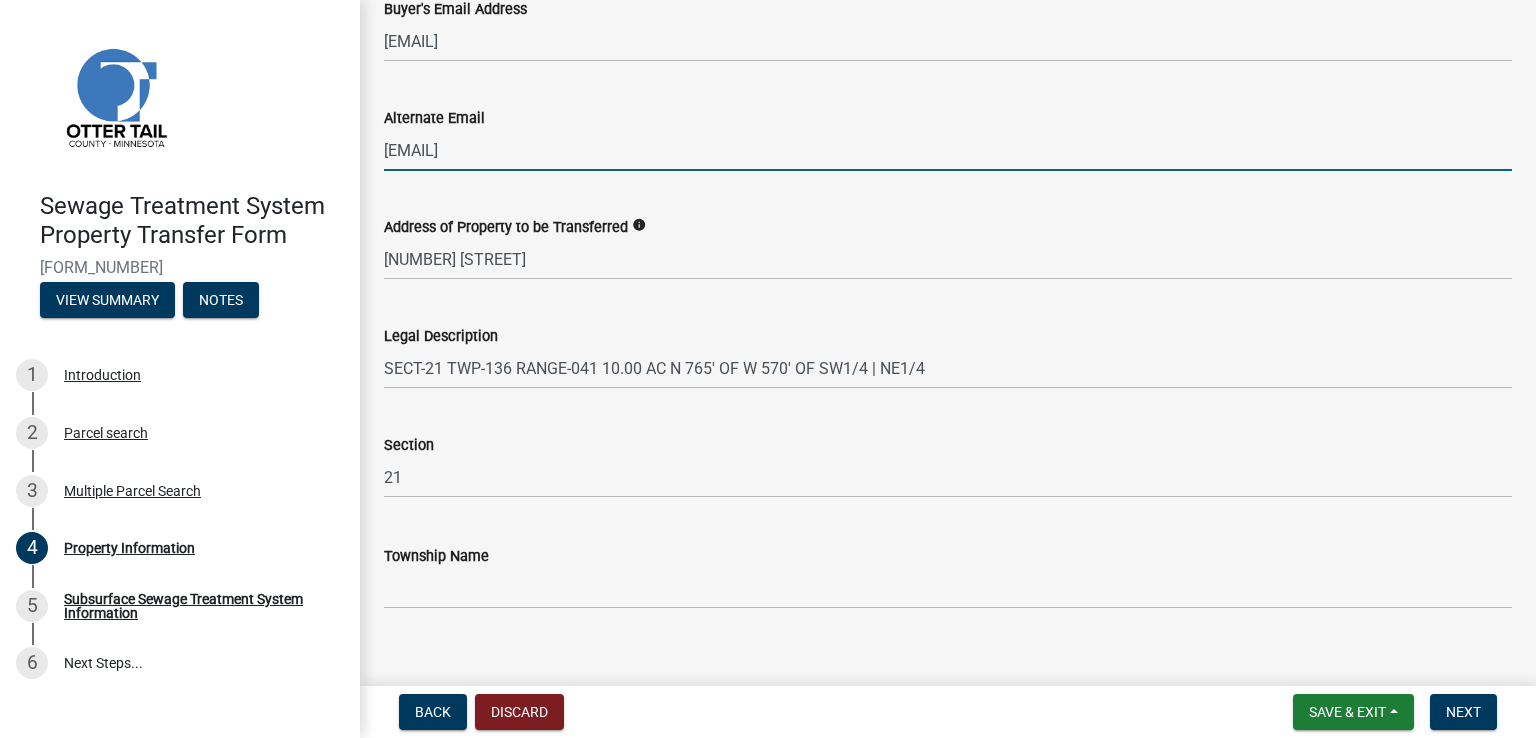 scroll, scrollTop: 1069, scrollLeft: 0, axis: vertical 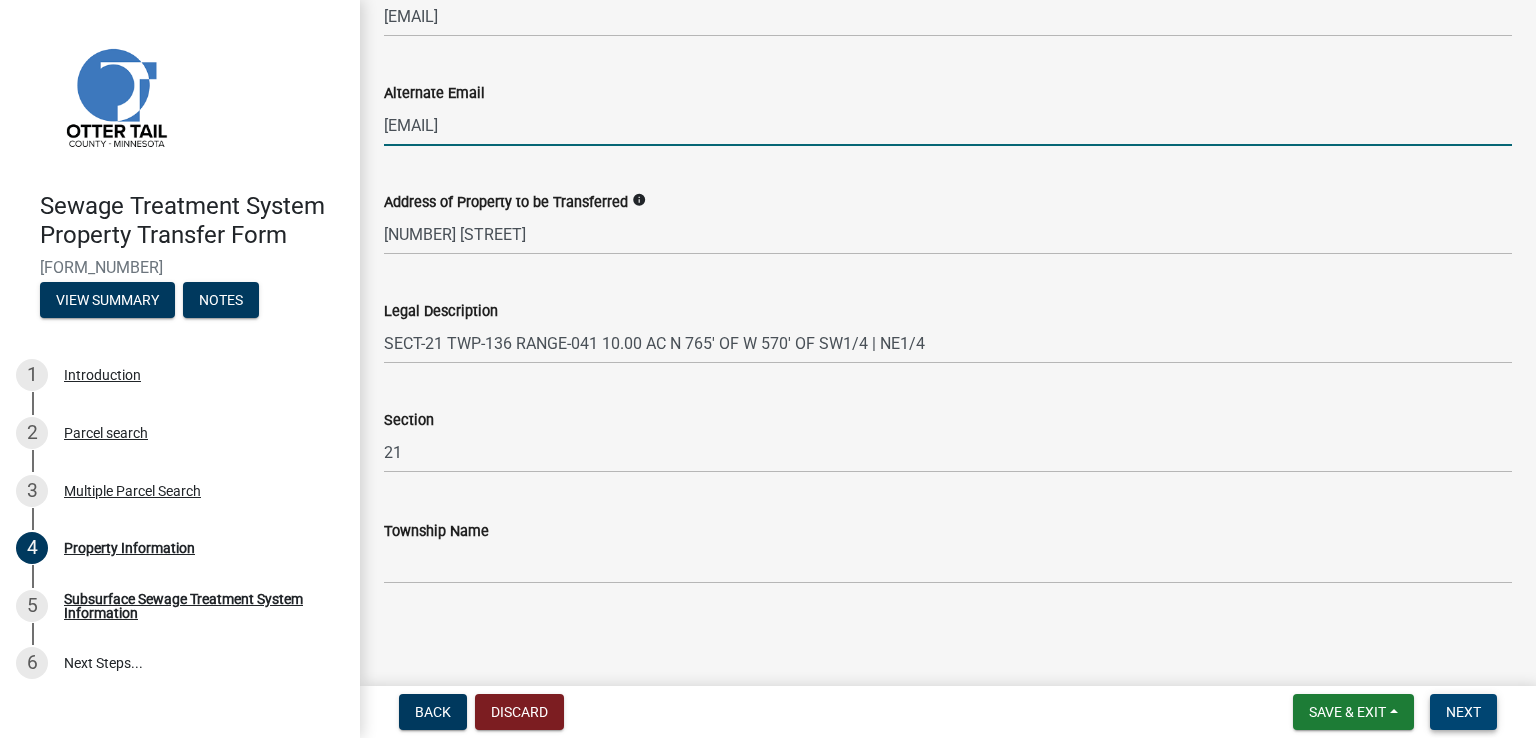 type on "[EMAIL]" 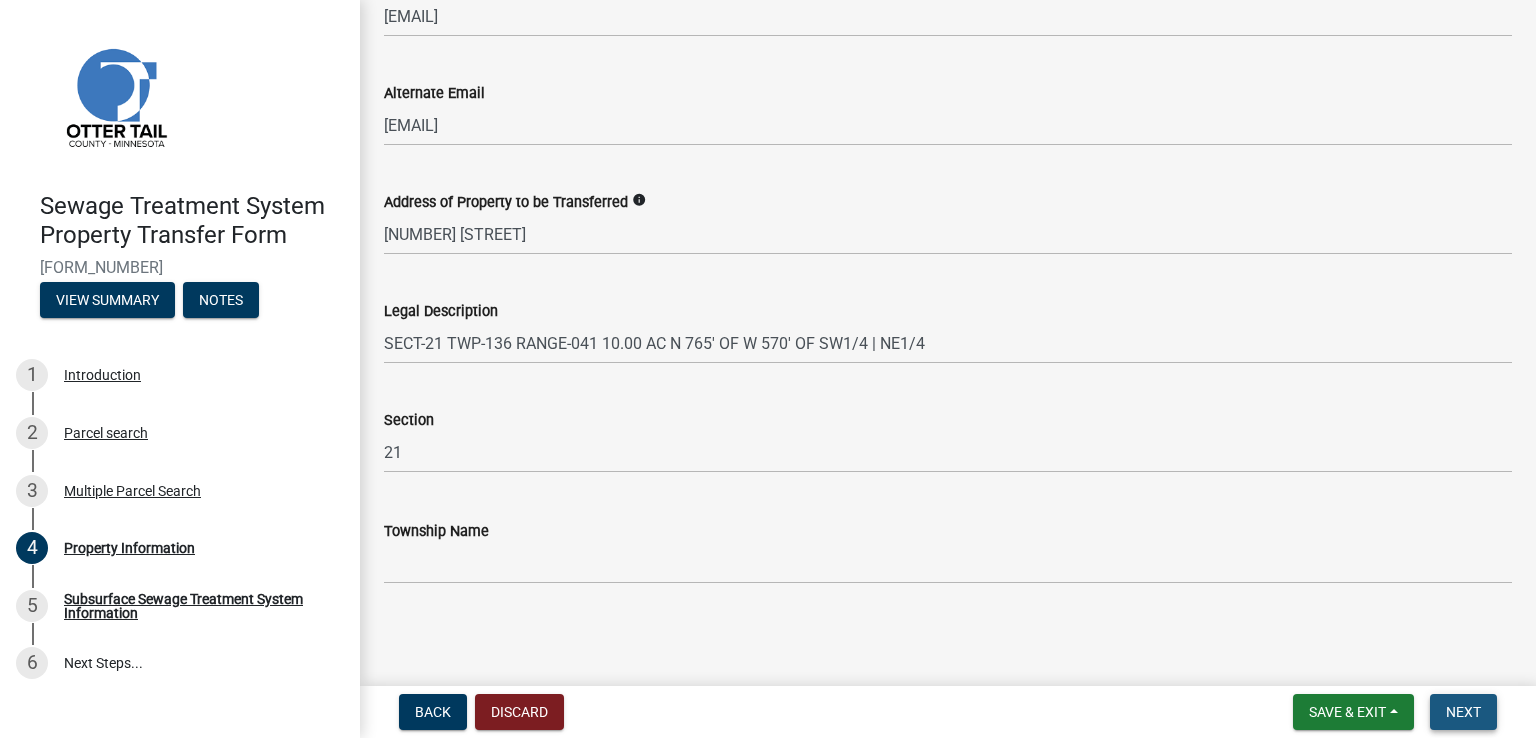 click on "Next" at bounding box center (1463, 712) 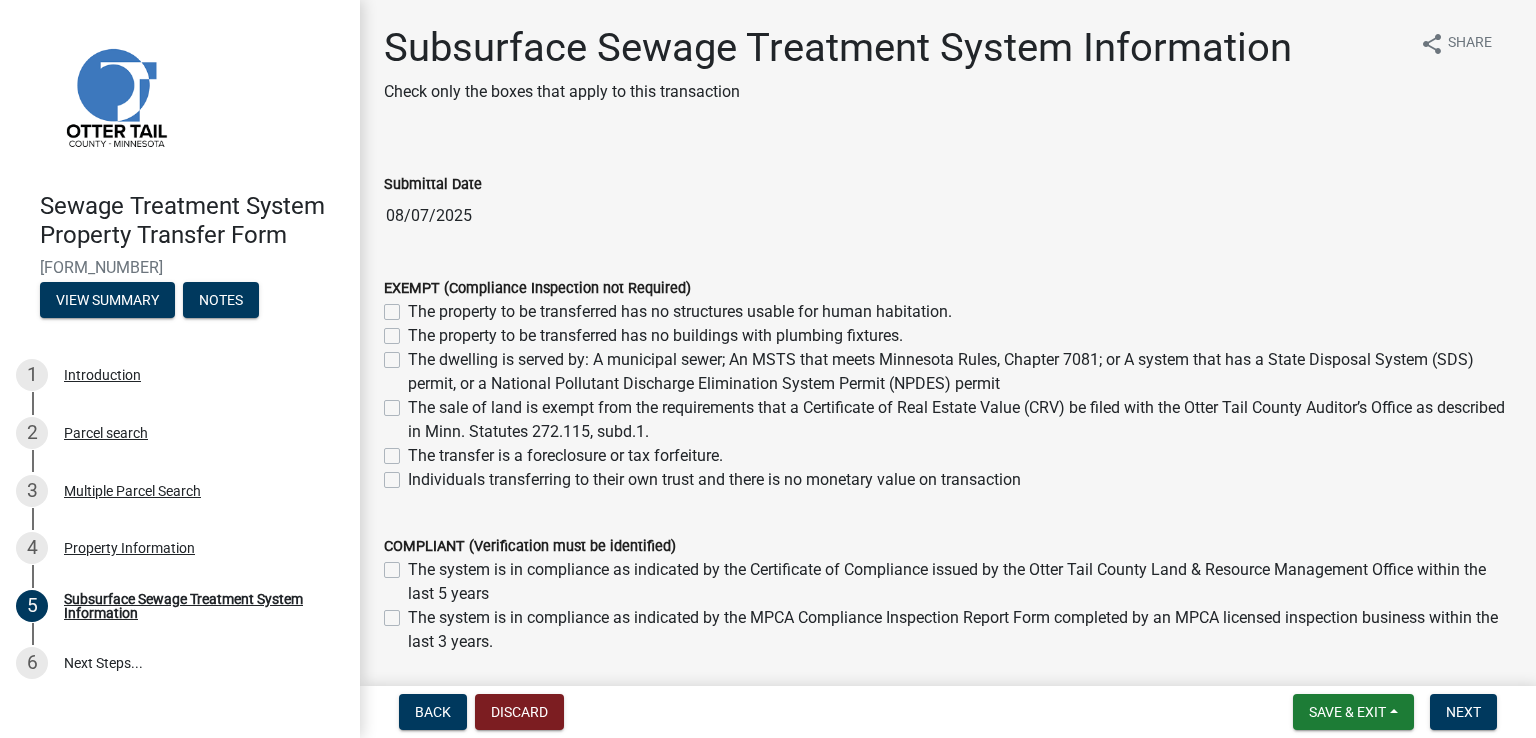 click on "The dwelling is served by: A municipal sewer; An MSTS that meets Minnesota Rules, Chapter 7081; or A system that has a State Disposal System (SDS) permit, or a National Pollutant Discharge Elimination System Permit (NPDES) permit" 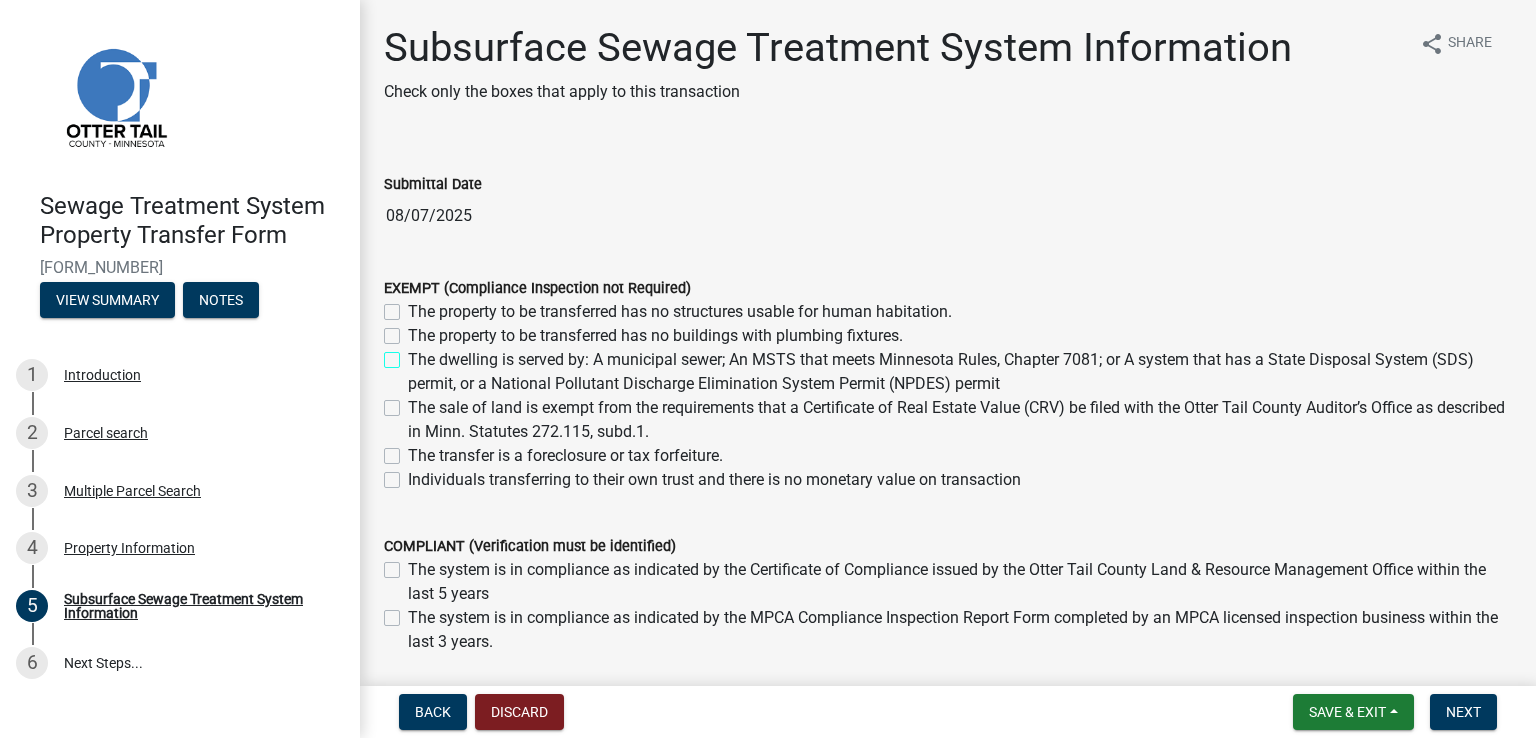 click on "The dwelling is served by: A municipal sewer; An MSTS that meets Minnesota Rules, Chapter 7081; or A system that has a State Disposal System (SDS) permit, or a National Pollutant Discharge Elimination System Permit (NPDES) permit" at bounding box center (414, 354) 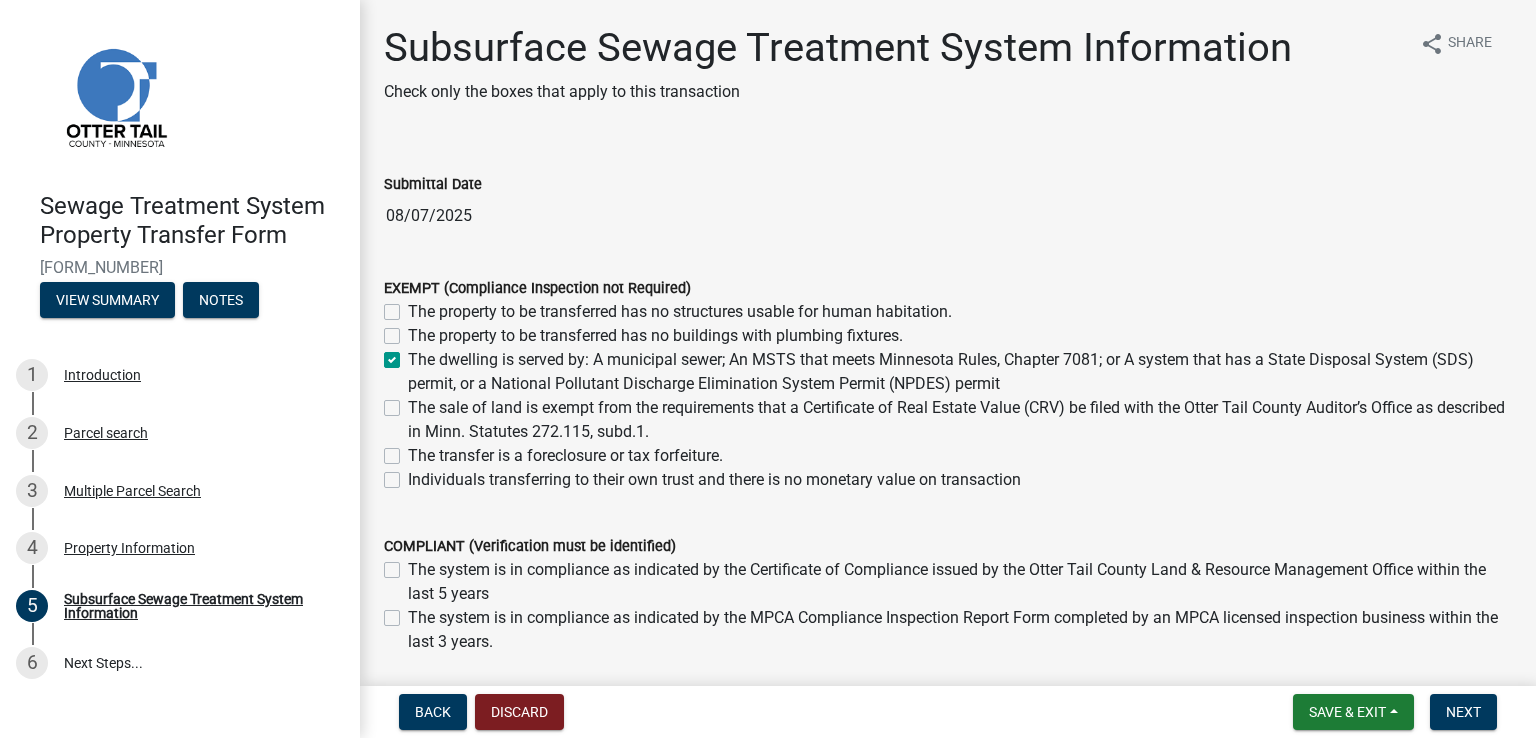 checkbox on "false" 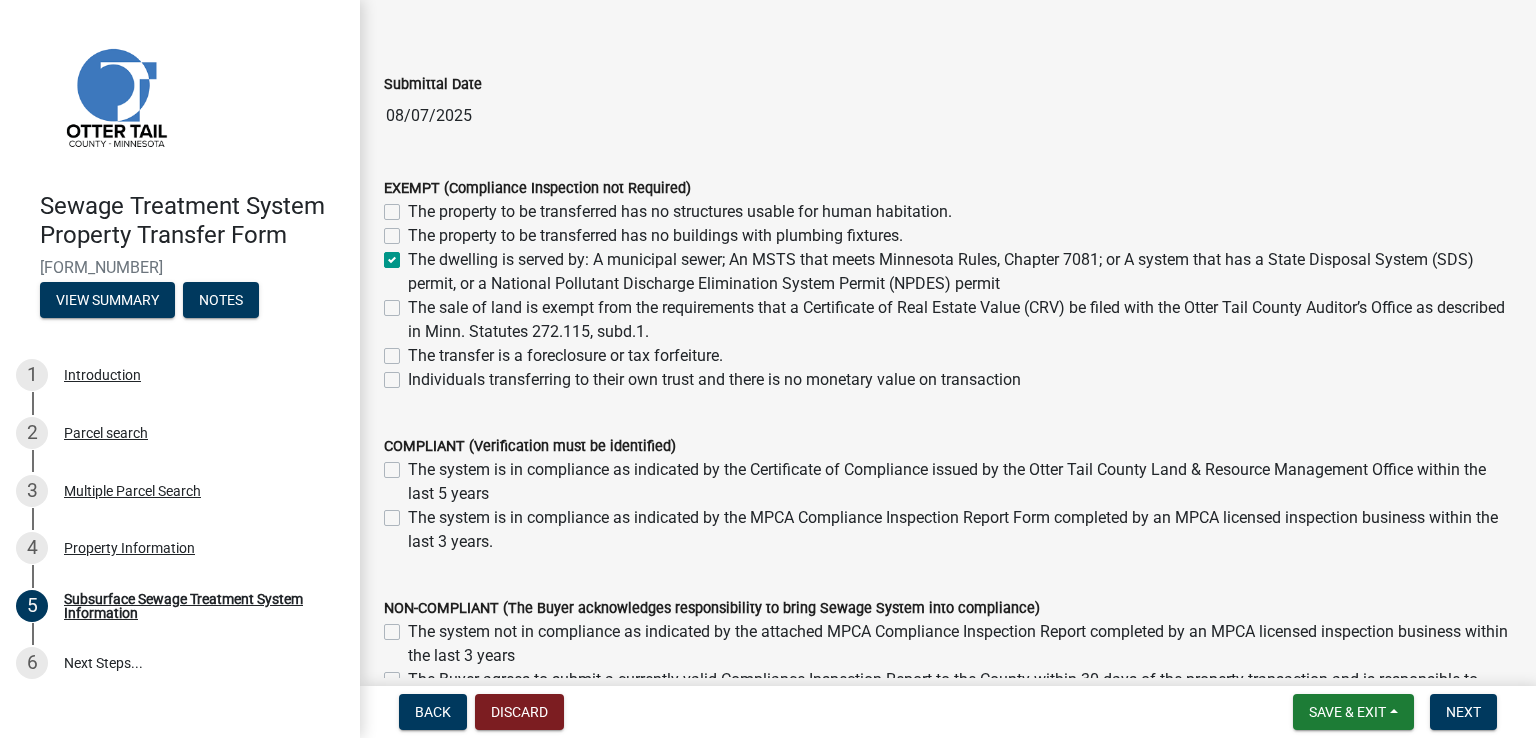 scroll, scrollTop: 200, scrollLeft: 0, axis: vertical 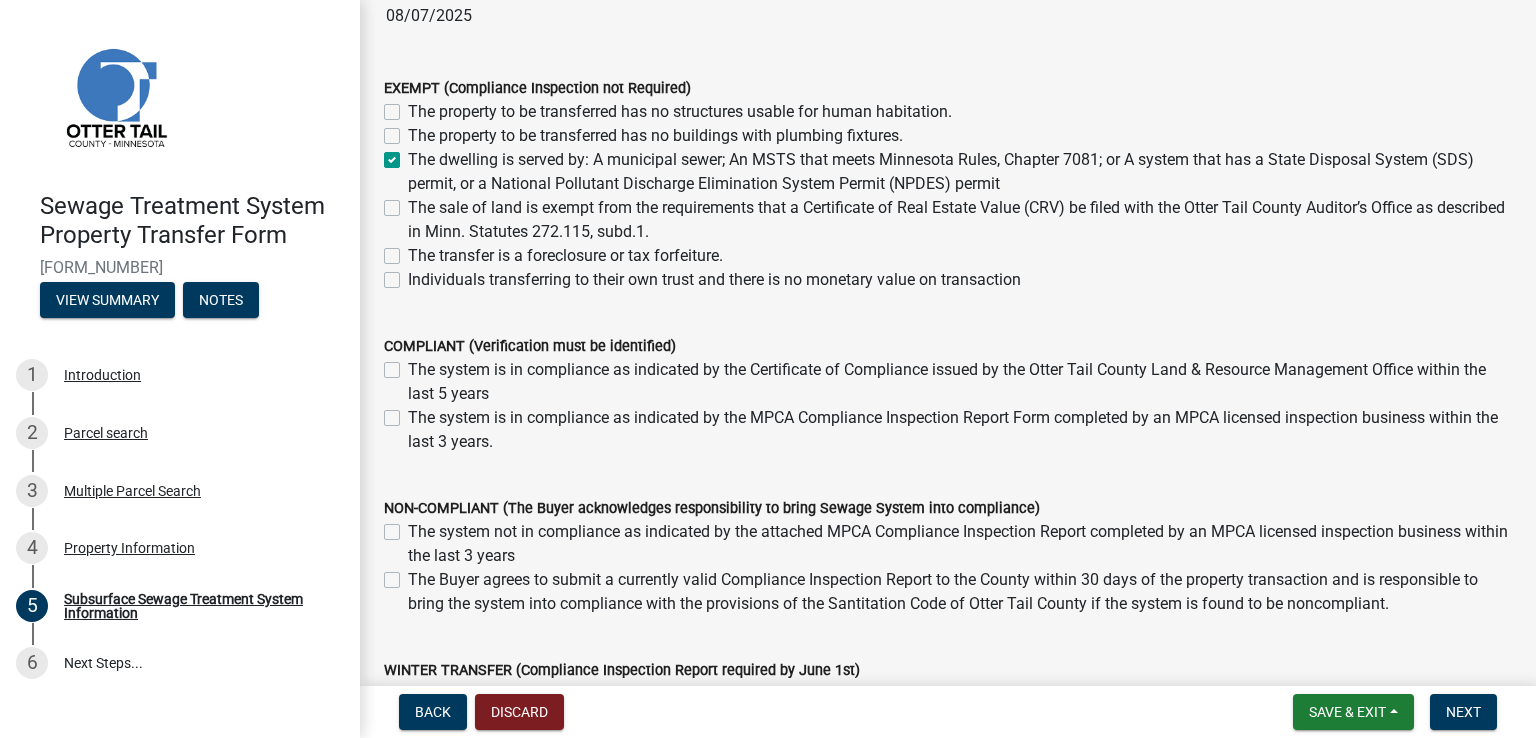 drag, startPoint x: 558, startPoint y: 444, endPoint x: 366, endPoint y: 326, distance: 225.36194 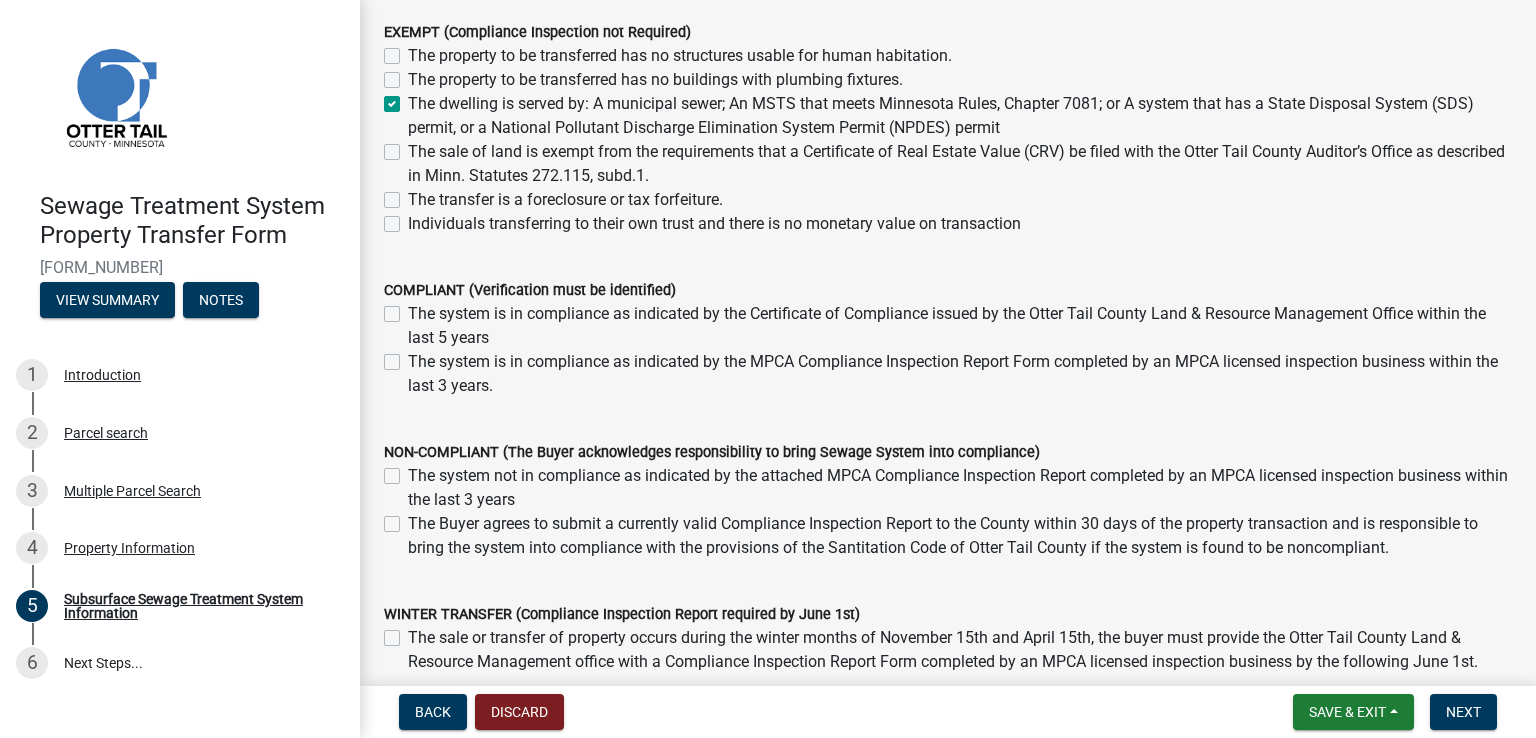 scroll, scrollTop: 300, scrollLeft: 0, axis: vertical 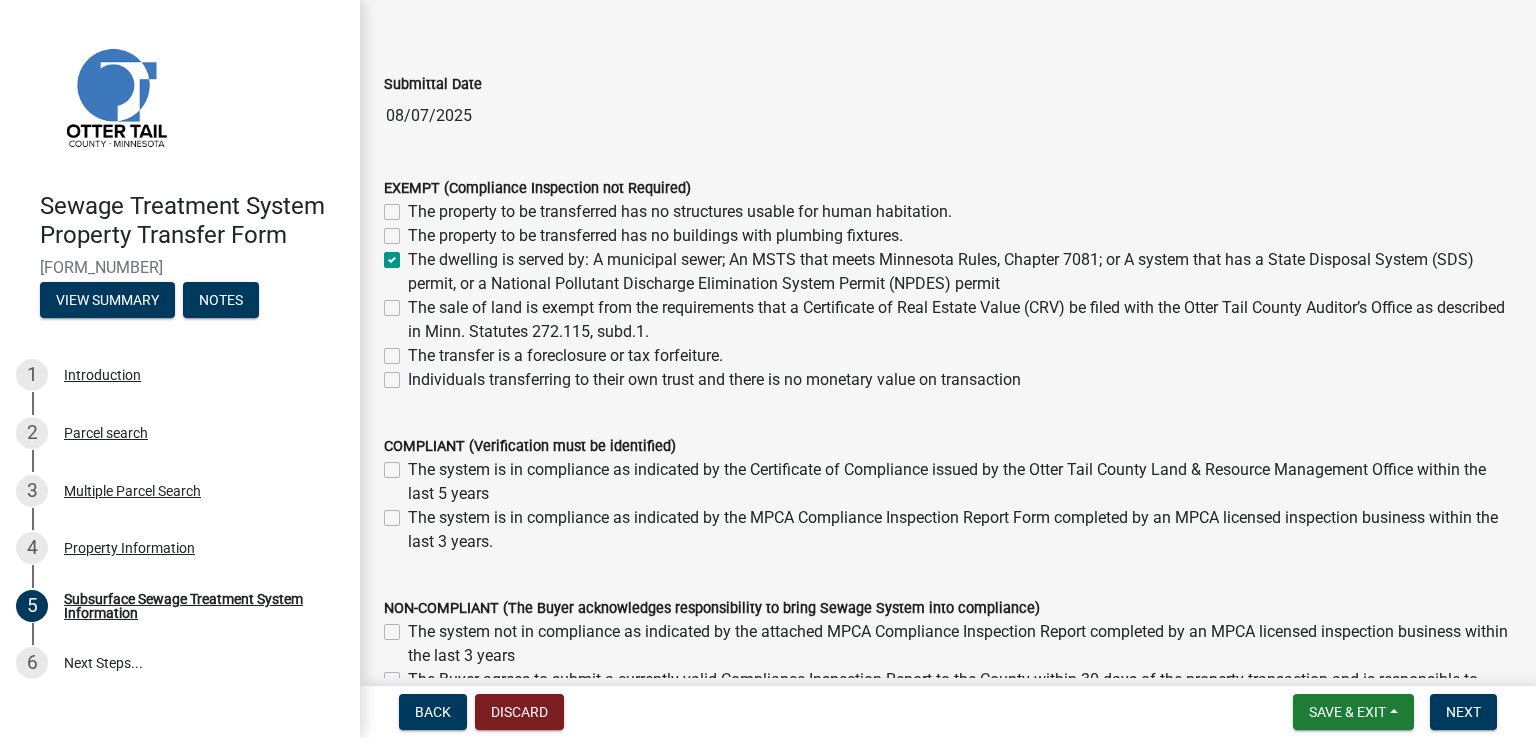 drag, startPoint x: 1504, startPoint y: 621, endPoint x: 386, endPoint y: 157, distance: 1210.4628 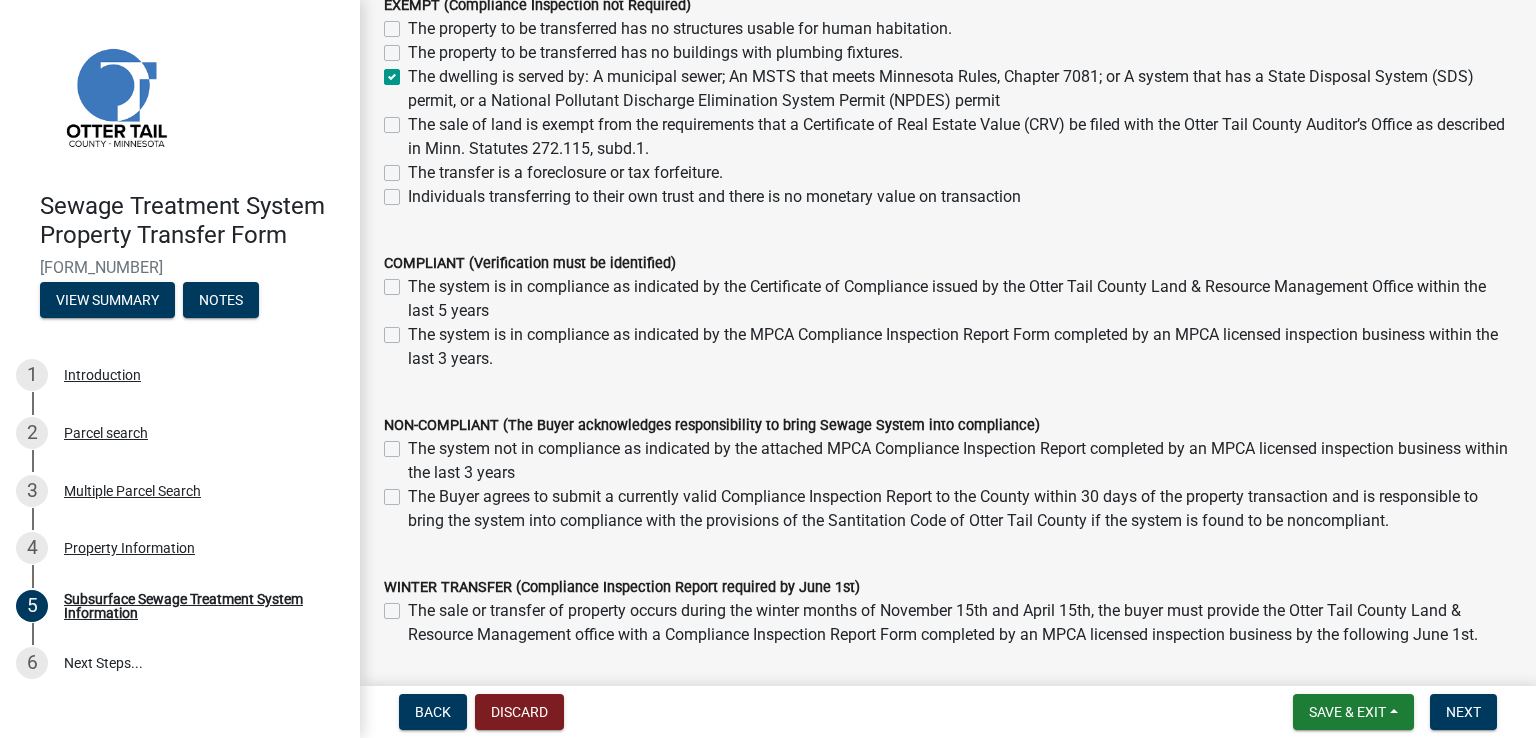 scroll, scrollTop: 400, scrollLeft: 0, axis: vertical 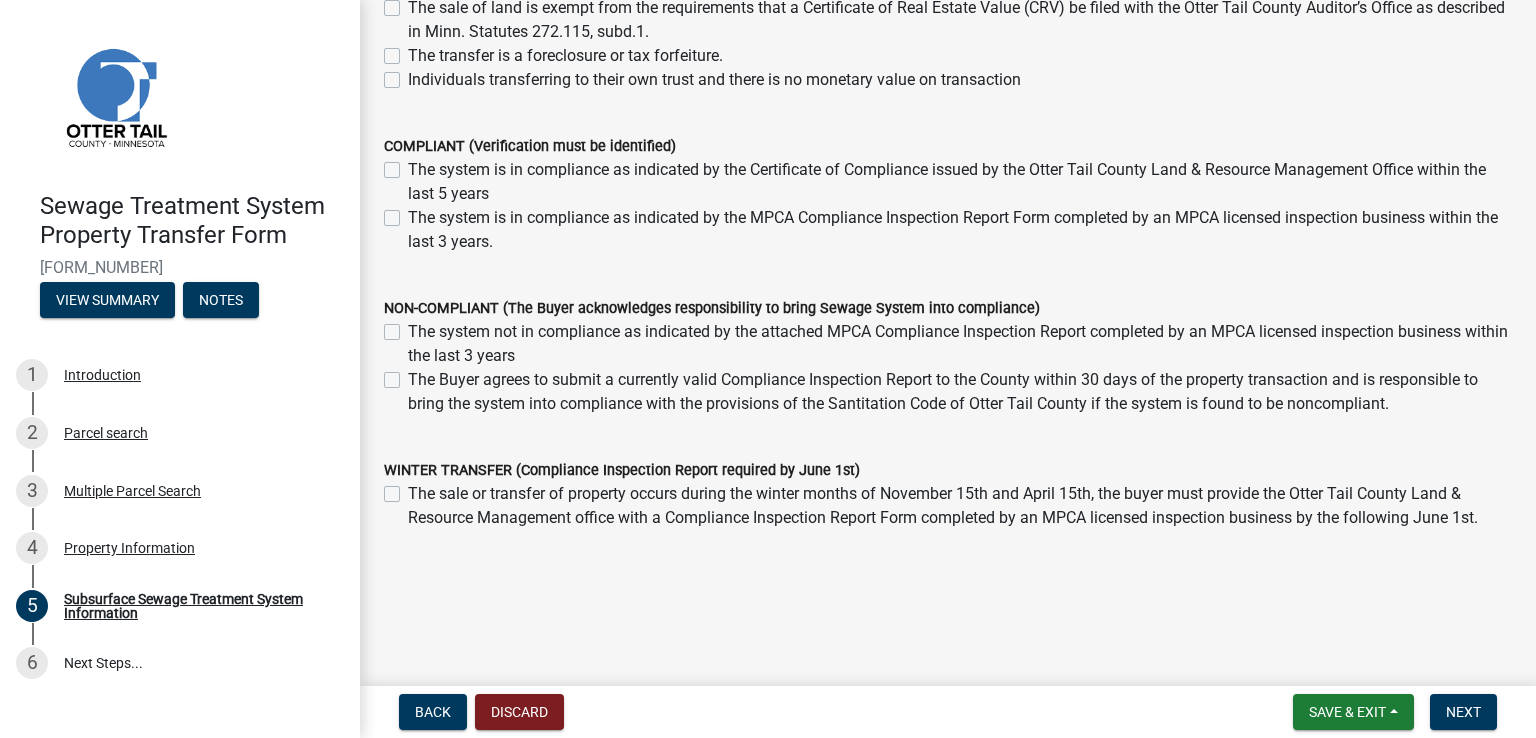 click on "Subsurface Sewage Treatment System Information  Check only the boxes that apply to this transaction  share Share  Submittal Date  [DATE]  EXEMPT (Compliance Inspection not Required)   The property to be transferred has no structures usable for human habitation.   The property to be transferred has no buildings with plumbing fixtures.   The dwelling is served by: A municipal sewer; An MSTS that meets Minnesota Rules, Chapter 7081; or A system that has a State Disposal System (SDS) permit, or a National Pollutant Discharge Elimination System Permit (NPDES) permit   The sale of land is exempt from the requirements that a Certificate of Real Estate Value (CRV) be filed with the Otter Tail County Auditor’s Office as described in Minn. Statutes 272.115, subd.1.   The transfer is a foreclosure or tax forfeiture.   Individuals transferring to their own trust and there is no monetary value on transaction   COMPLIANT (Verification must be identified)" 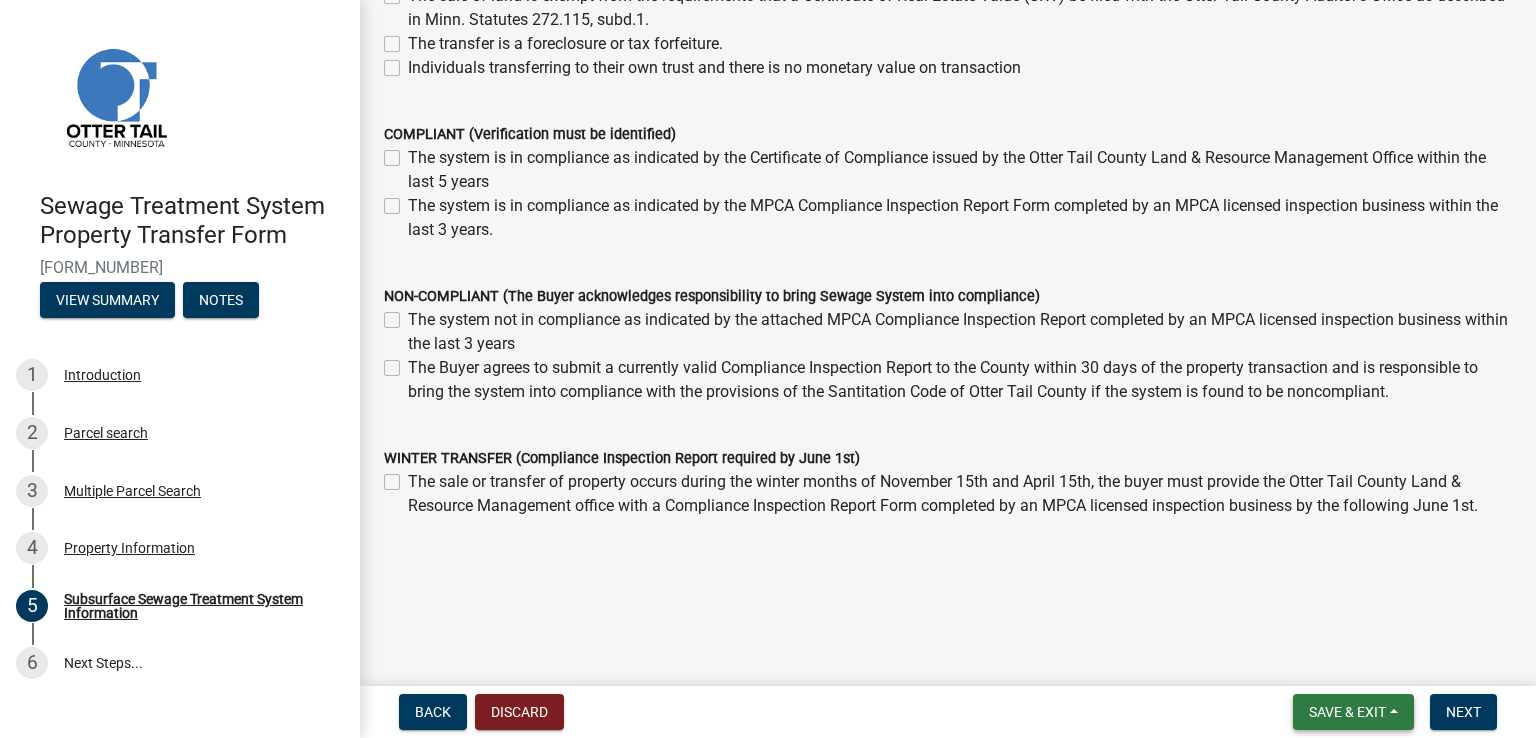 click on "Save & Exit" at bounding box center [1347, 712] 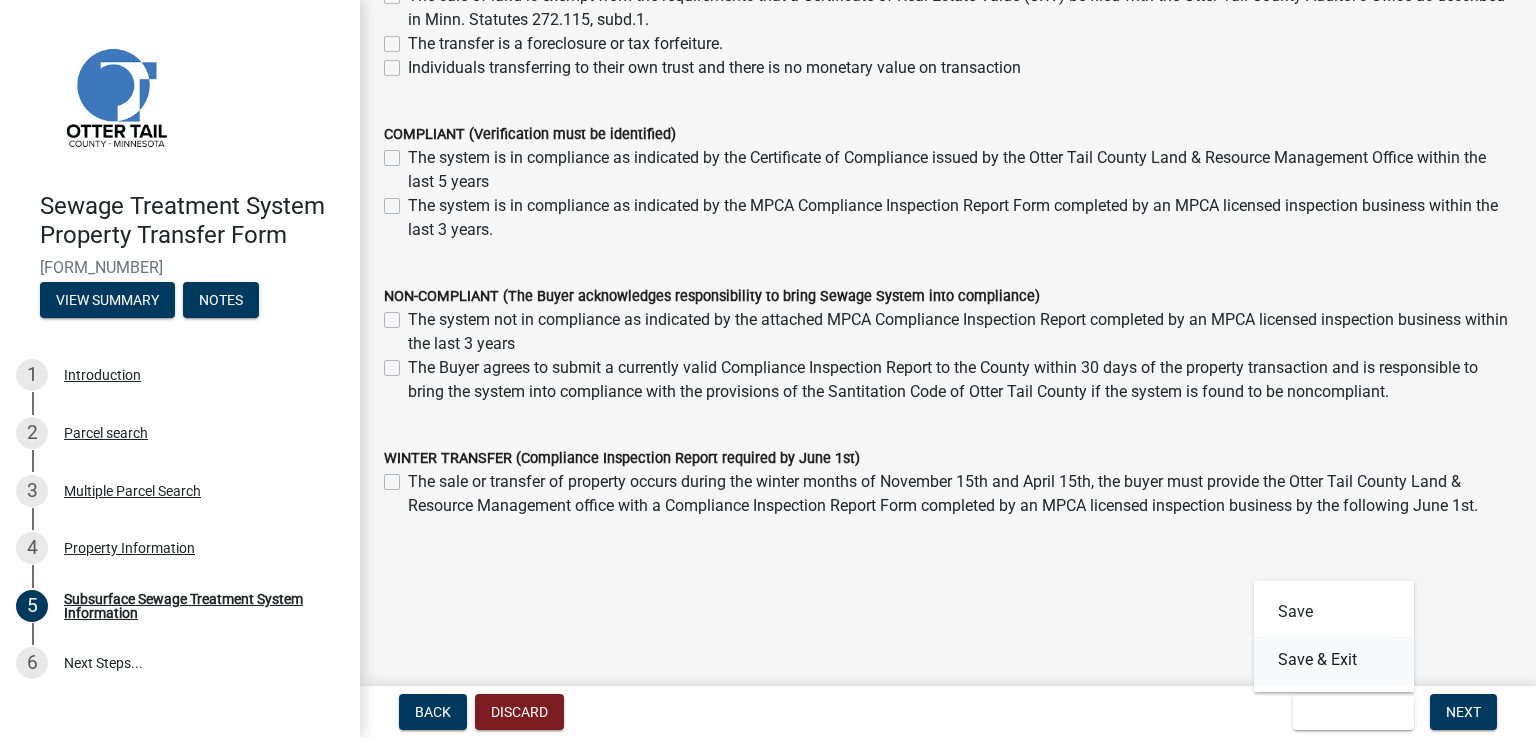 click on "Save & Exit" at bounding box center (1334, 660) 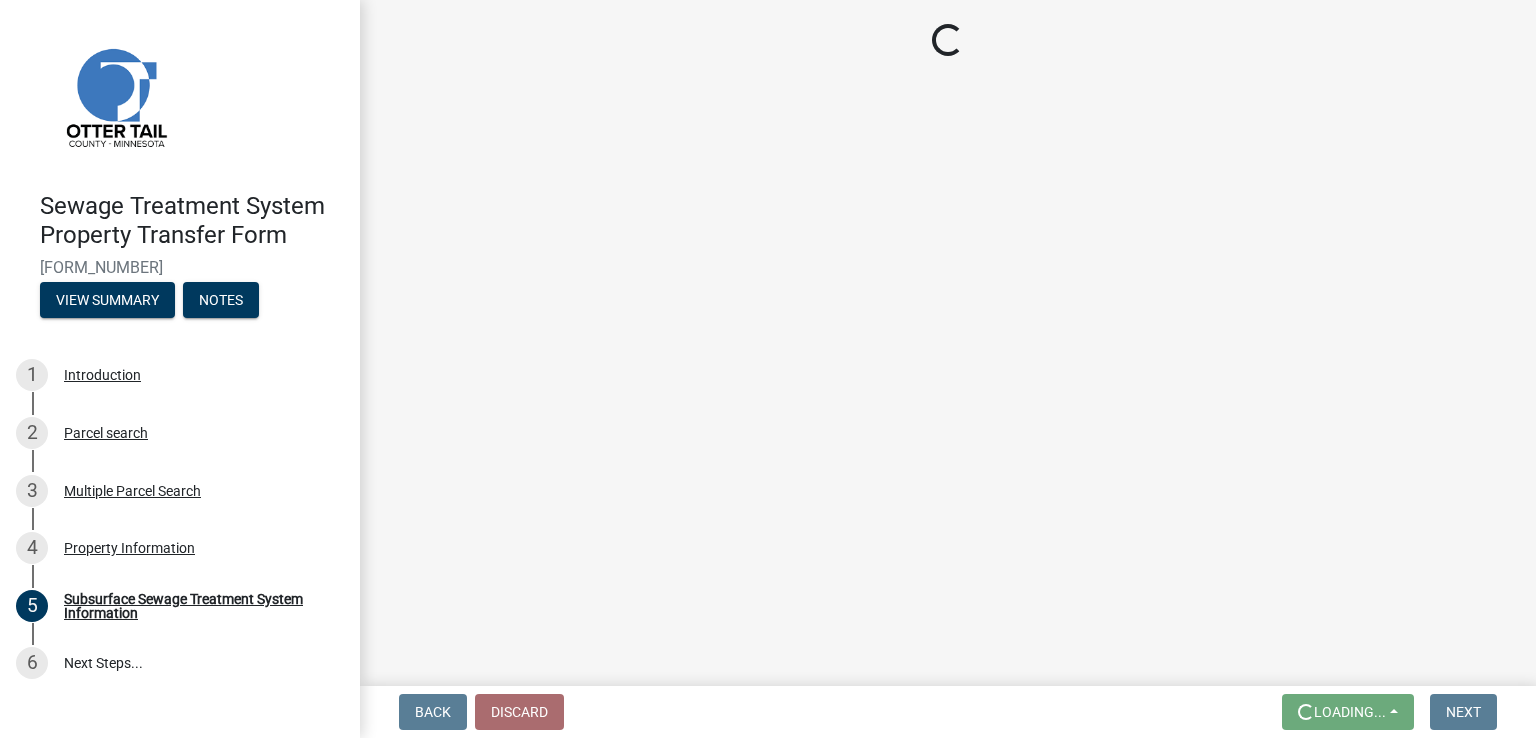 scroll, scrollTop: 0, scrollLeft: 0, axis: both 